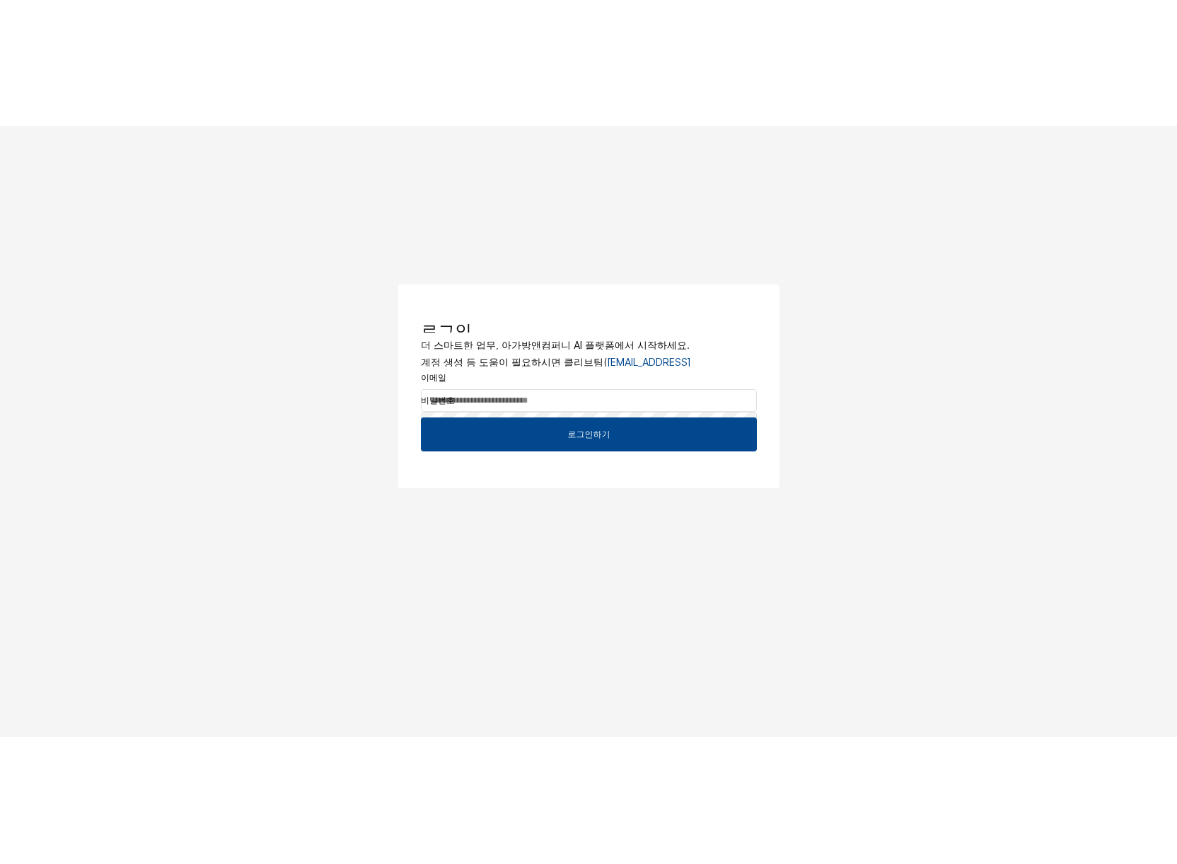 scroll, scrollTop: 0, scrollLeft: 0, axis: both 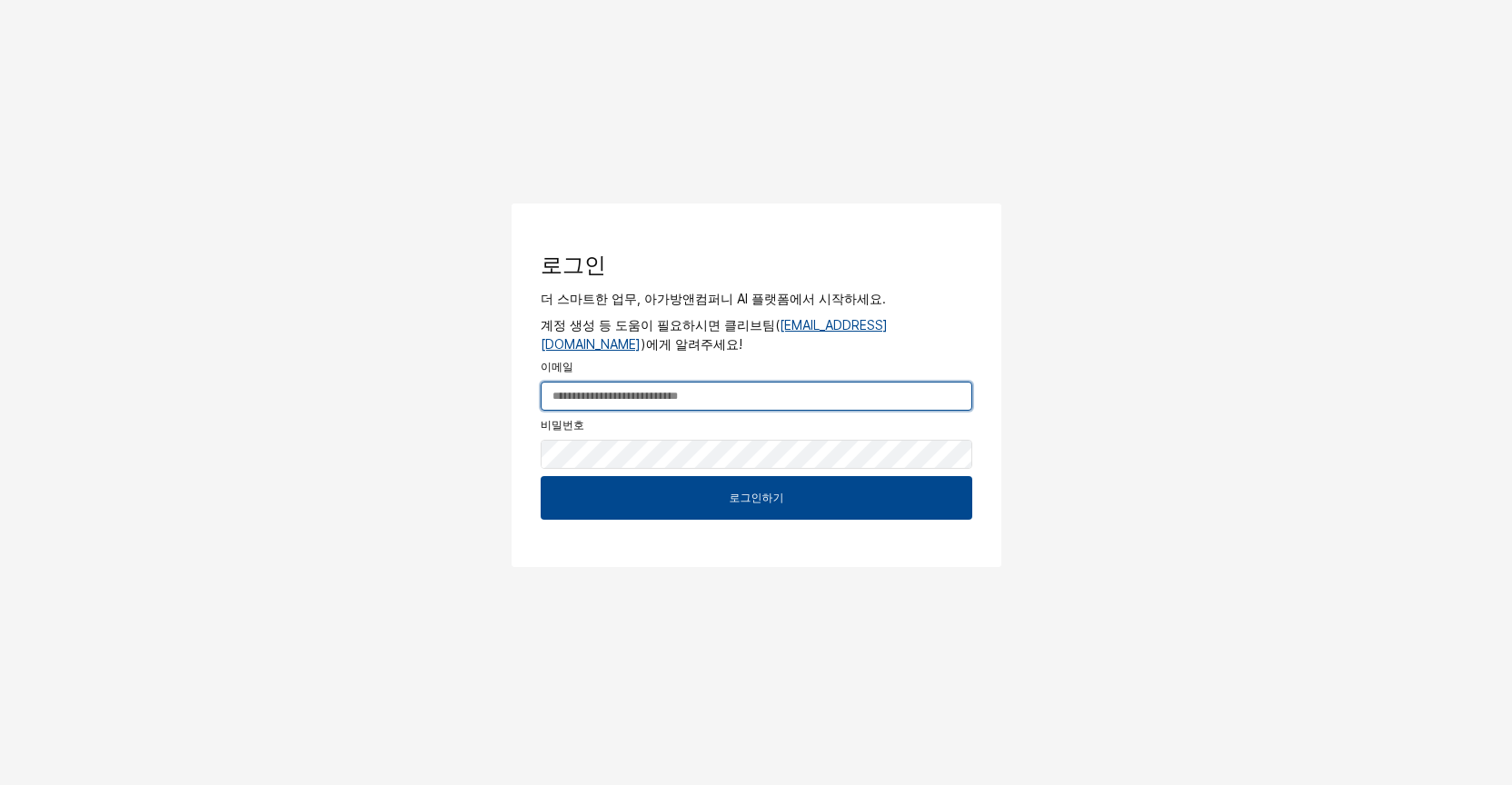 click at bounding box center [756, 396] 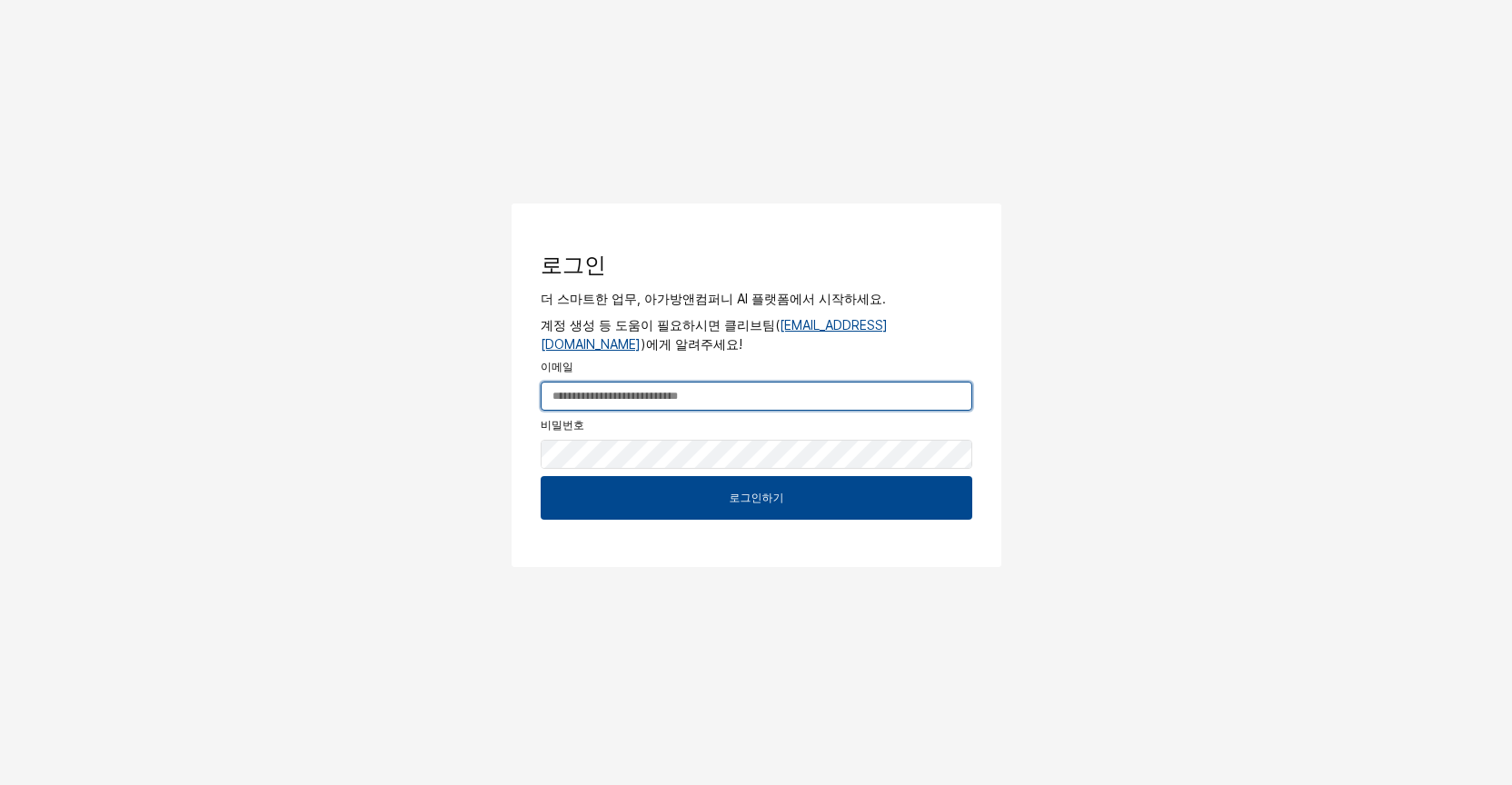 click at bounding box center [756, 396] 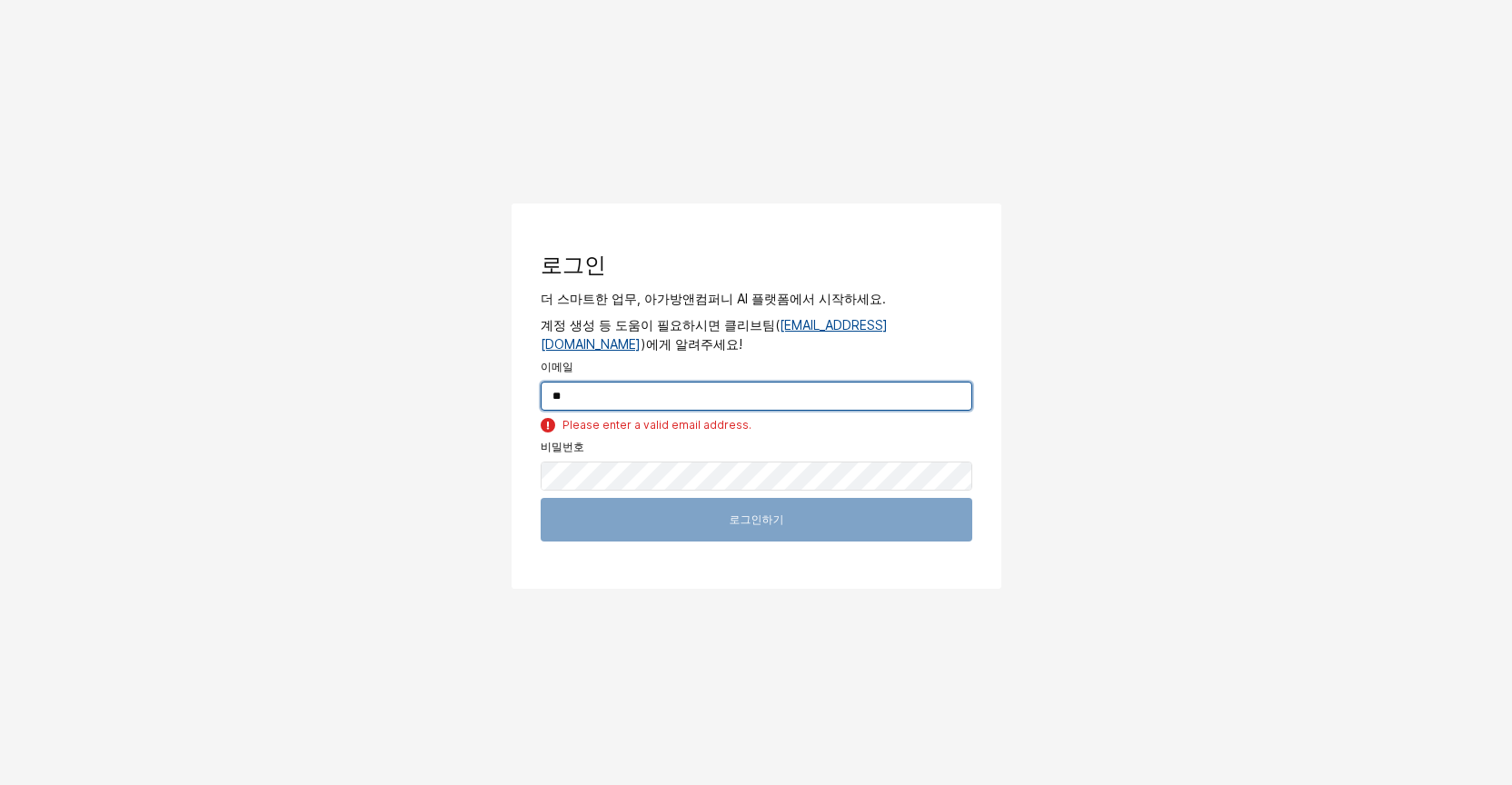 type on "*" 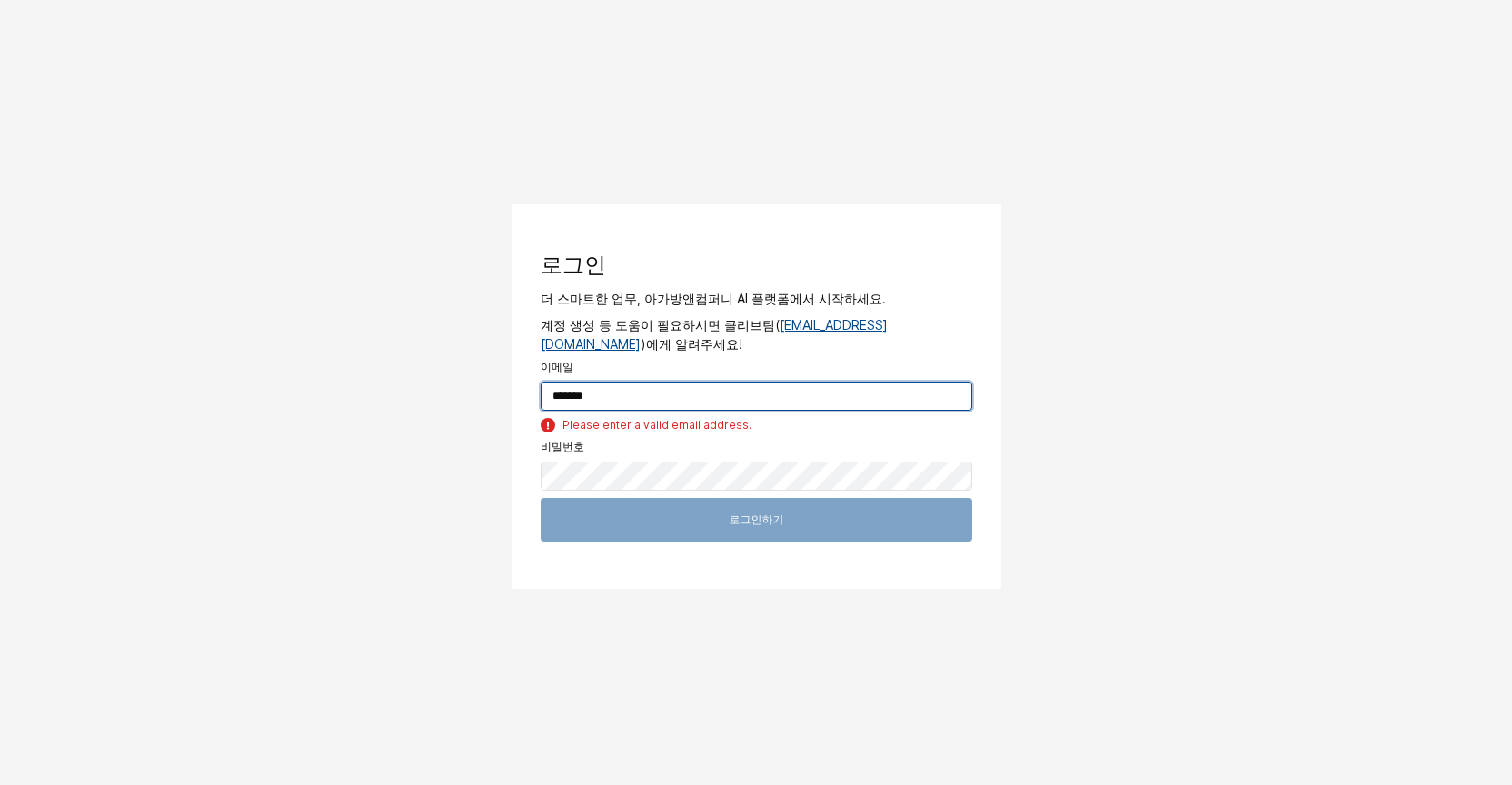 drag, startPoint x: 632, startPoint y: 400, endPoint x: 423, endPoint y: 419, distance: 209.86186 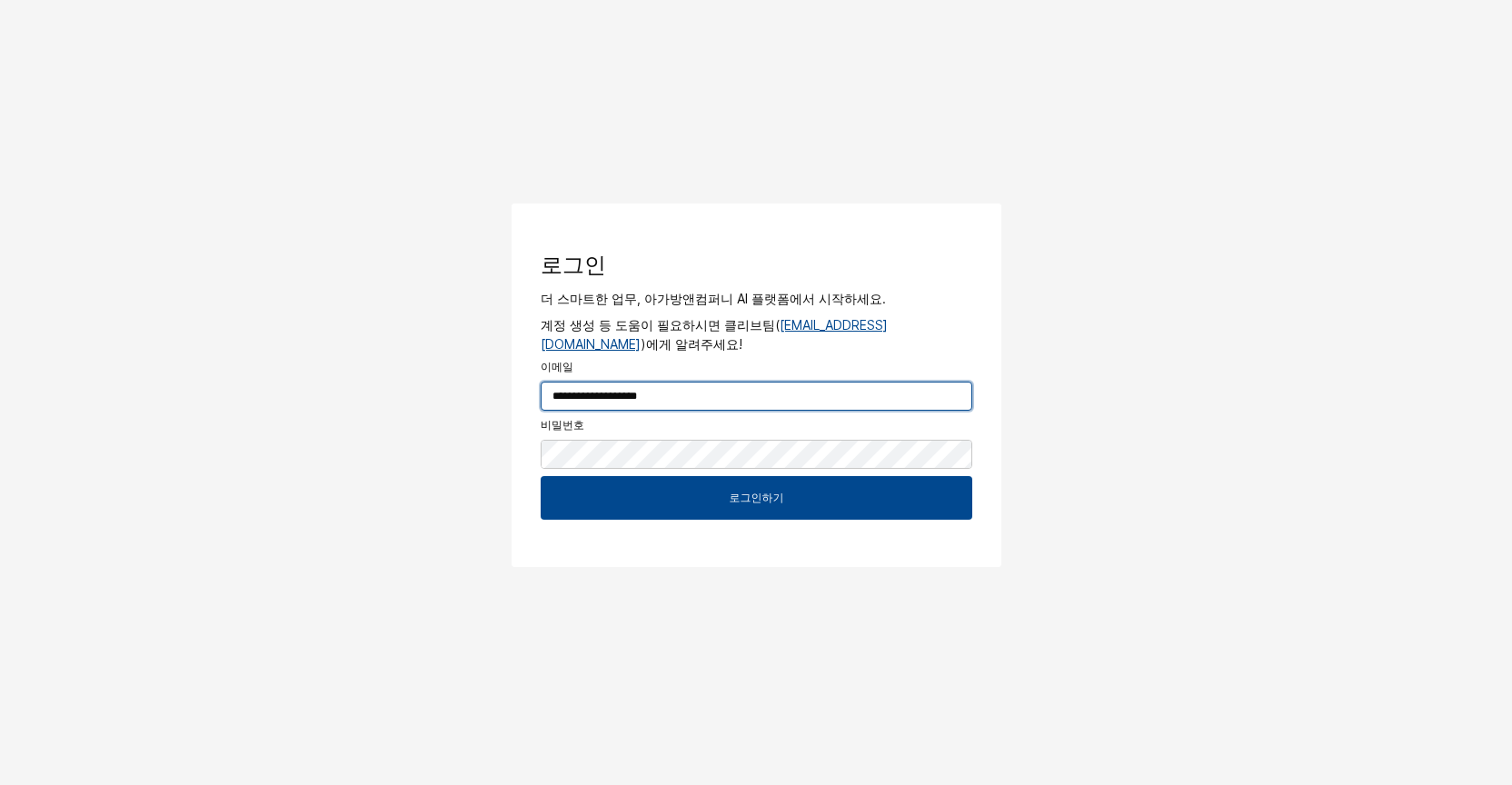type on "**********" 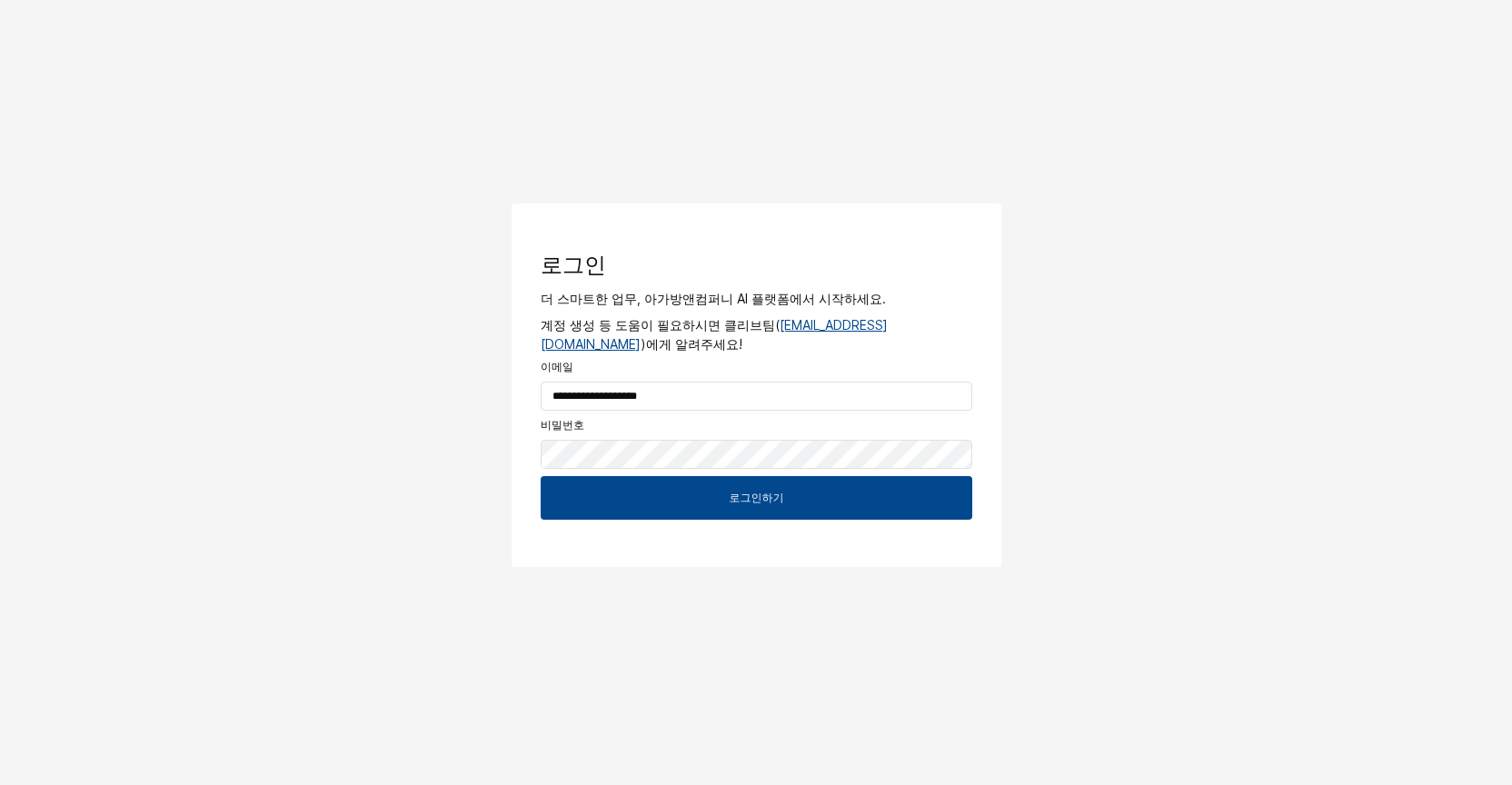 click on "**********" at bounding box center (756, 338) 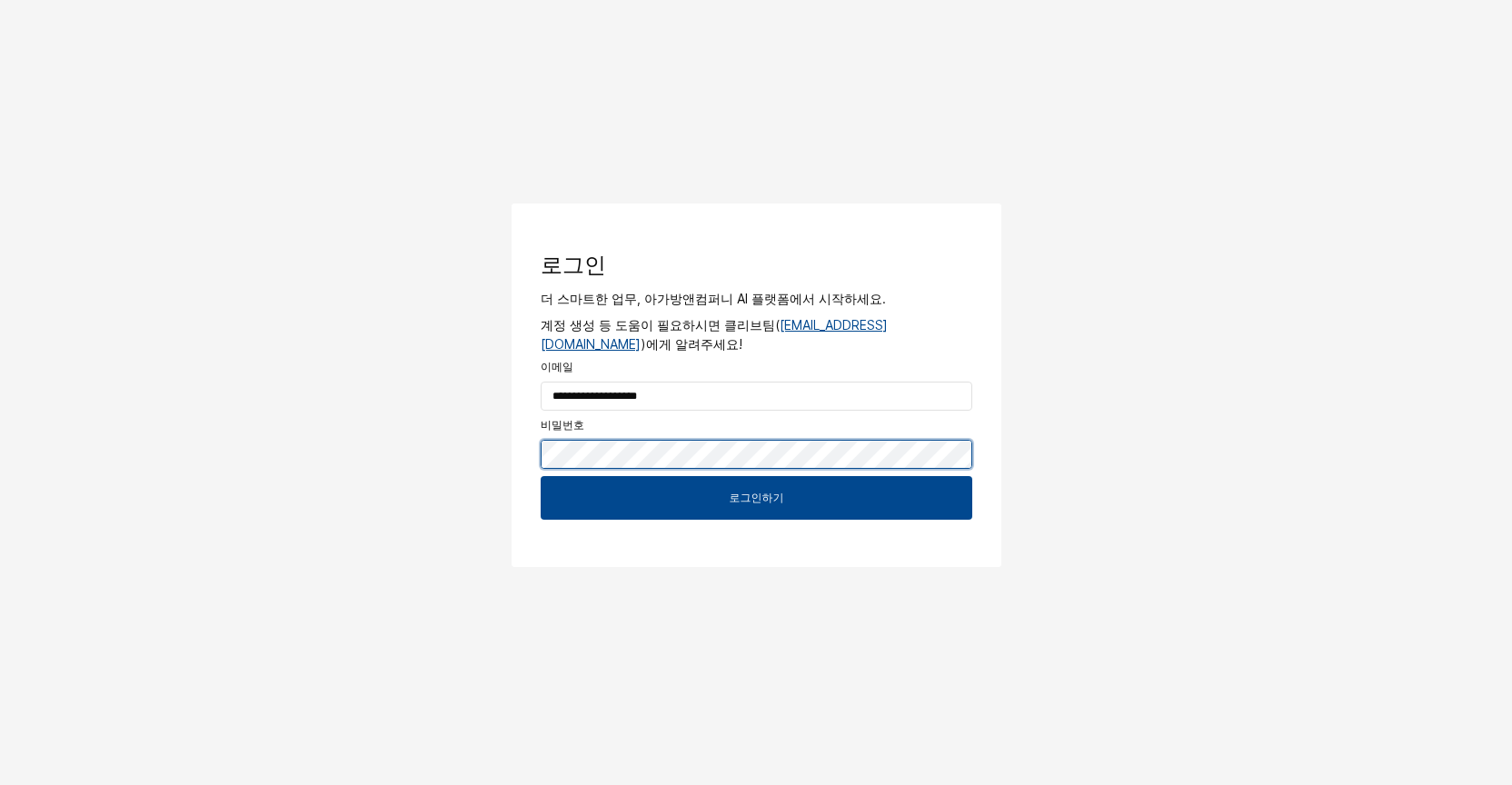 click at bounding box center [519, 206] 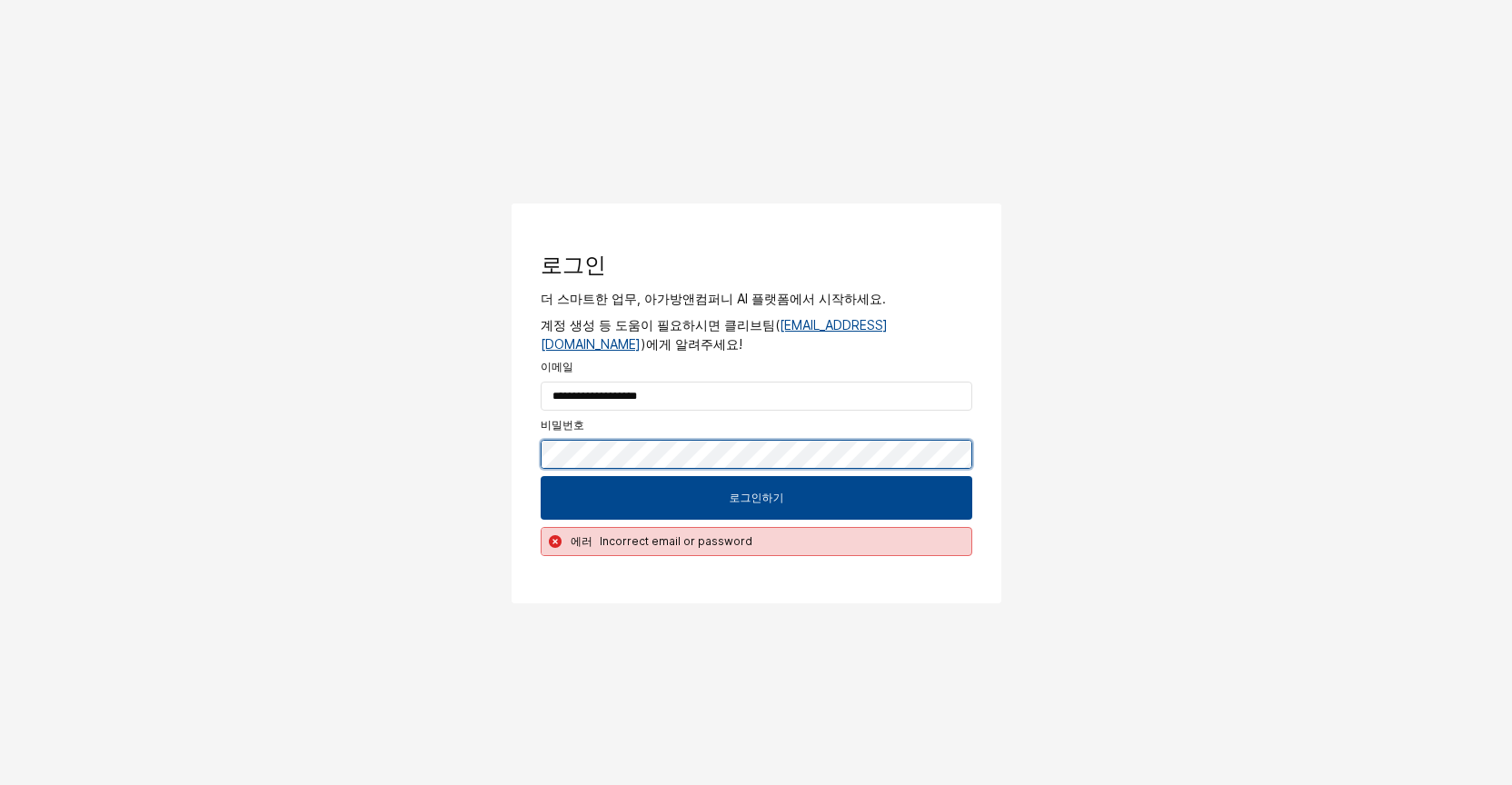 click on "**********" at bounding box center (756, 356) 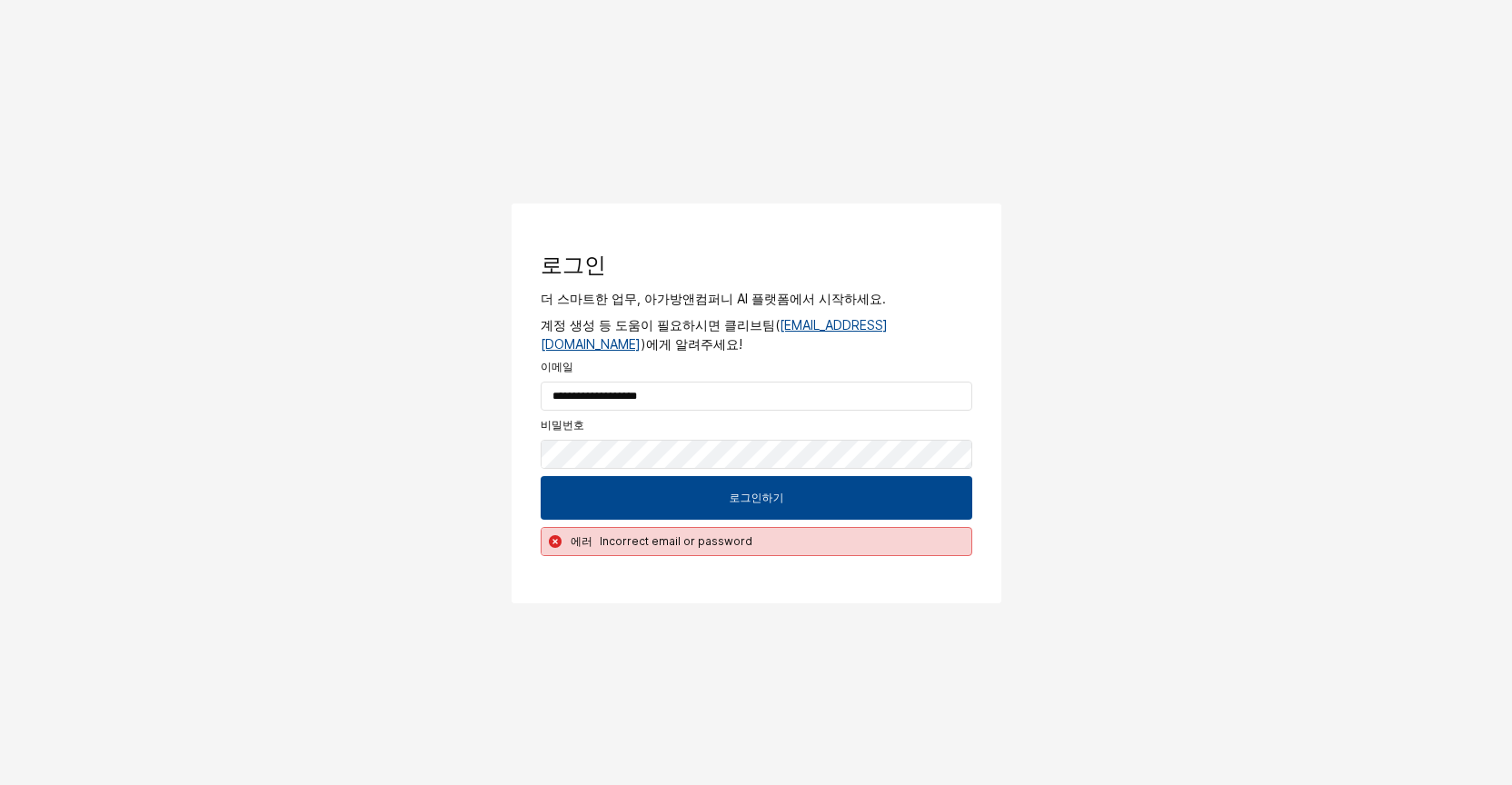 click on "**********" at bounding box center (756, 356) 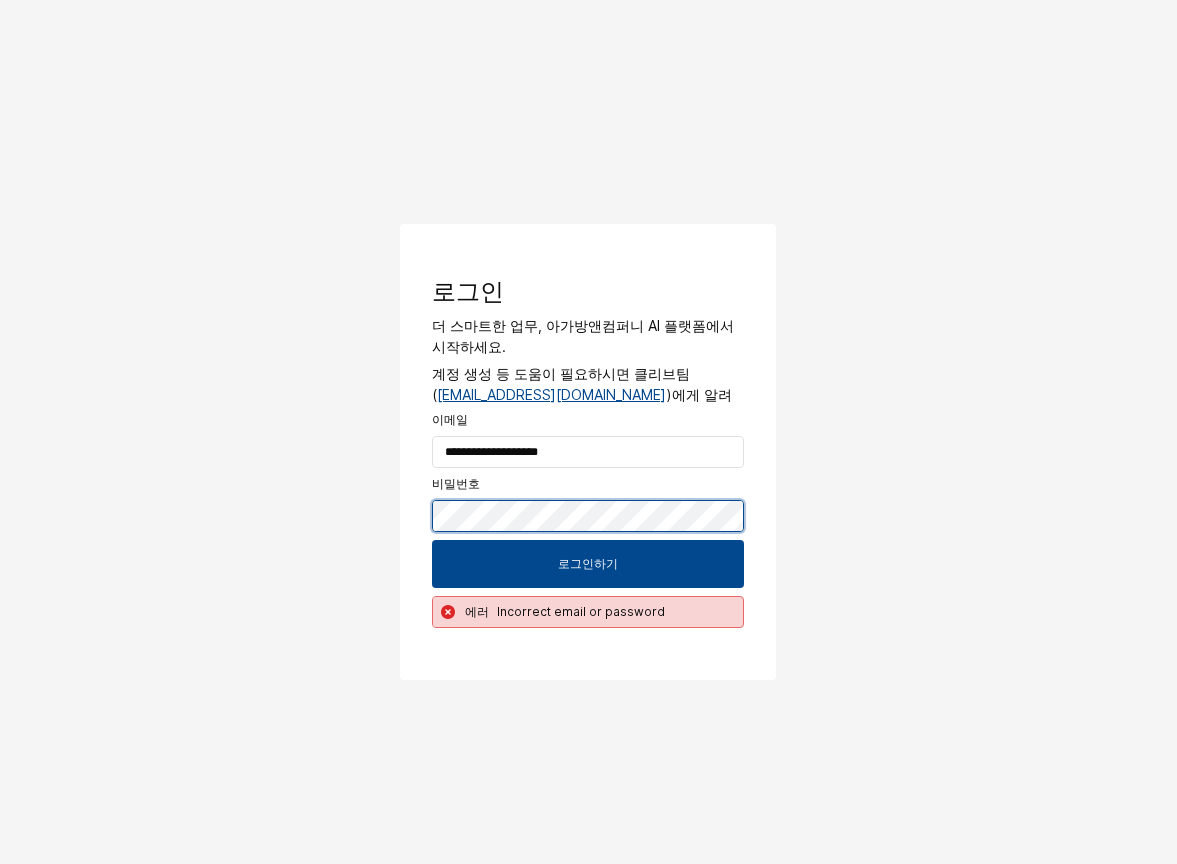 click on "**********" at bounding box center (588, 400) 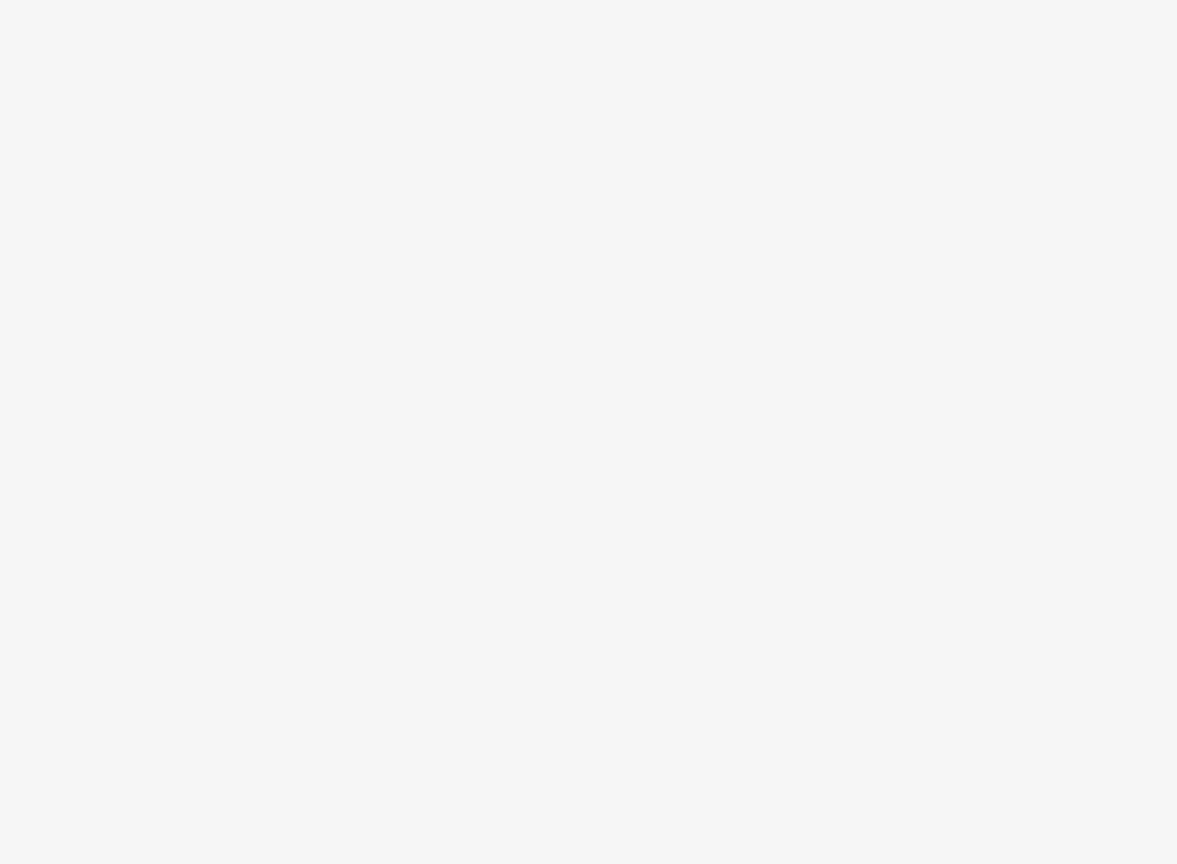 scroll, scrollTop: 0, scrollLeft: 0, axis: both 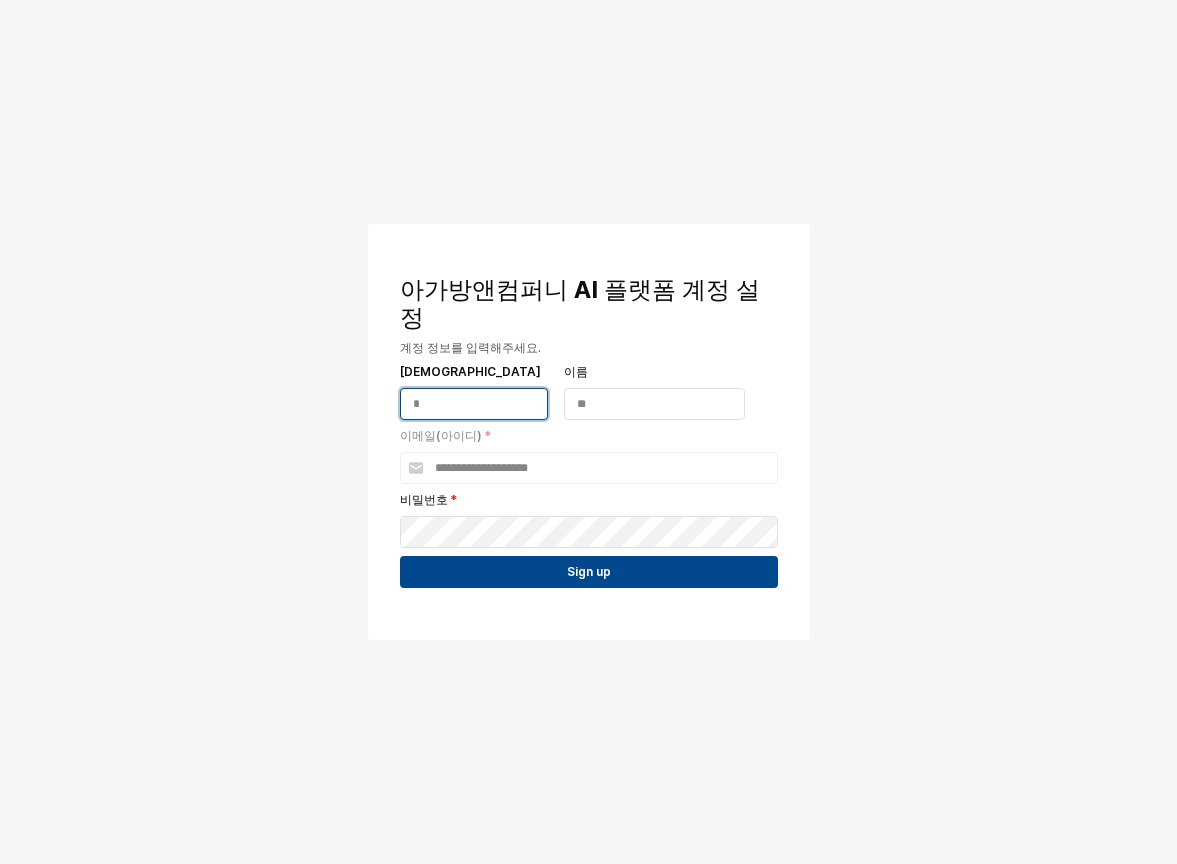 click on "성" at bounding box center [474, 404] 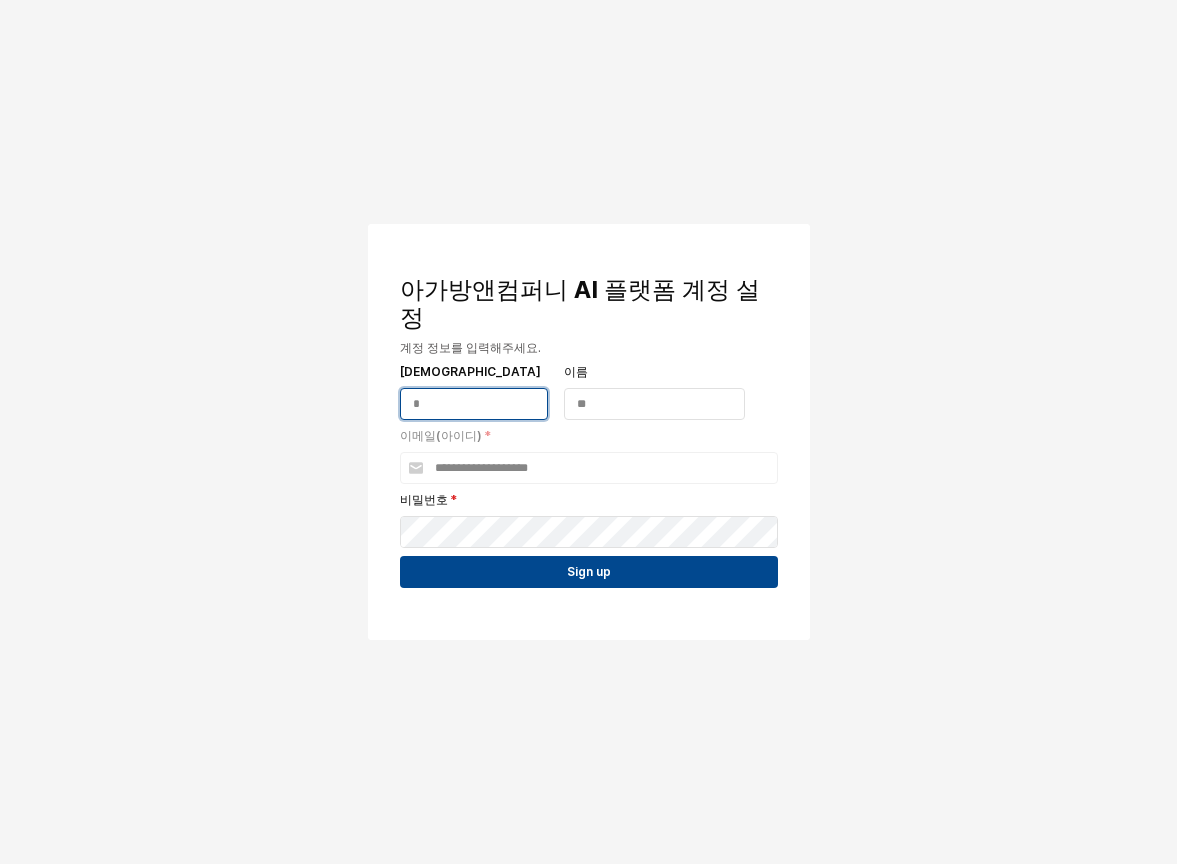 type on "*" 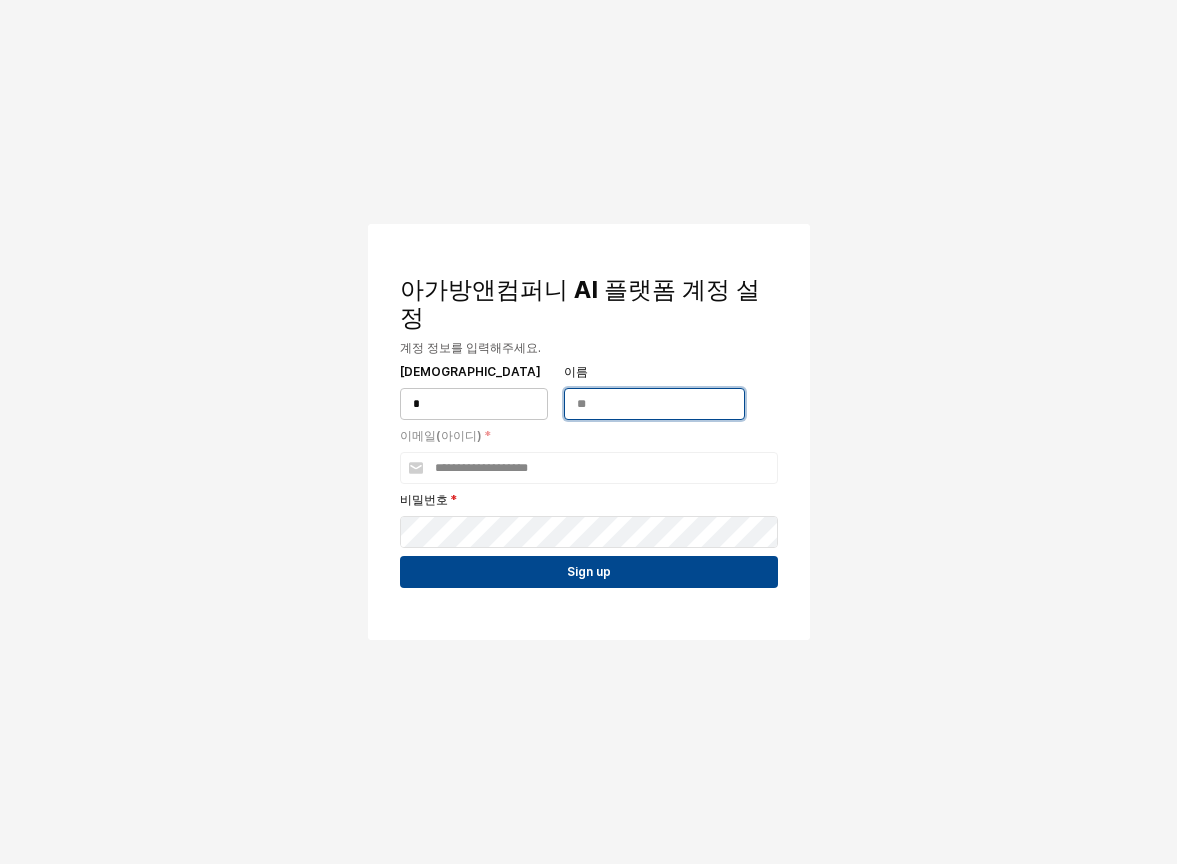 type on "**" 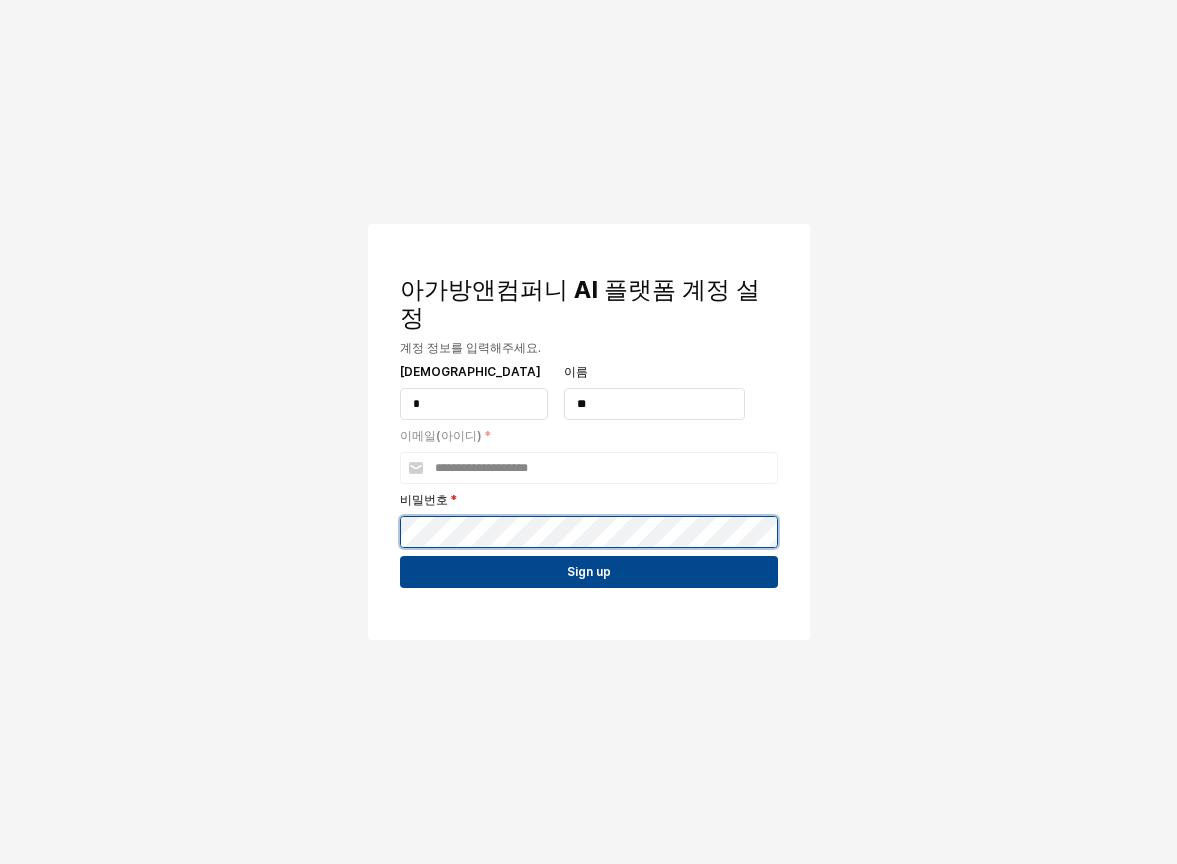 click at bounding box center [376, 227] 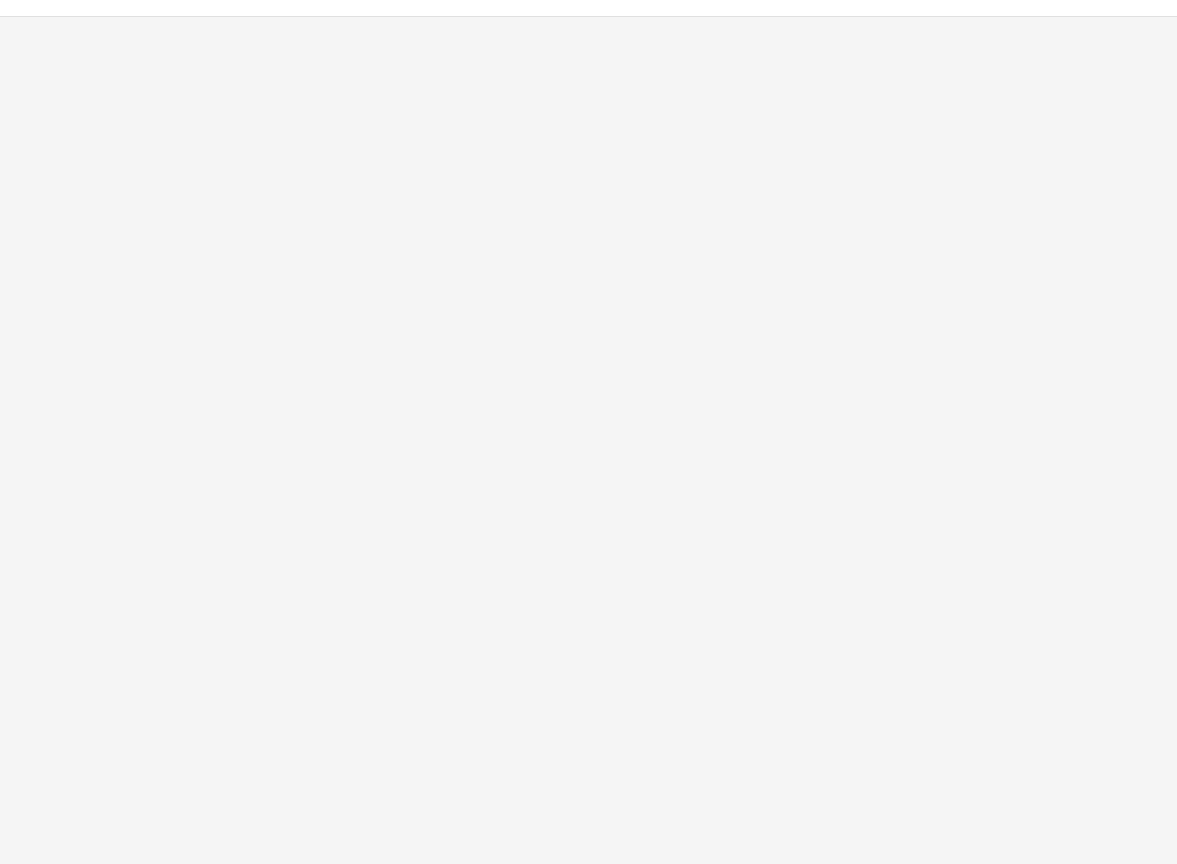 scroll, scrollTop: 0, scrollLeft: 0, axis: both 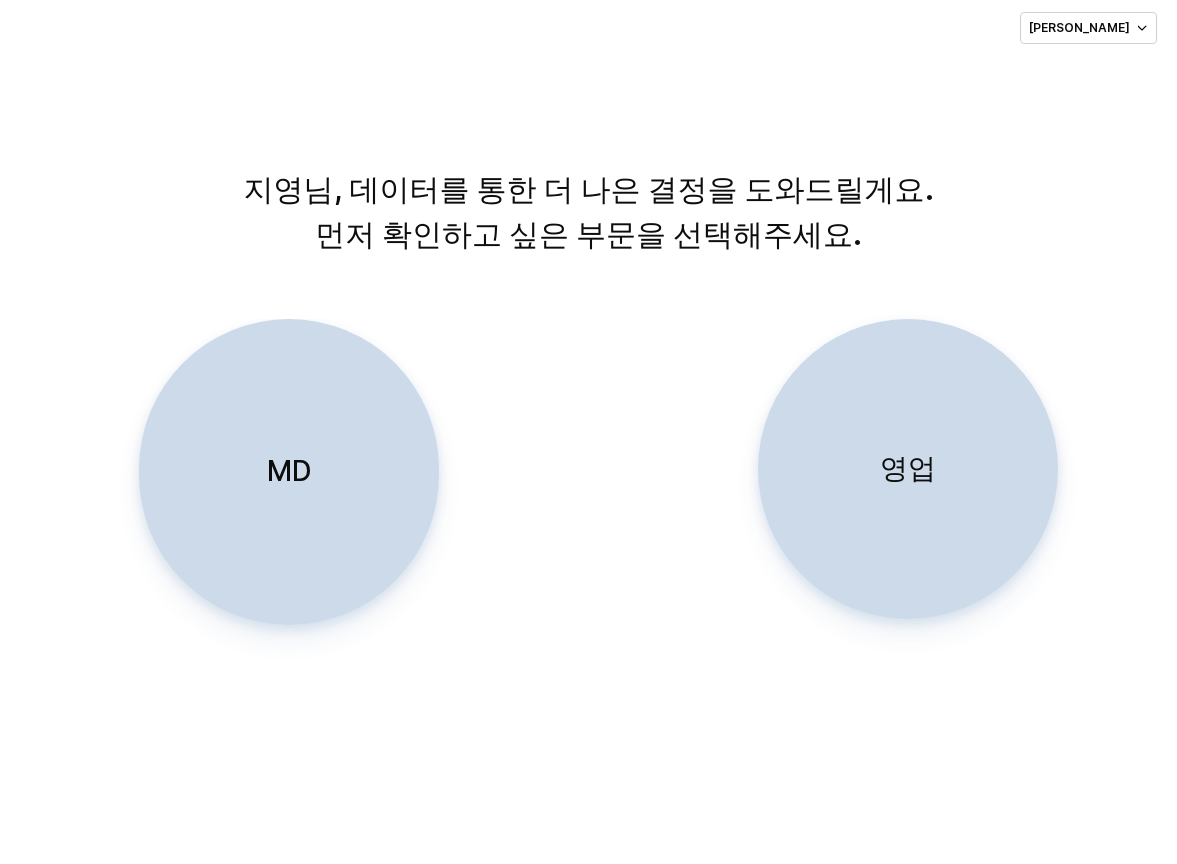 click on "MD 영업" at bounding box center [588, 504] 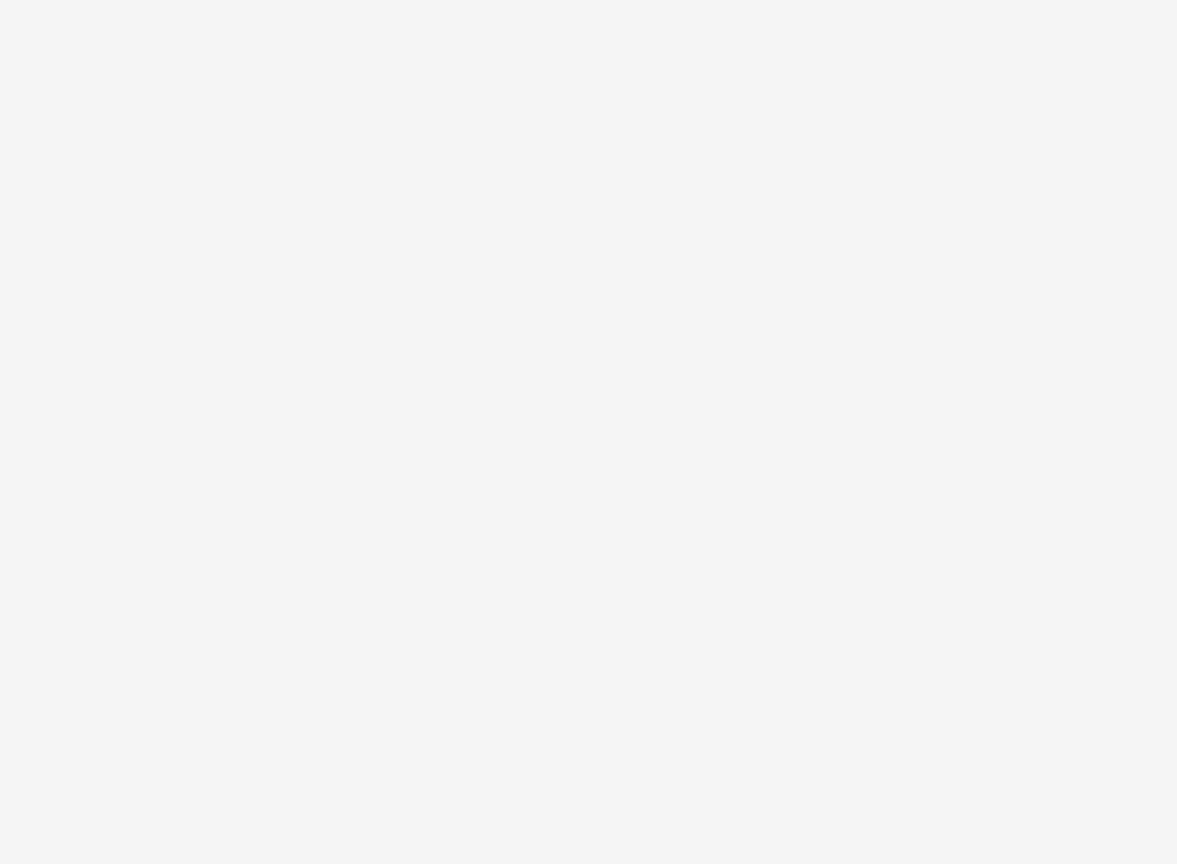 scroll, scrollTop: 0, scrollLeft: 0, axis: both 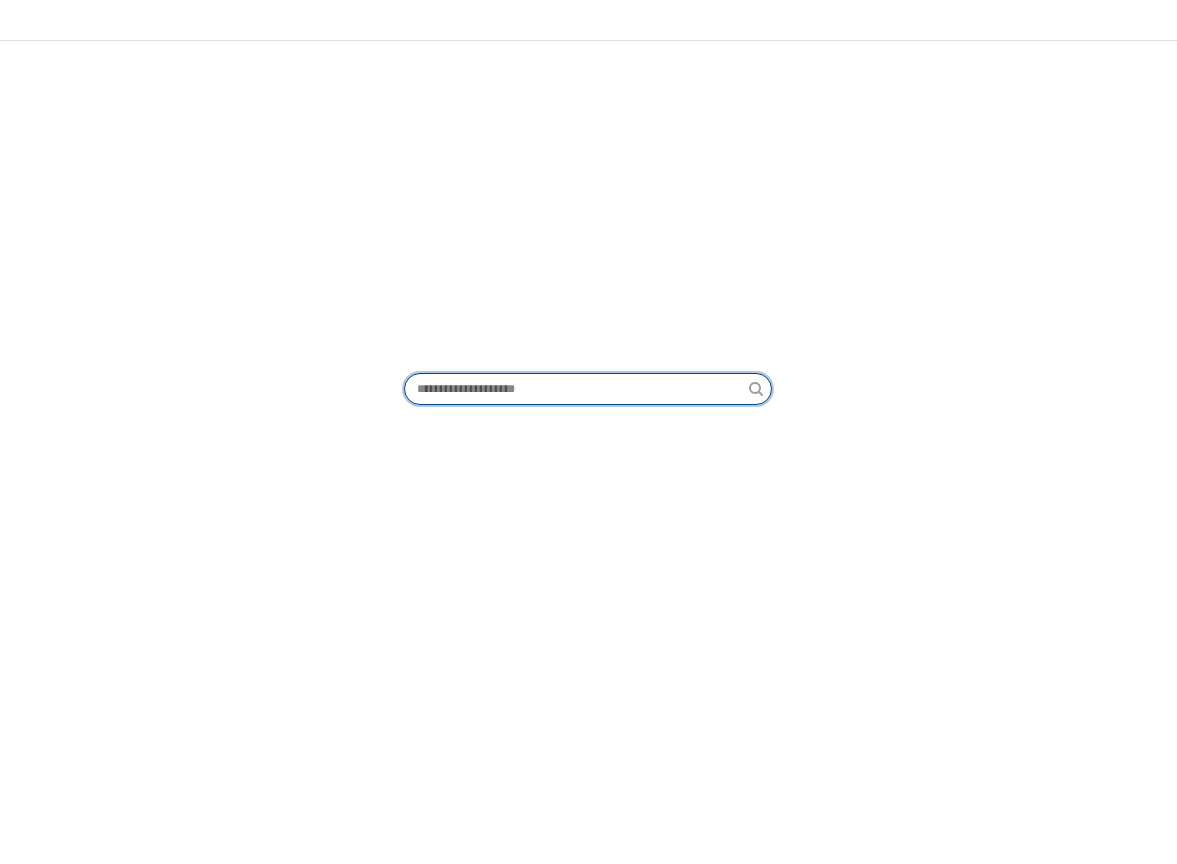 click at bounding box center [577, 389] 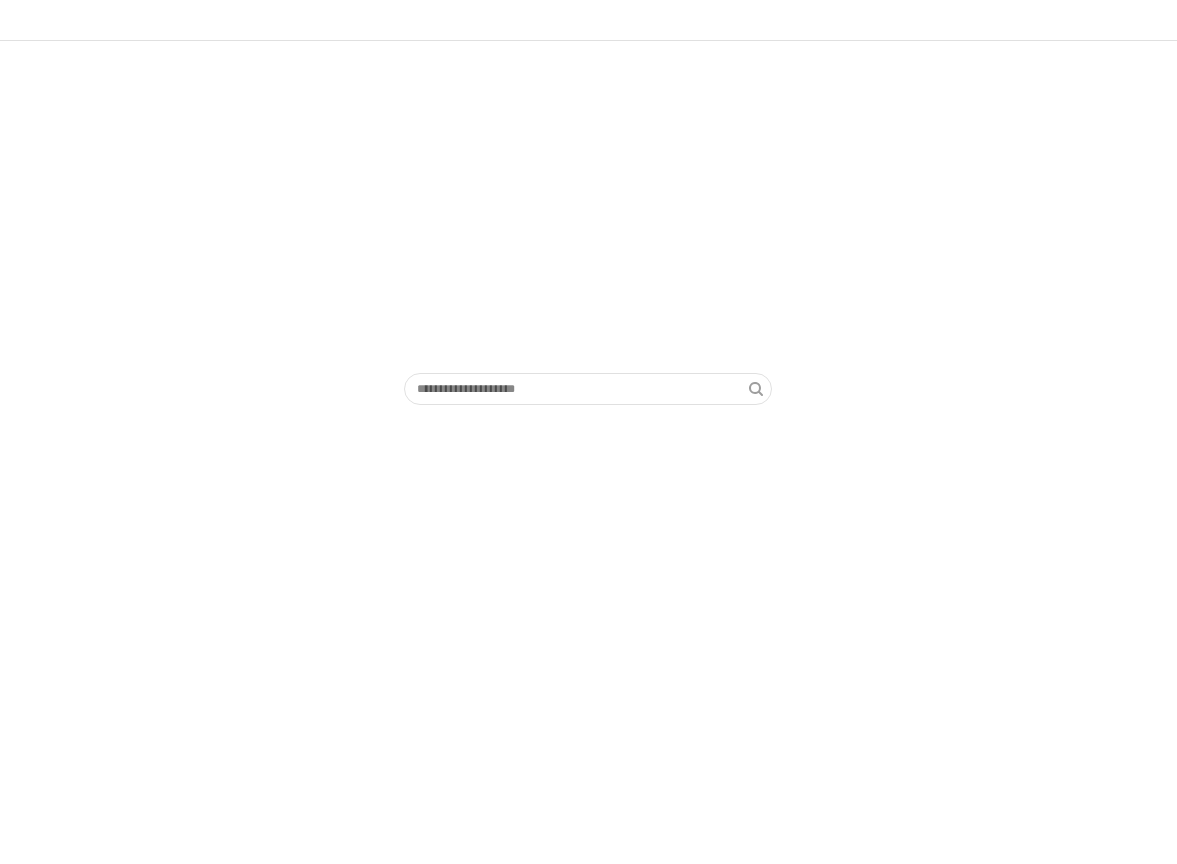click at bounding box center (588, 253) 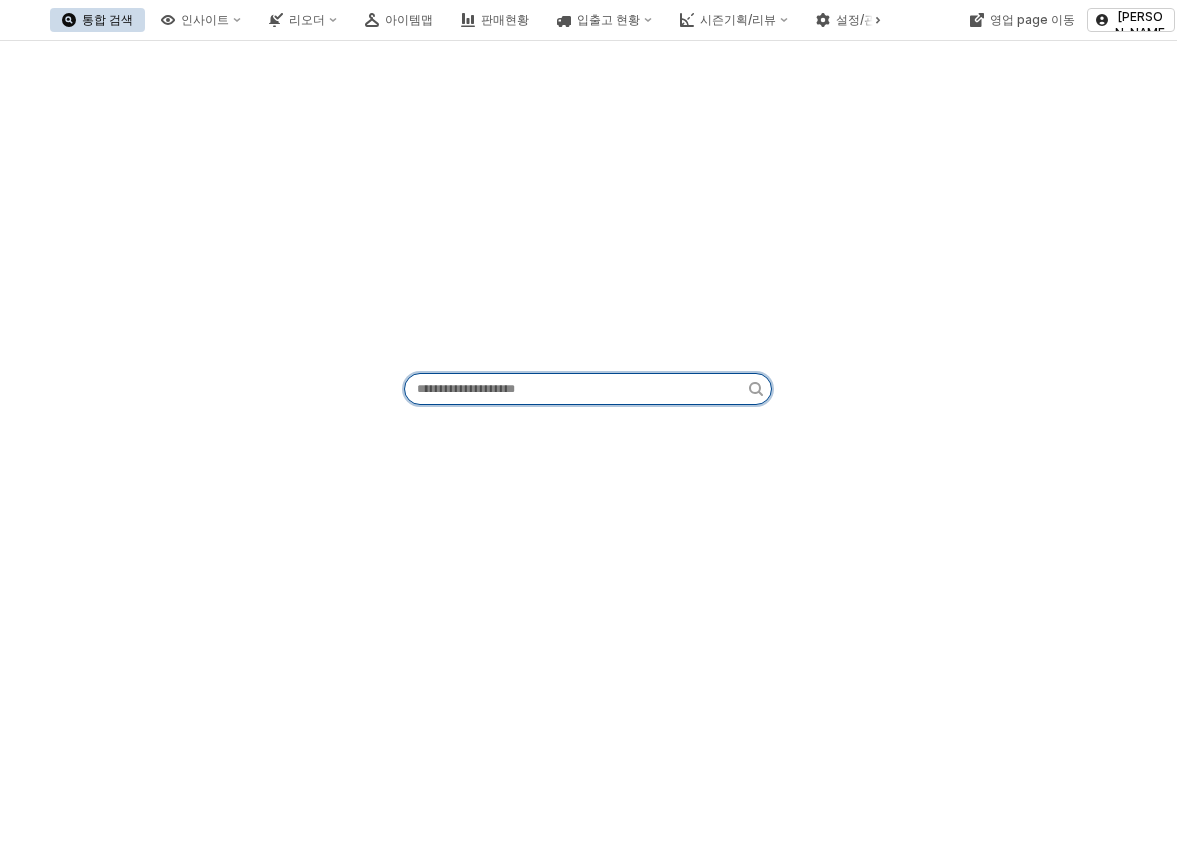 click at bounding box center (577, 389) 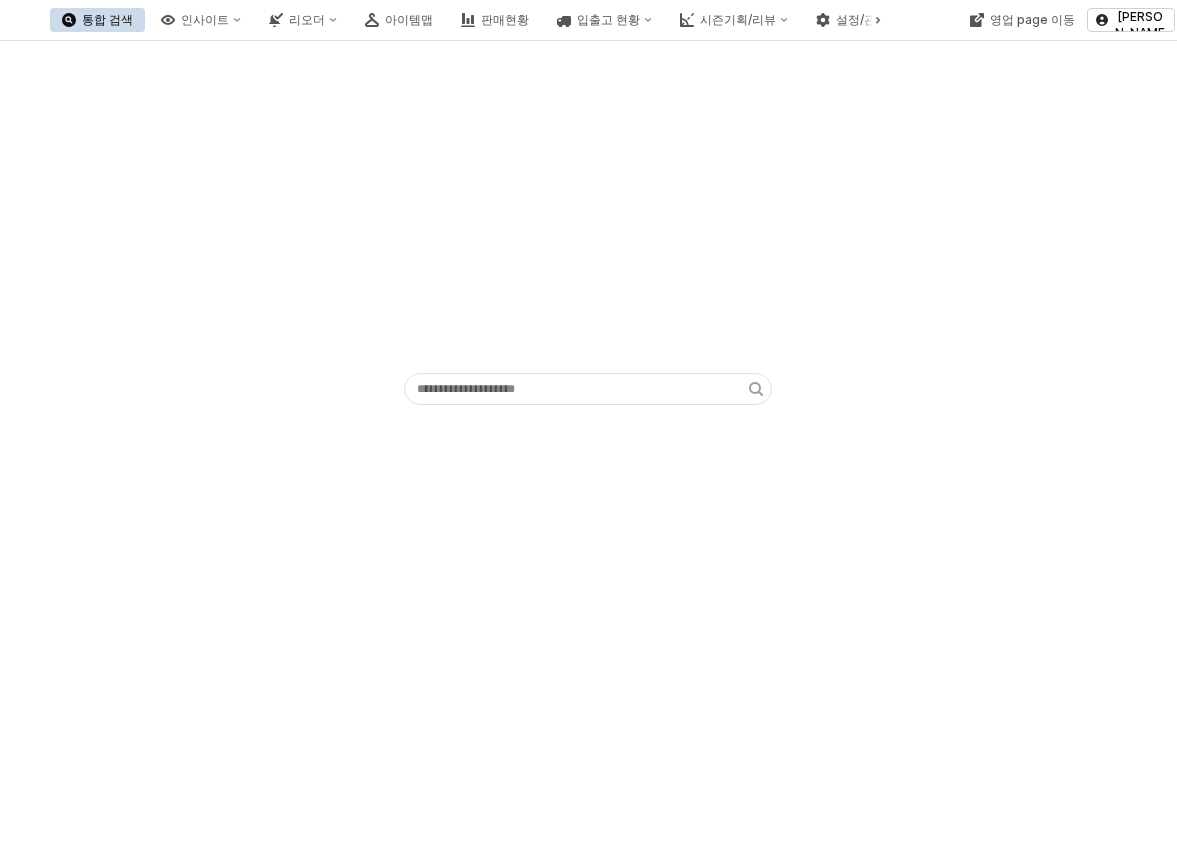 drag, startPoint x: 282, startPoint y: 338, endPoint x: 271, endPoint y: 340, distance: 11.18034 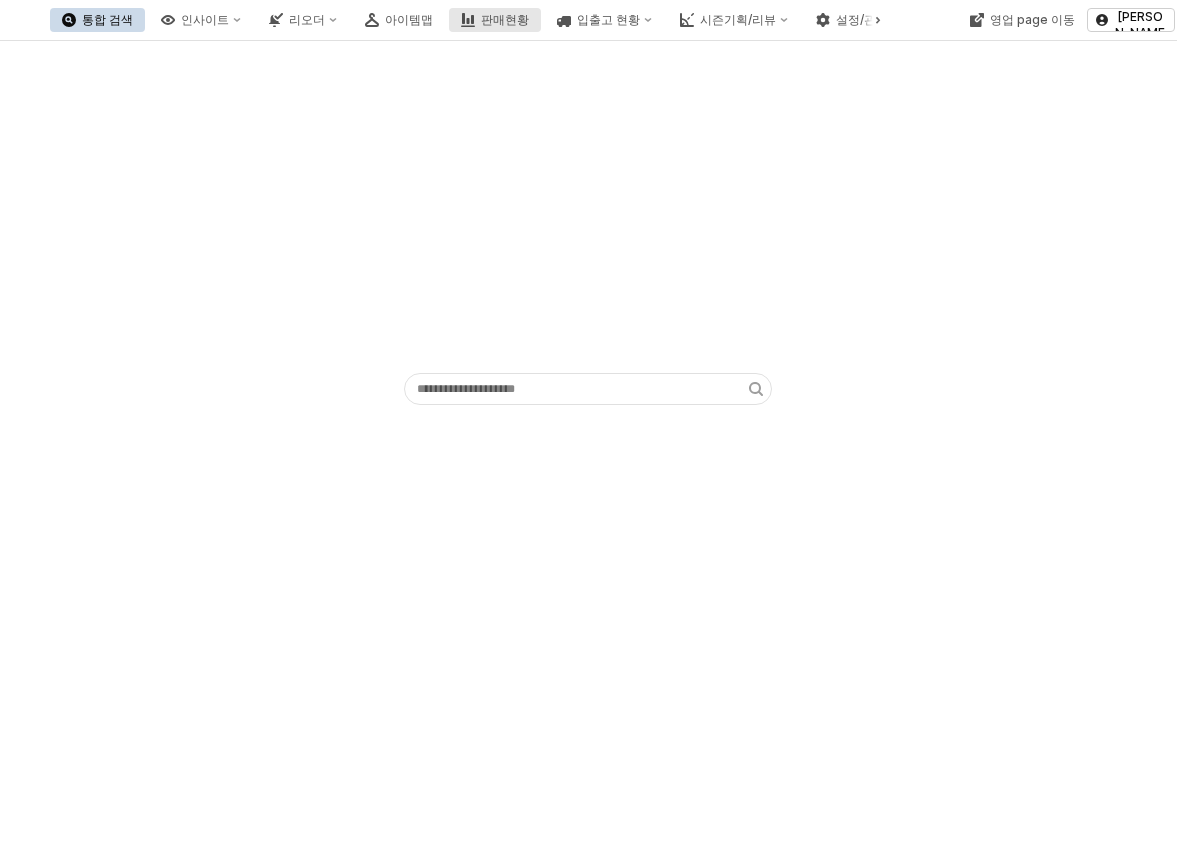 click on "판매현황" at bounding box center [505, 20] 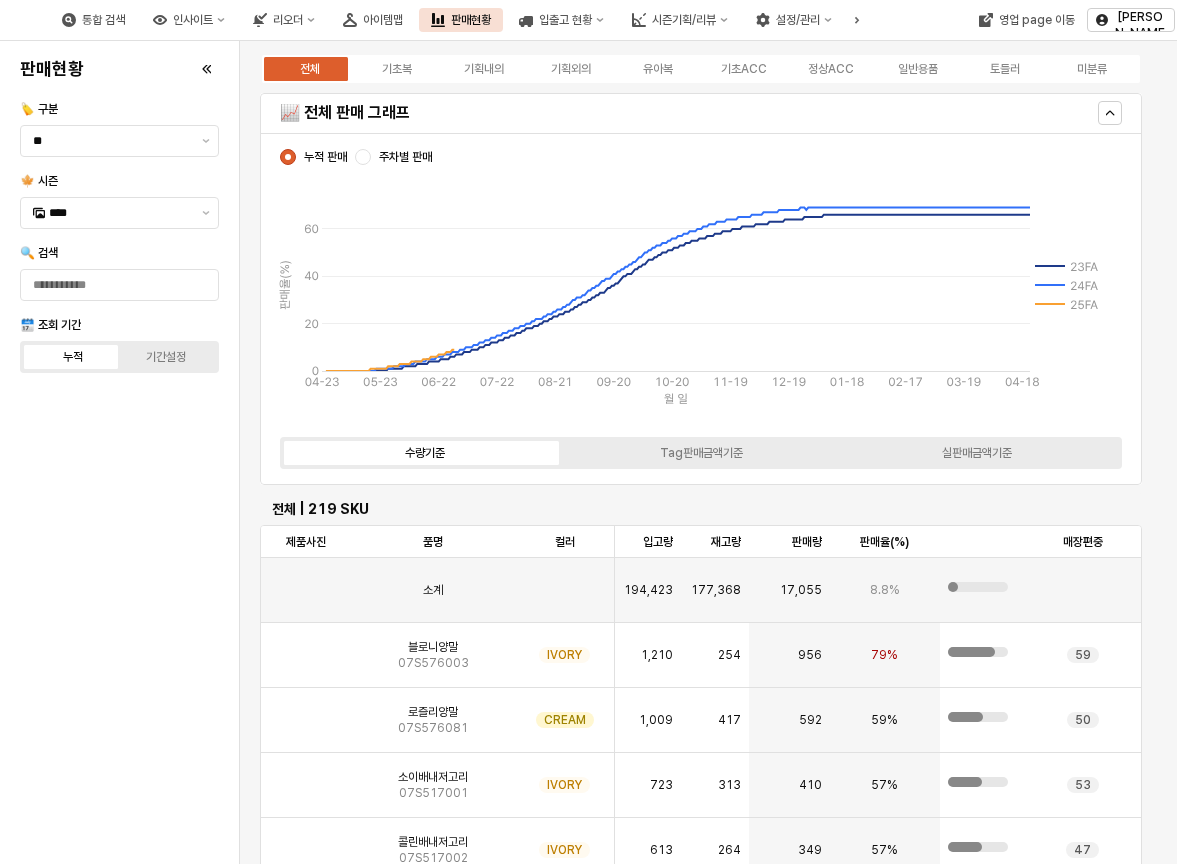 click on "판매현황 🏷️ 구분 ** 🍁 시즌 **** 🔍 검색 🗓️ 조회 기간 누적 기간설정" at bounding box center [119, 452] 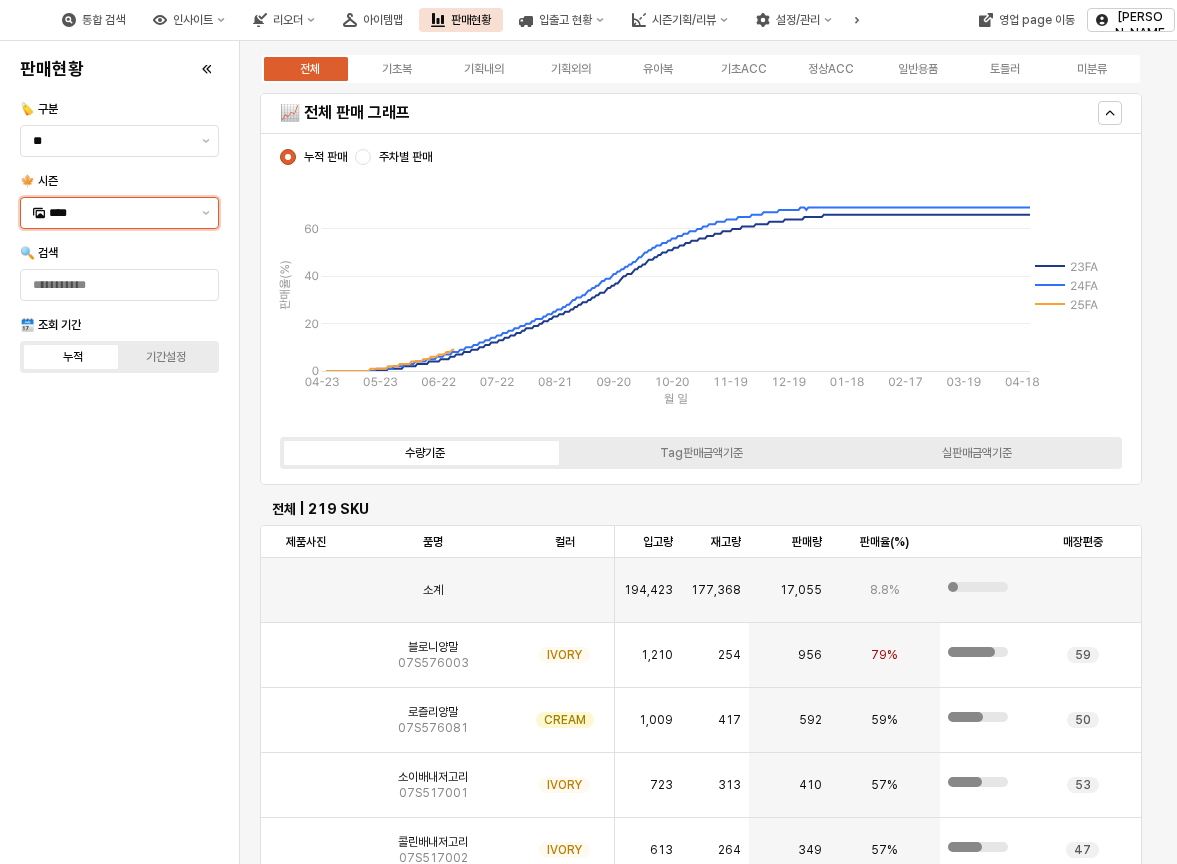 click on "****" at bounding box center [107, 213] 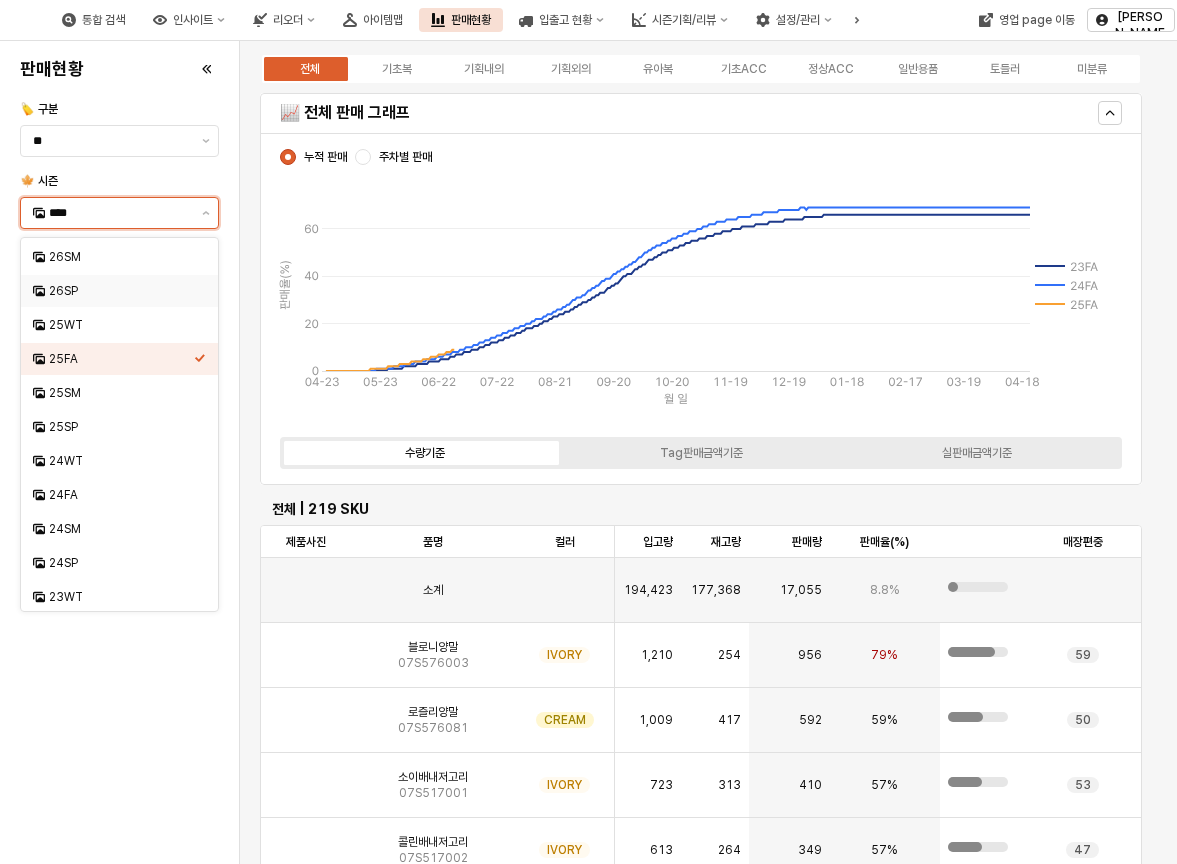 scroll, scrollTop: 100, scrollLeft: 0, axis: vertical 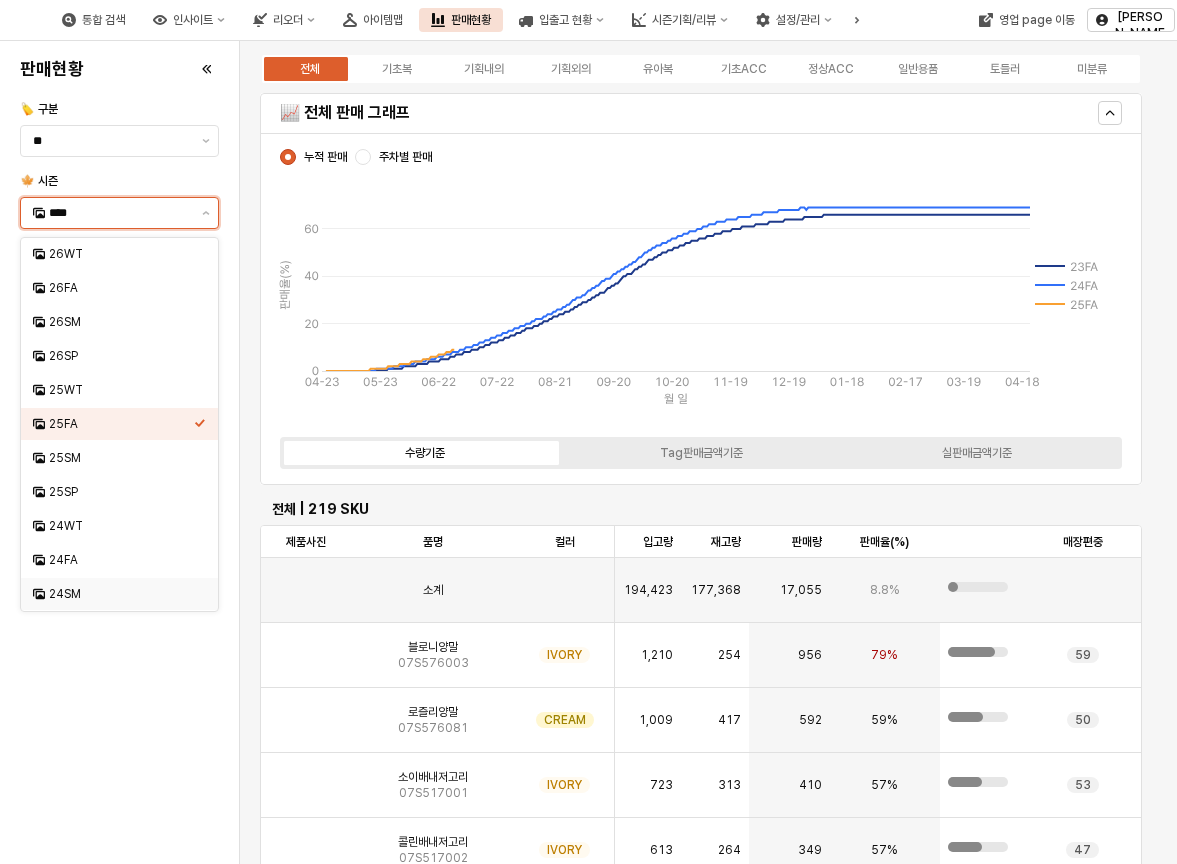 click on "24SM" at bounding box center (121, 594) 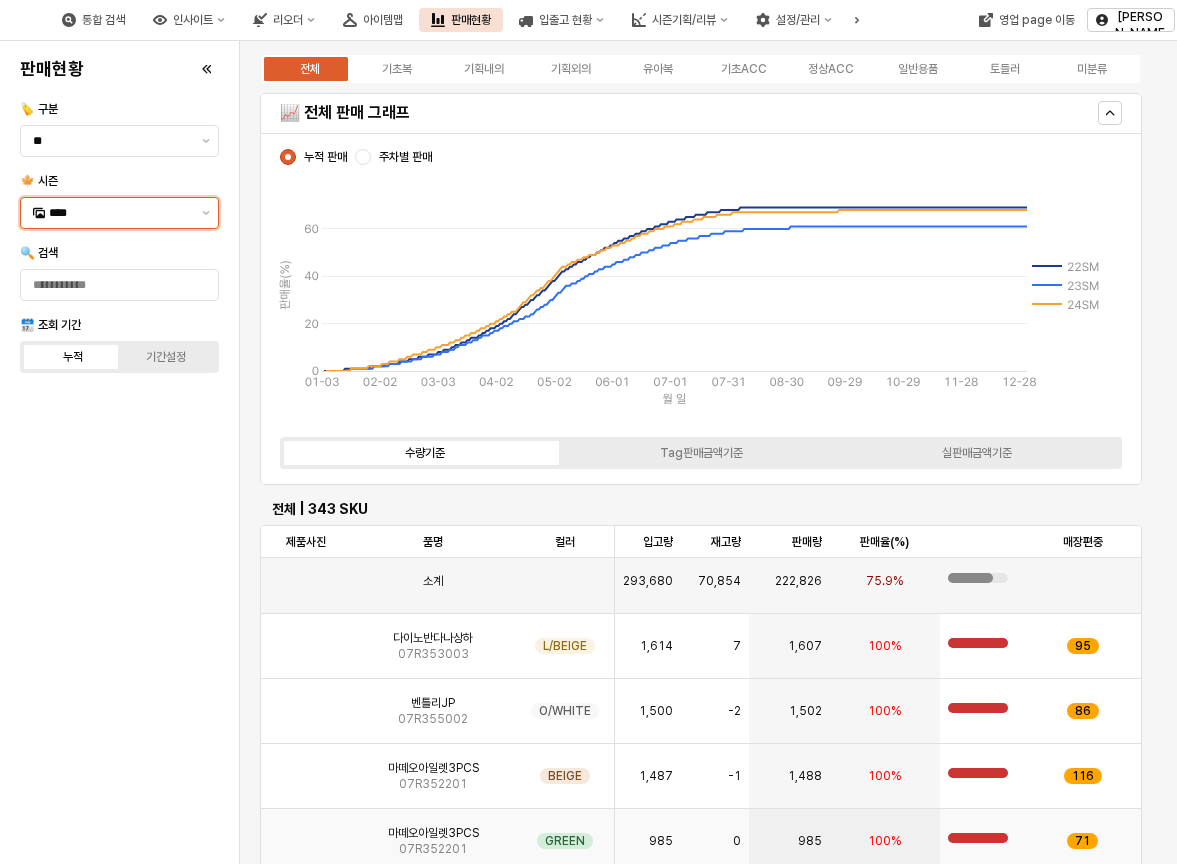 scroll, scrollTop: 0, scrollLeft: 0, axis: both 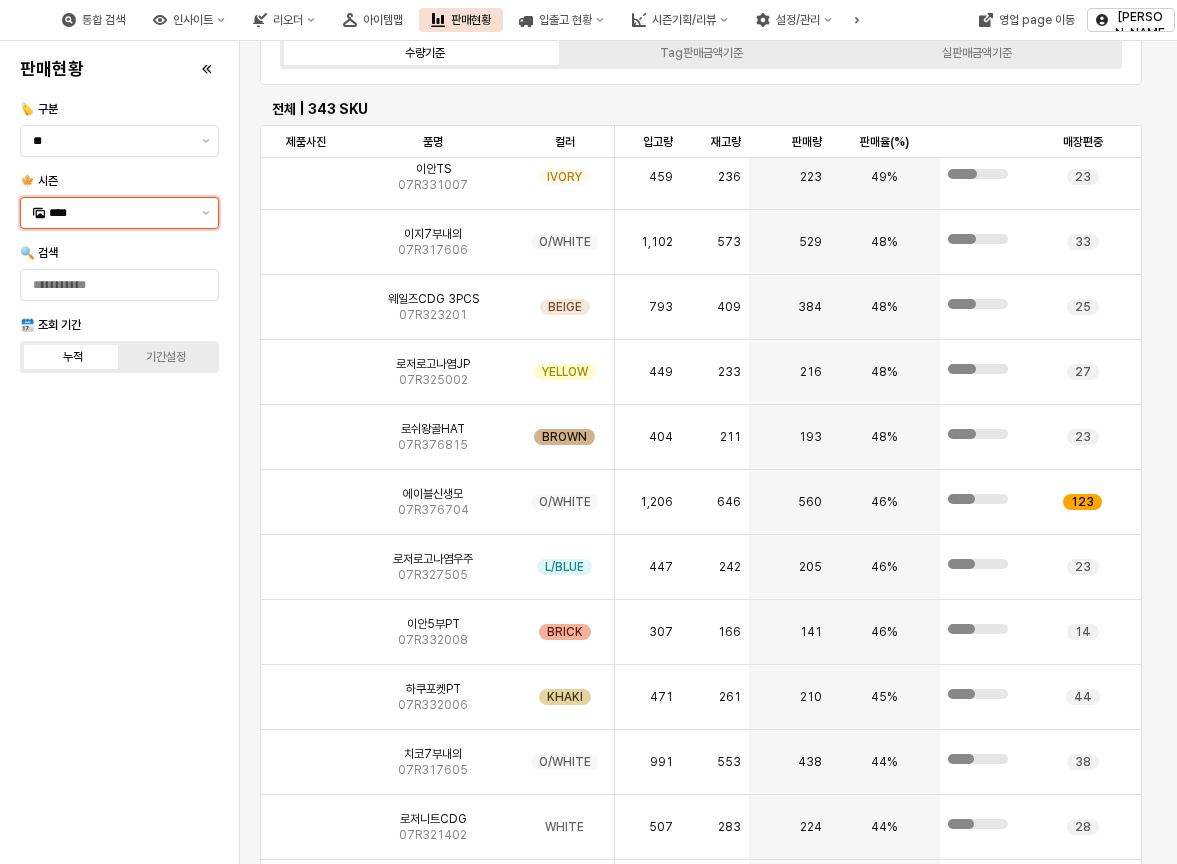 click on "****" at bounding box center (119, 213) 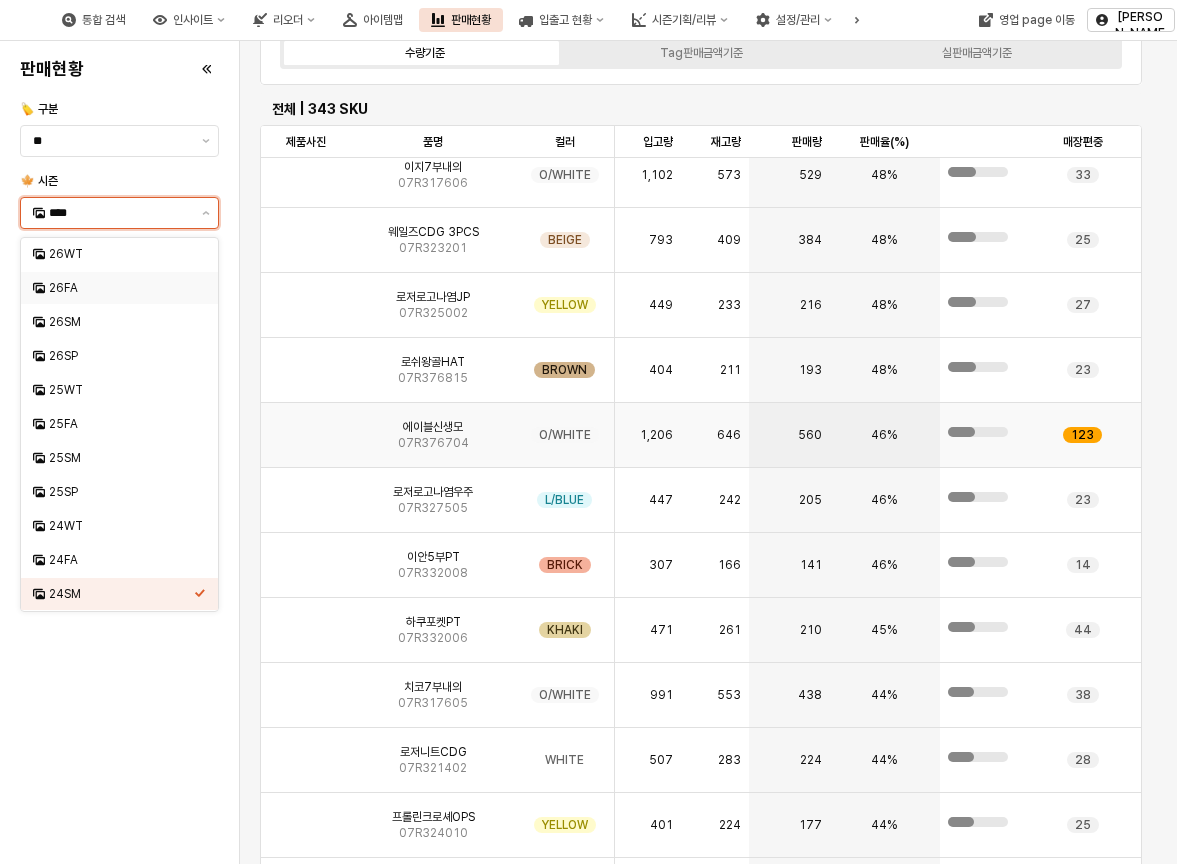 scroll, scrollTop: 19158, scrollLeft: 0, axis: vertical 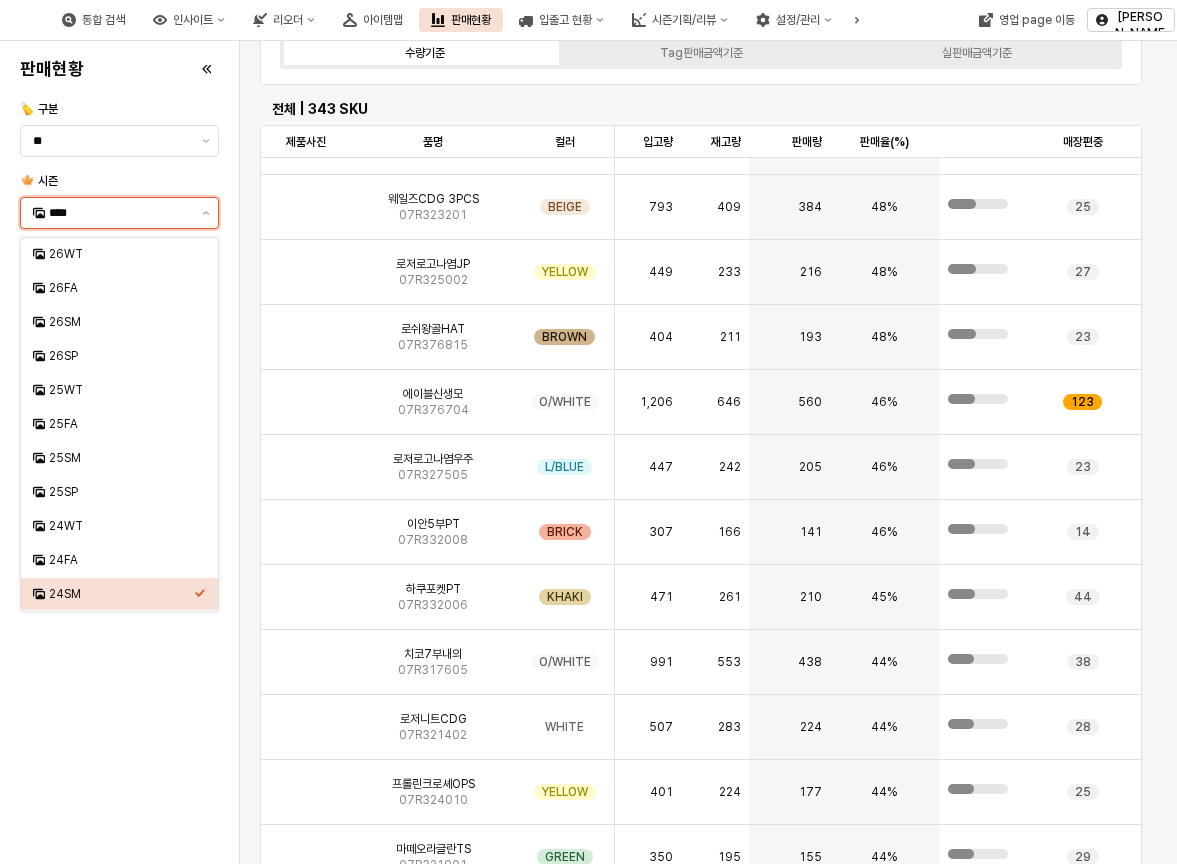 click on "24SM" at bounding box center (119, 594) 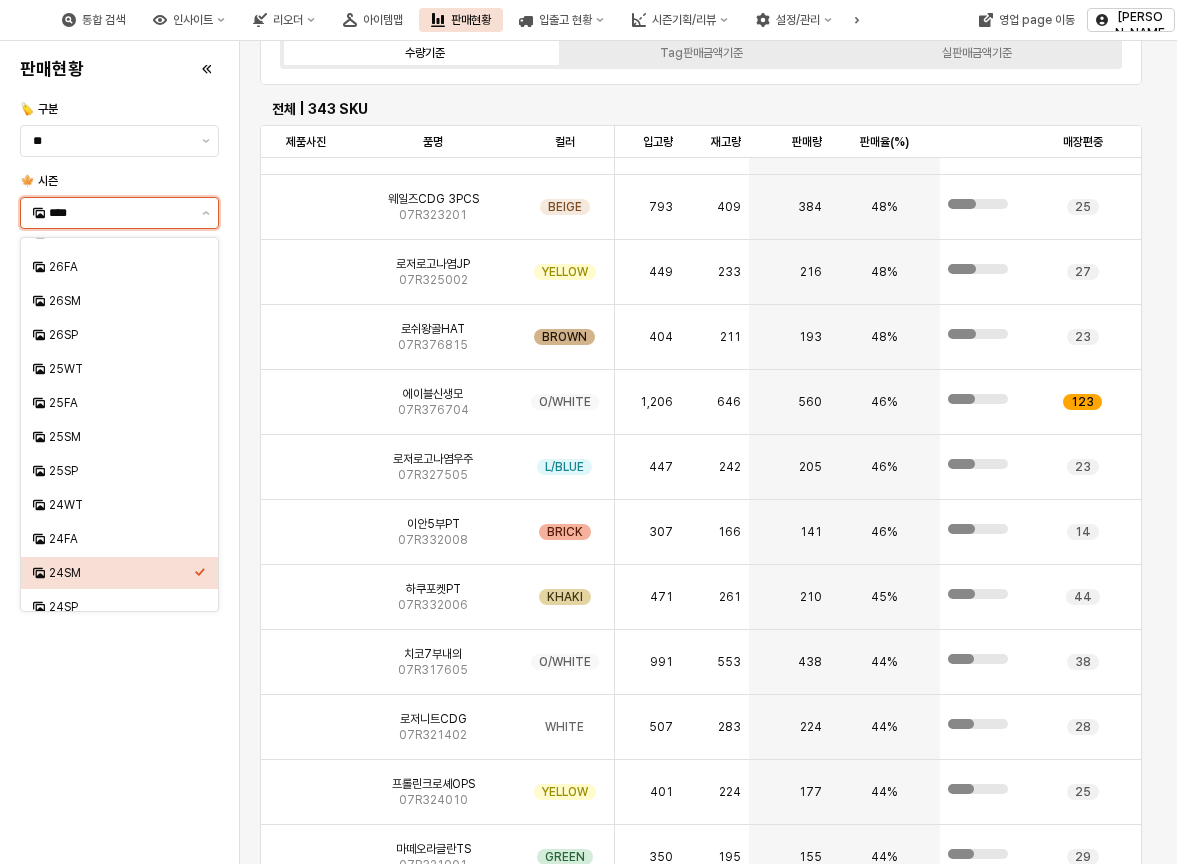 scroll, scrollTop: 40, scrollLeft: 0, axis: vertical 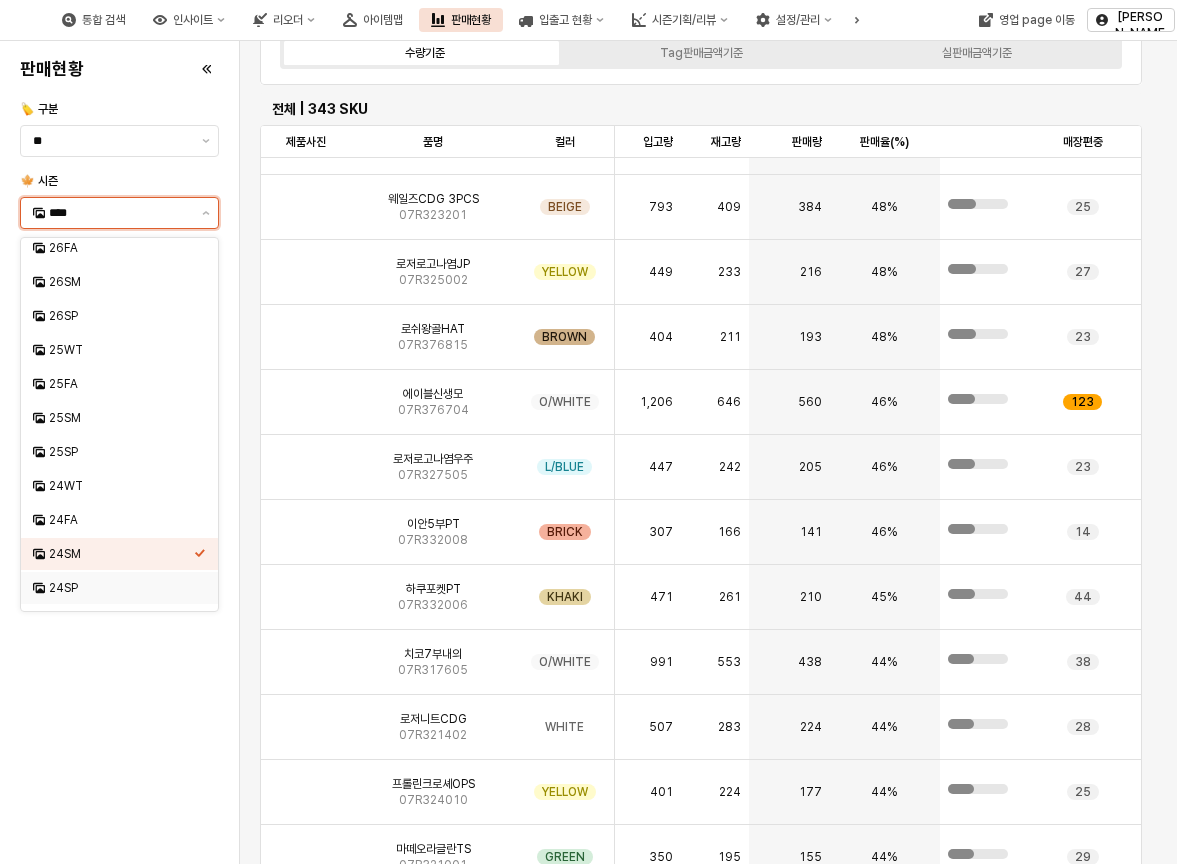 click on "24SP" at bounding box center (121, 588) 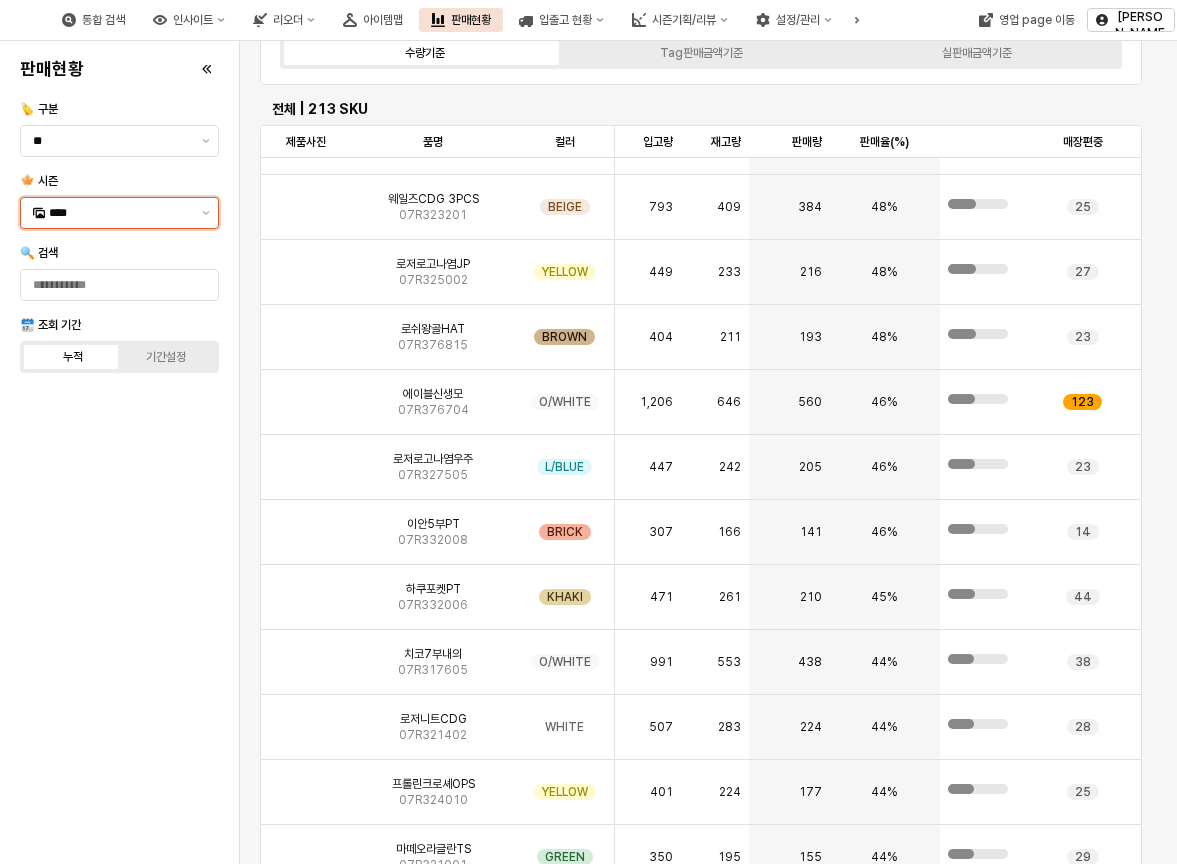 scroll, scrollTop: 13095, scrollLeft: 0, axis: vertical 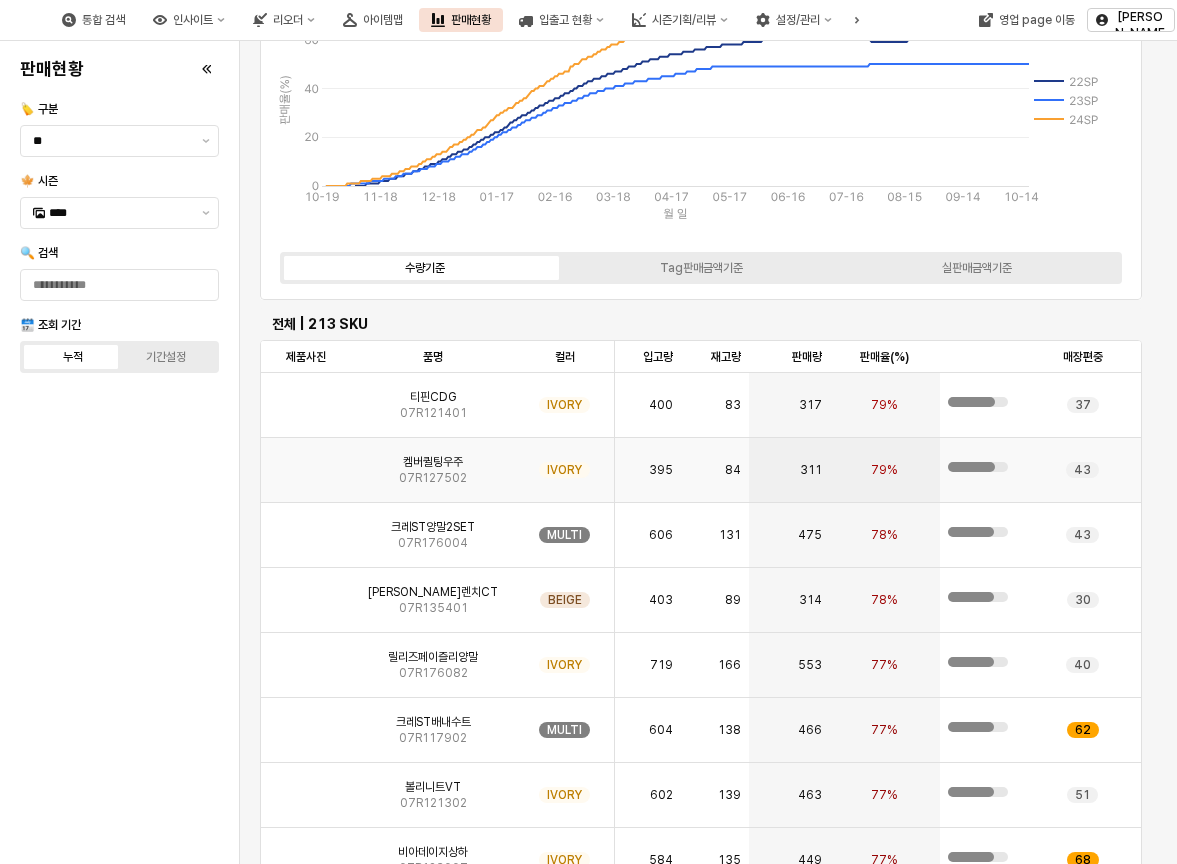 click on "켐버퀼팅우주 07R127502" at bounding box center (433, 470) 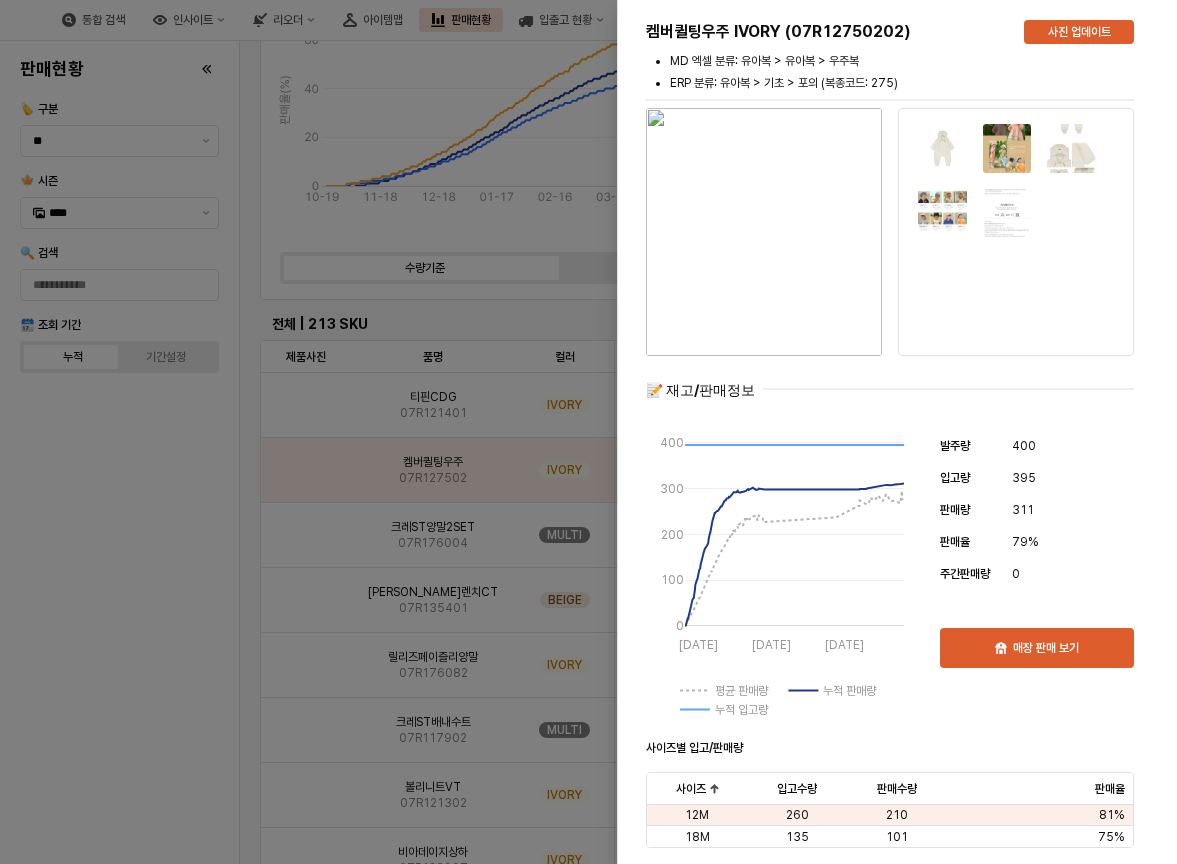 click at bounding box center (588, 432) 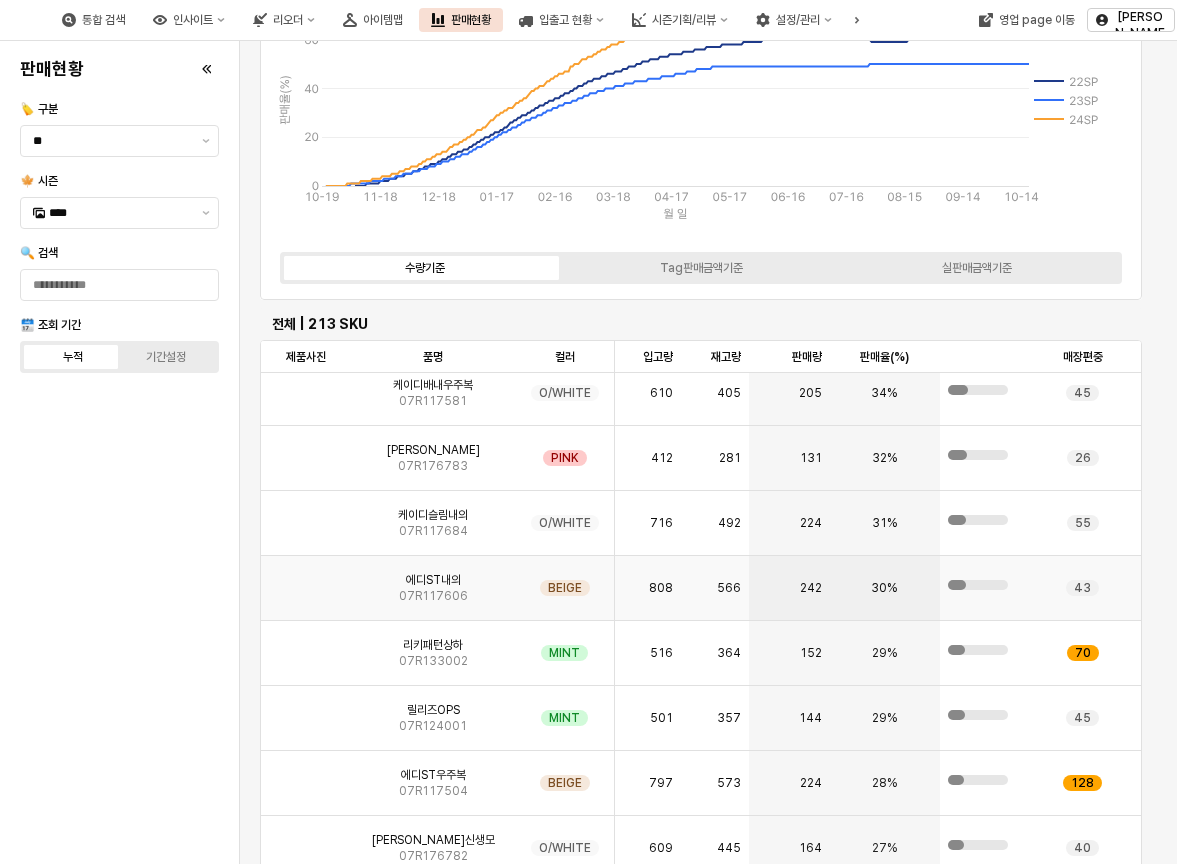 scroll, scrollTop: 13095, scrollLeft: 0, axis: vertical 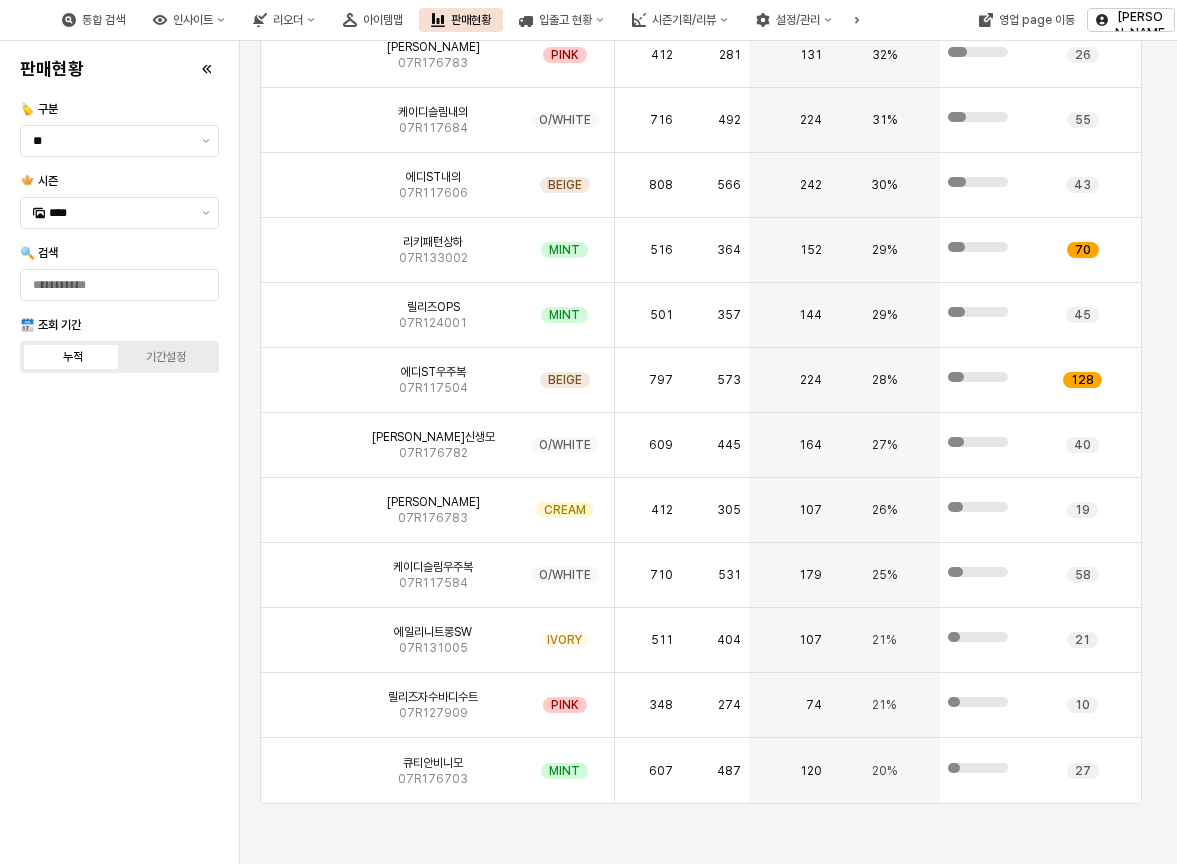 drag, startPoint x: 1146, startPoint y: 748, endPoint x: 1143, endPoint y: 224, distance: 524.0086 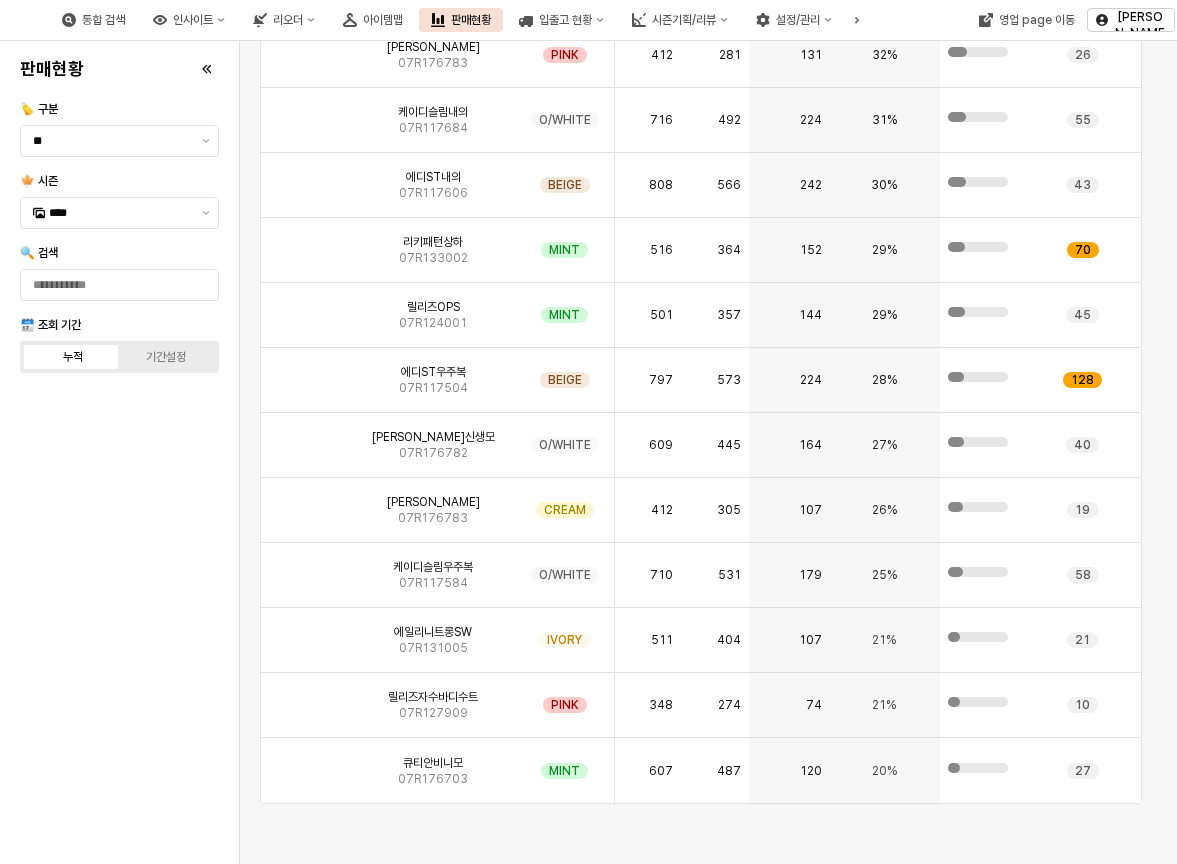 scroll, scrollTop: 0, scrollLeft: 0, axis: both 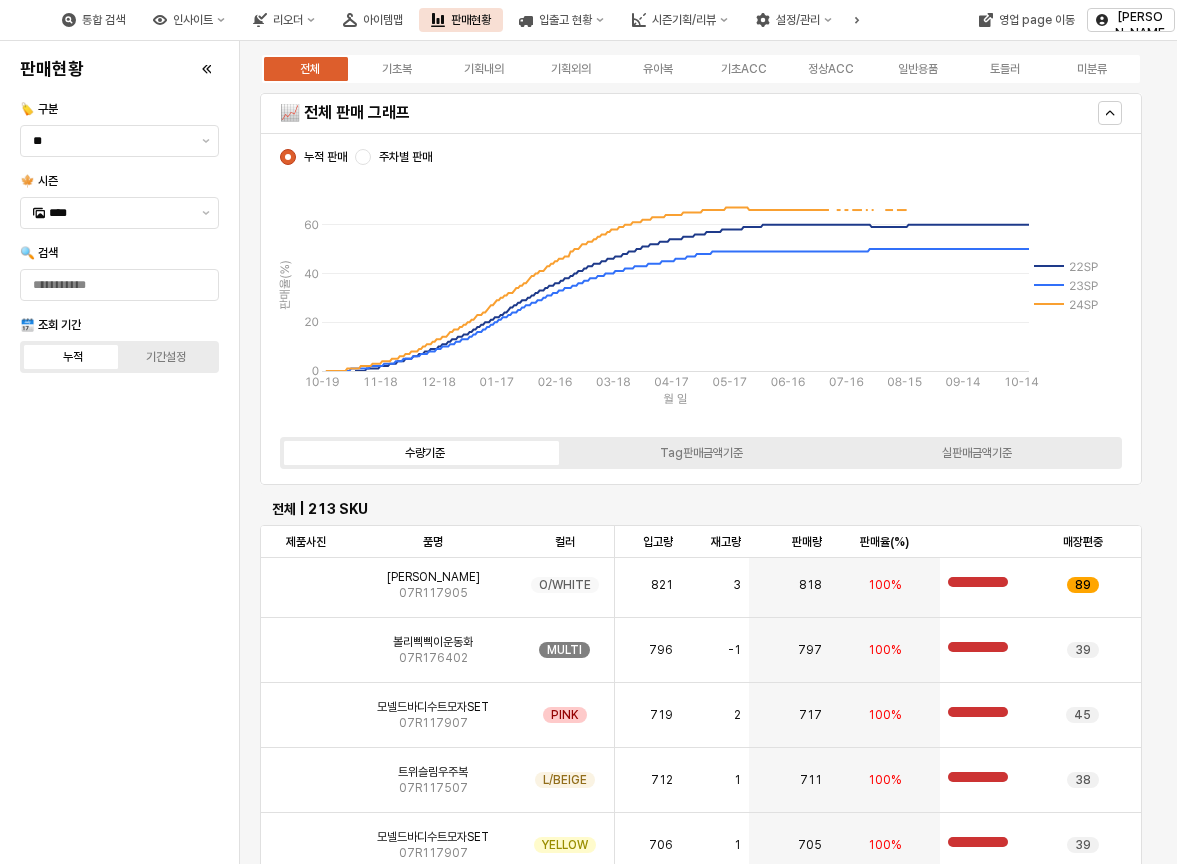 click on "판매현황 🏷️ 구분 ** 🍁 시즌 **** 🔍 검색 🗓️ 조회 기간 누적 기간설정" at bounding box center (119, 452) 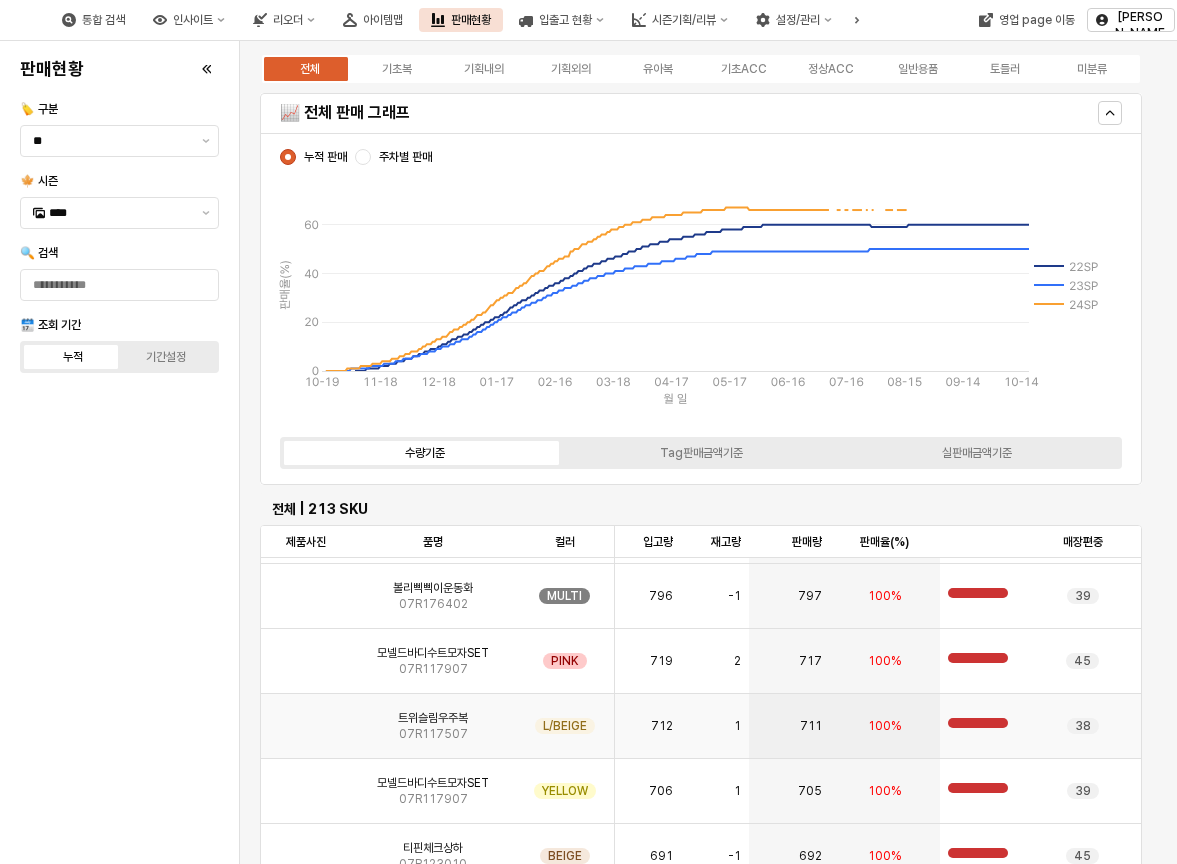 scroll, scrollTop: 300, scrollLeft: 0, axis: vertical 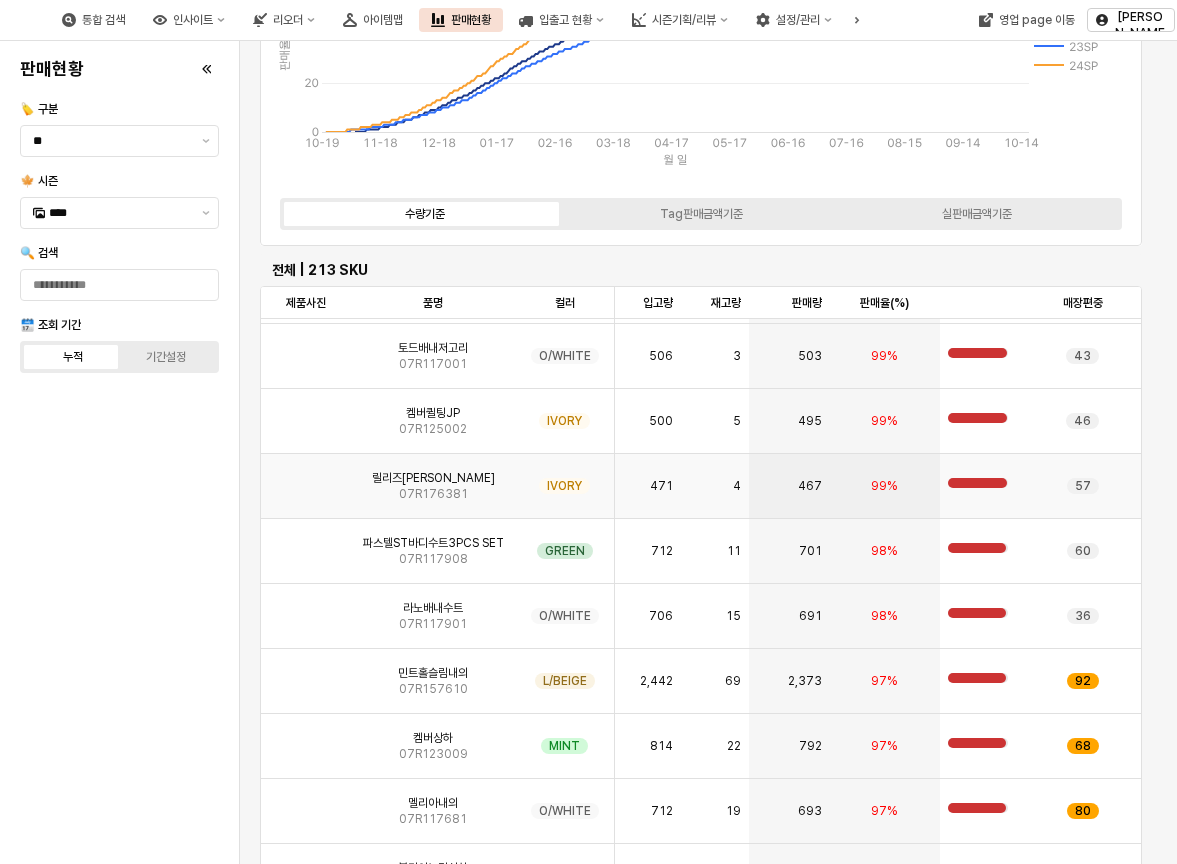 click on "467" at bounding box center (789, 486) 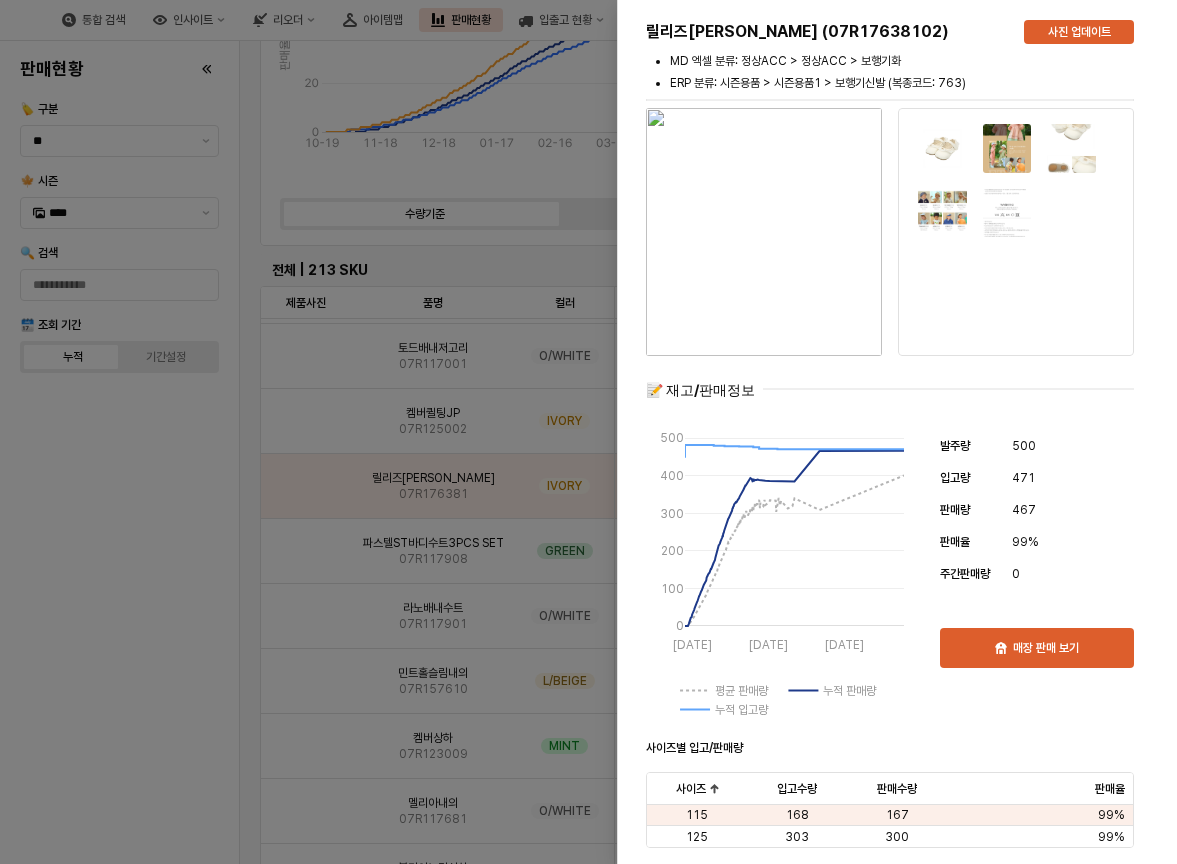 click at bounding box center (588, 432) 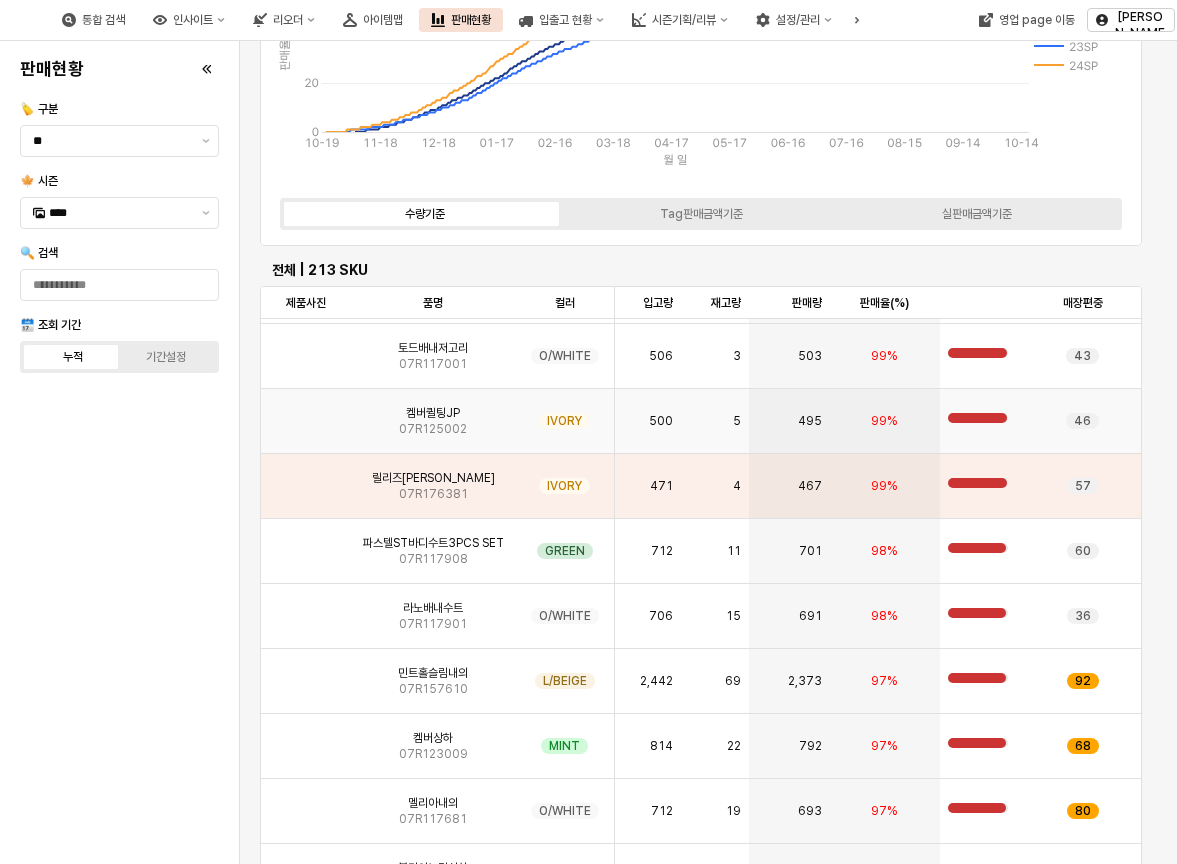 click on "켐버퀼팅JP 07R125002" at bounding box center [433, 421] 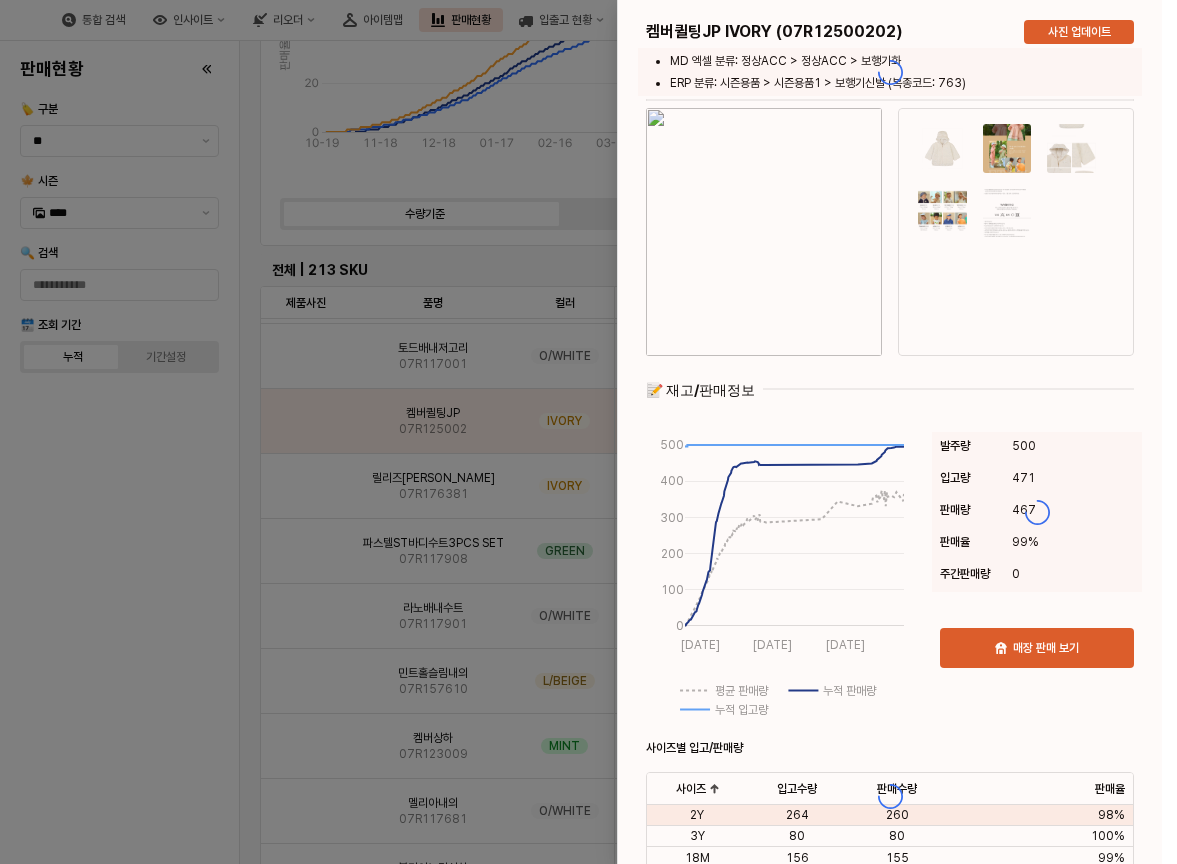 click at bounding box center (588, 432) 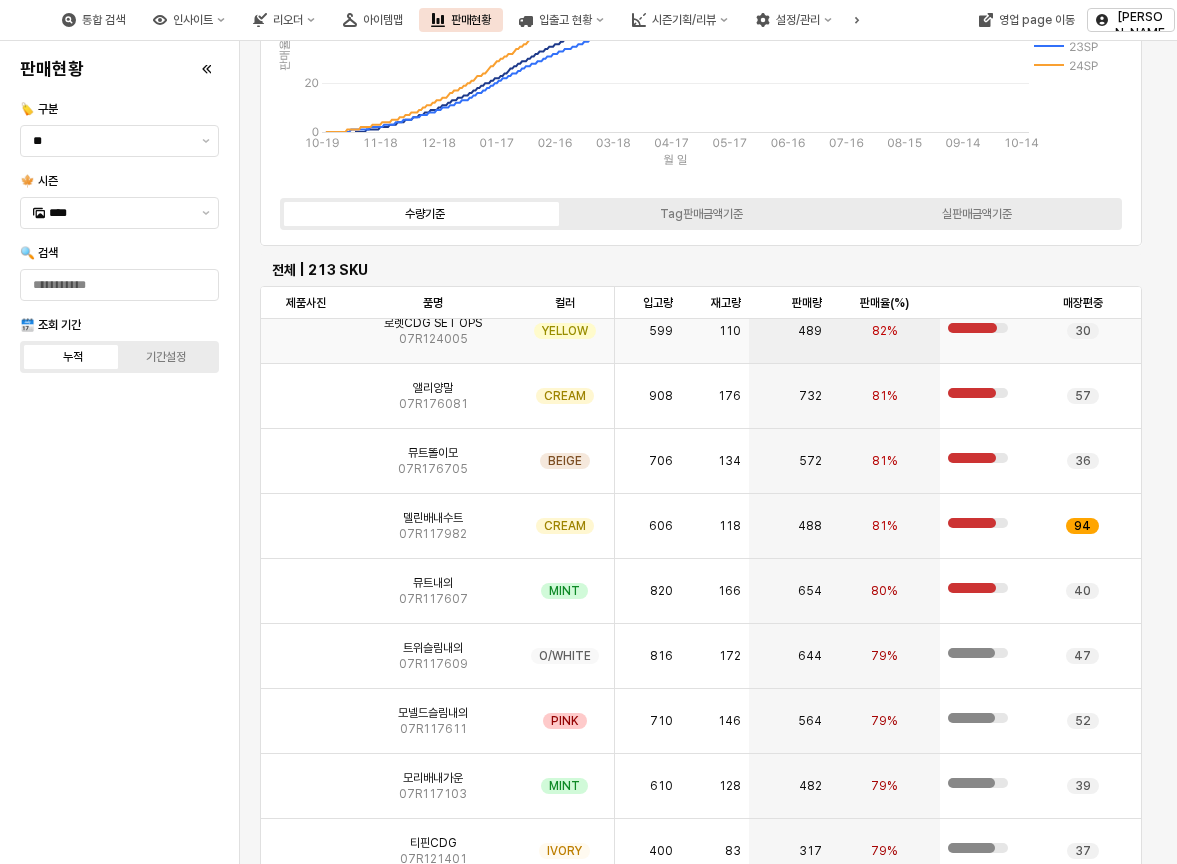 scroll, scrollTop: 4500, scrollLeft: 0, axis: vertical 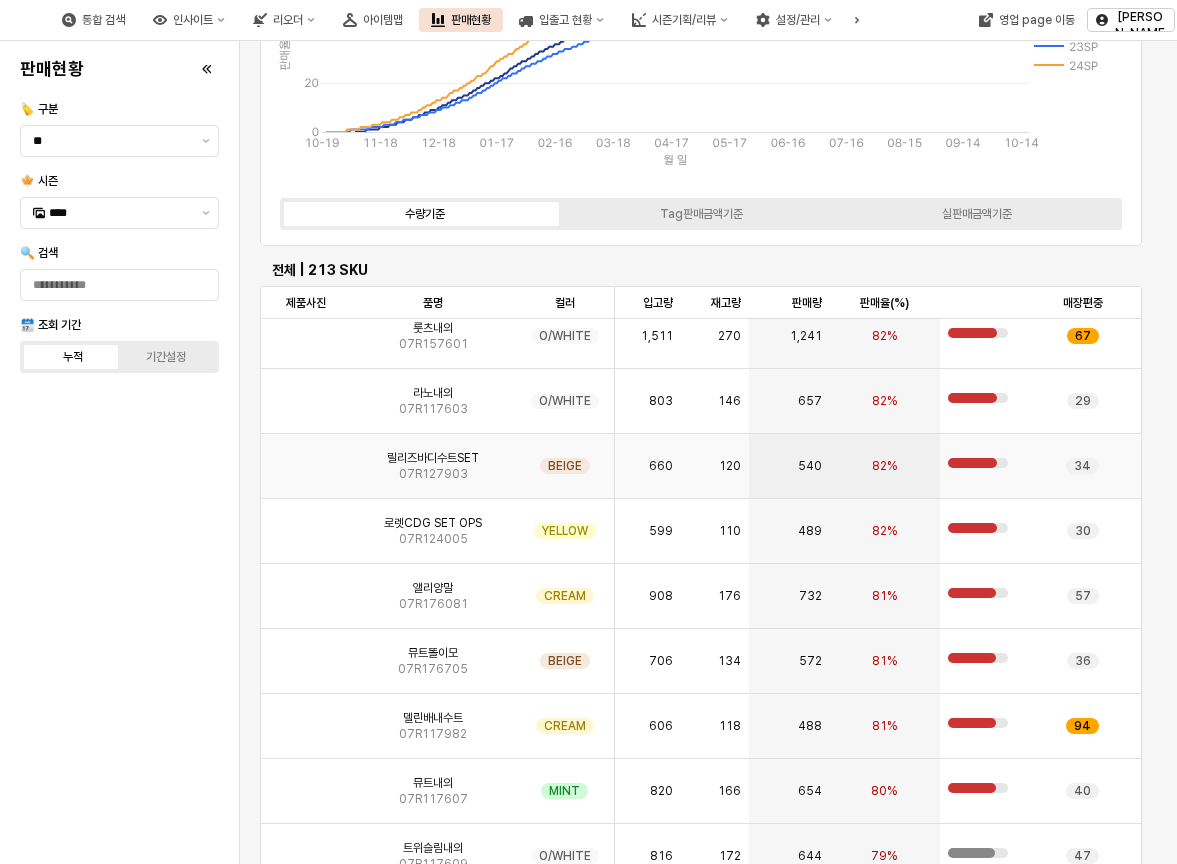 click on "릴리즈바디수트SET 07R127903" at bounding box center [433, 466] 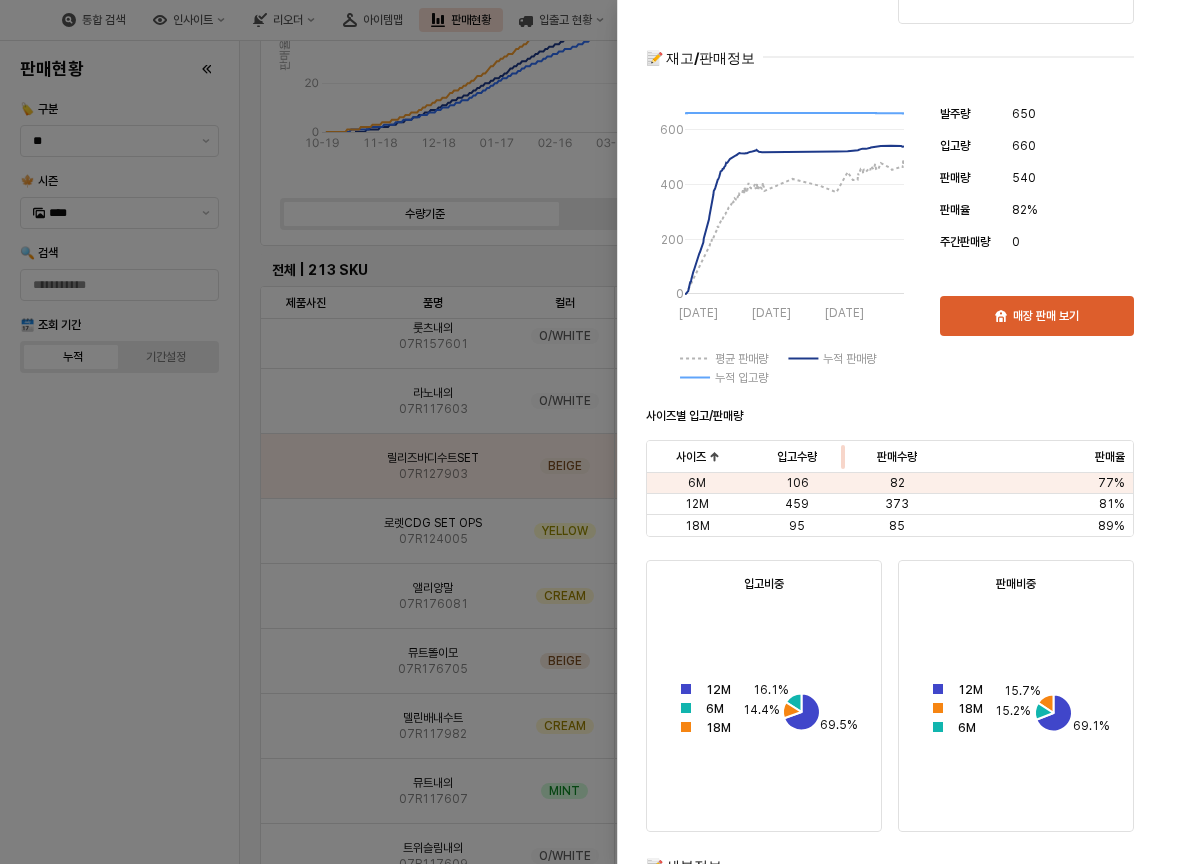 scroll, scrollTop: 0, scrollLeft: 0, axis: both 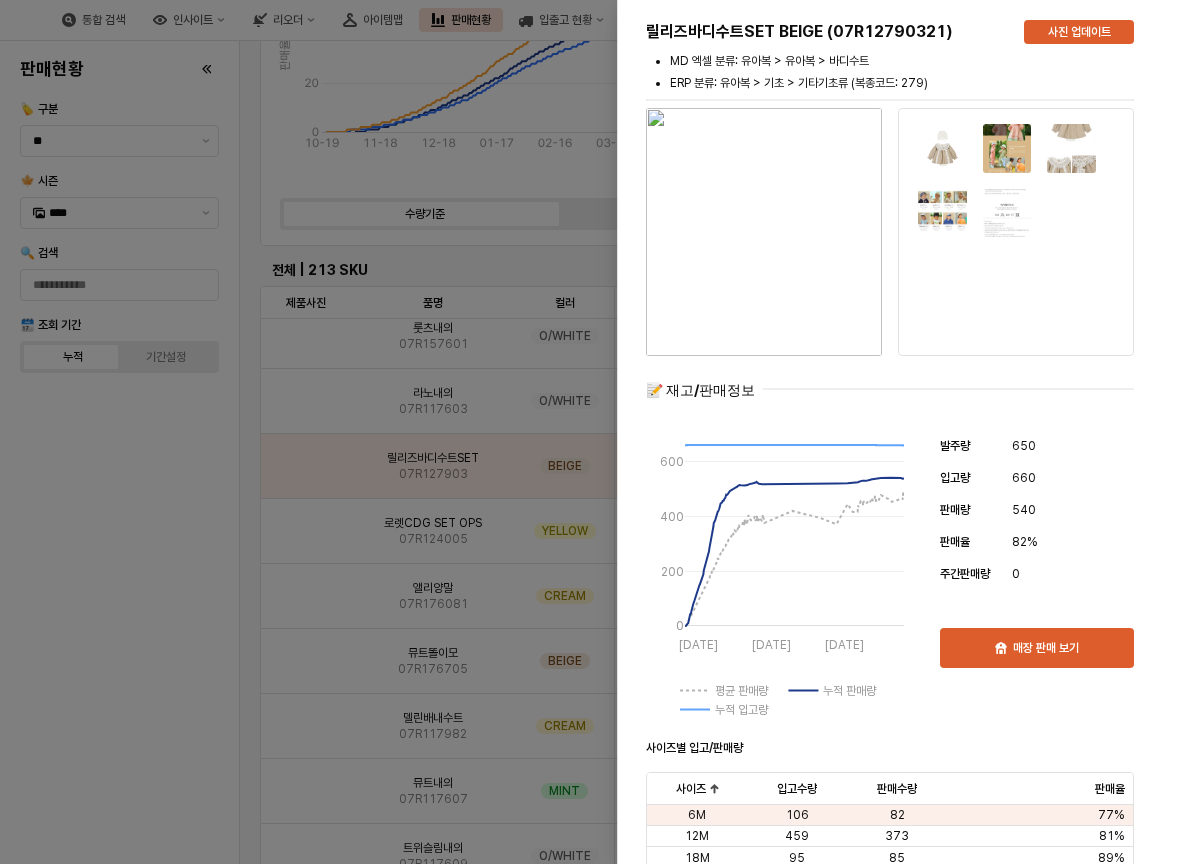 click at bounding box center [588, 432] 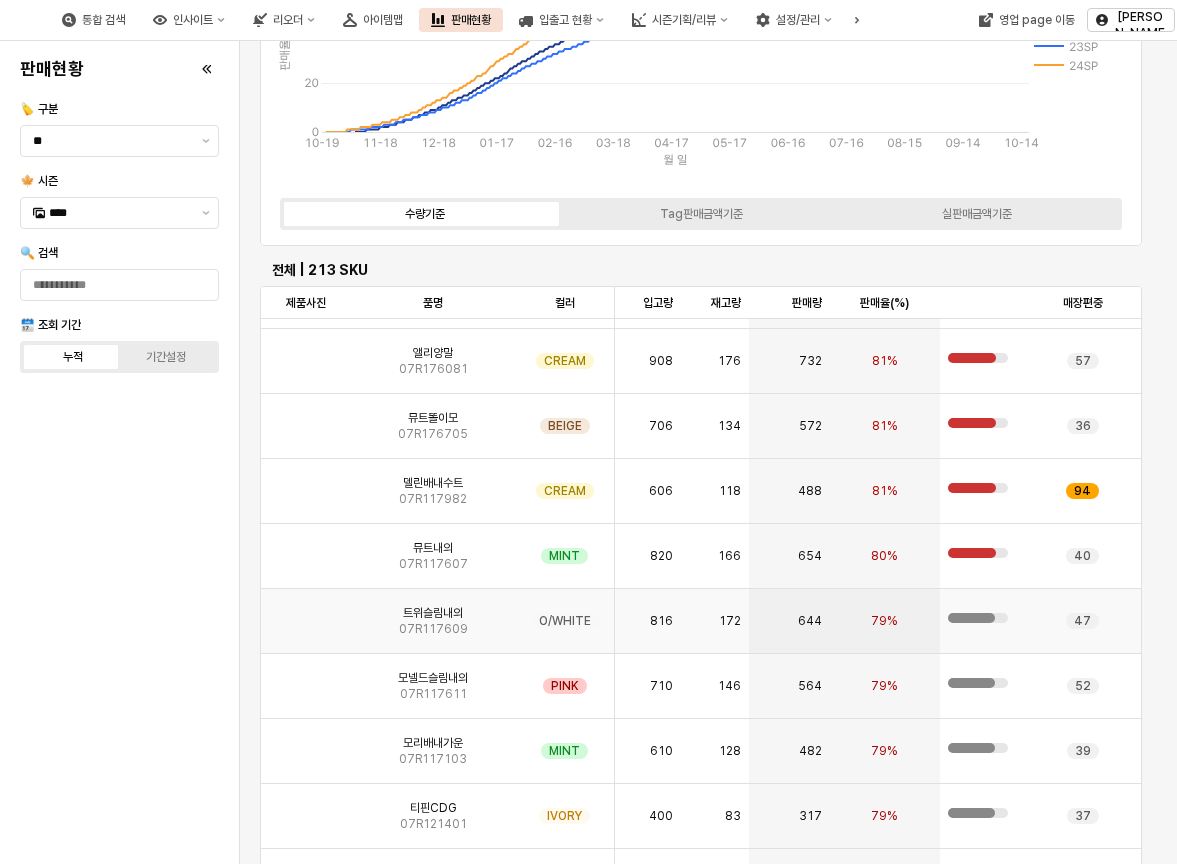 scroll, scrollTop: 4700, scrollLeft: 0, axis: vertical 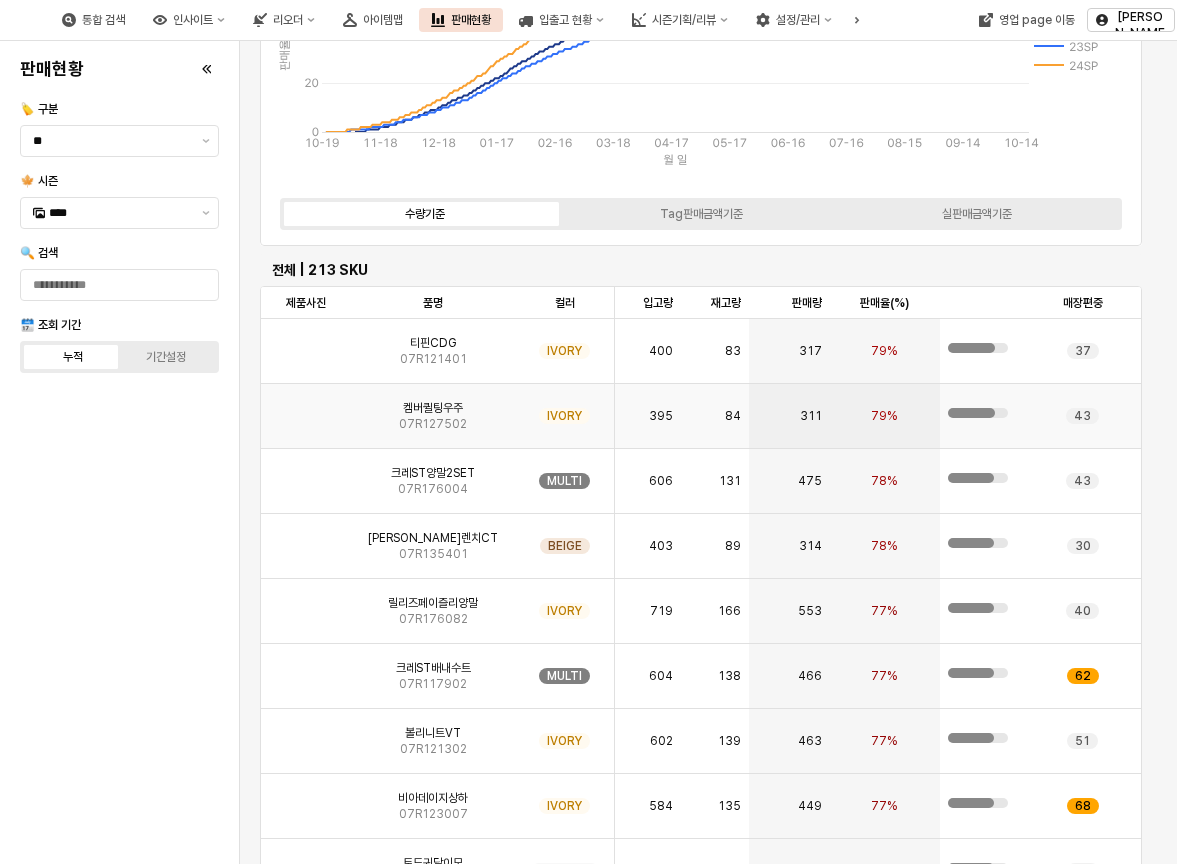 click on "켐버퀼팅우주 07R127502" at bounding box center [433, 416] 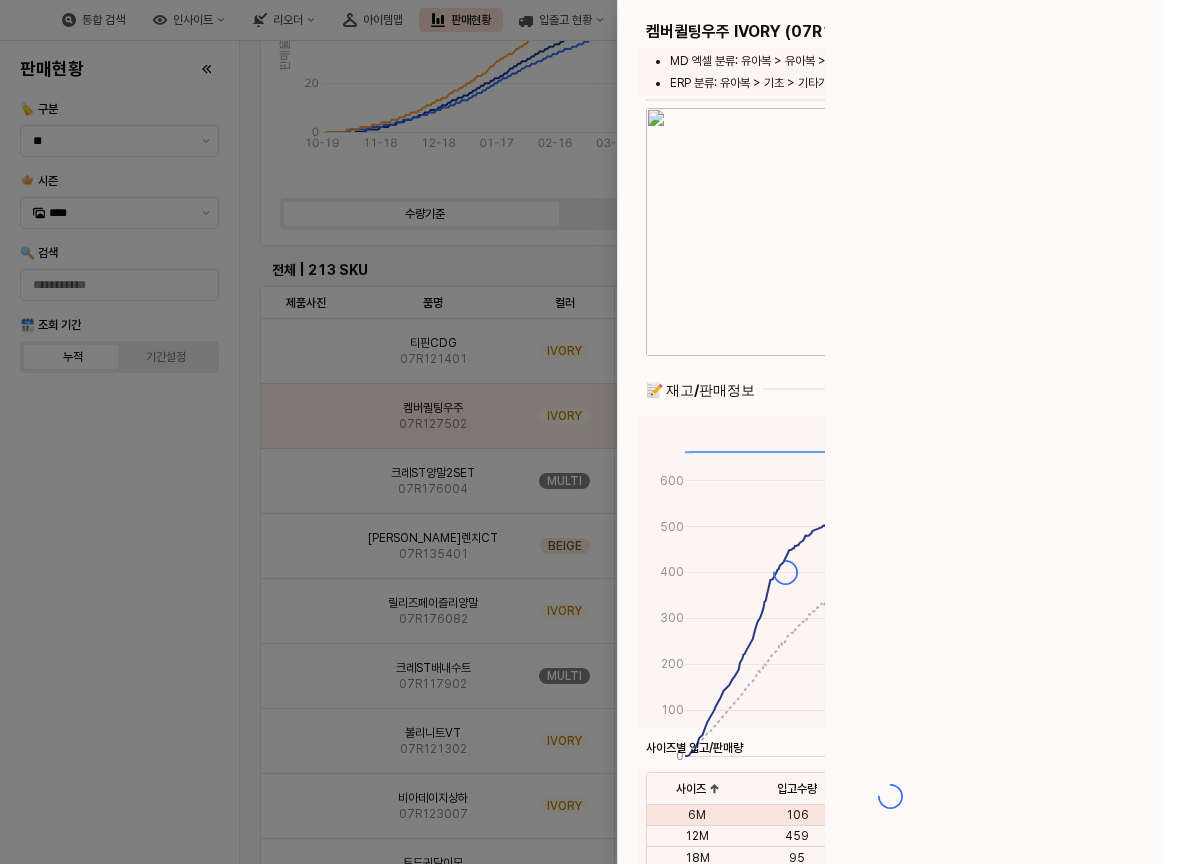 click at bounding box center [588, 432] 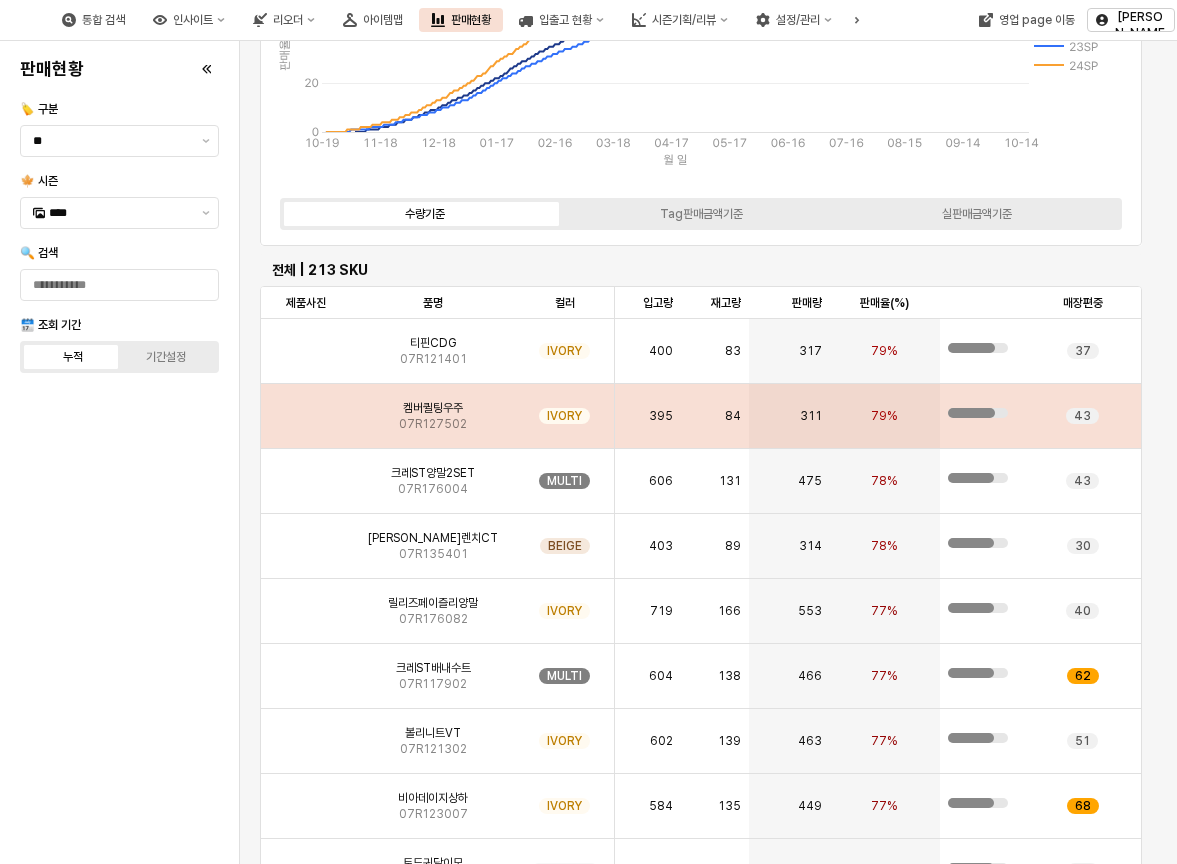 click on "켐버퀼팅우주 07R127502" at bounding box center (433, 416) 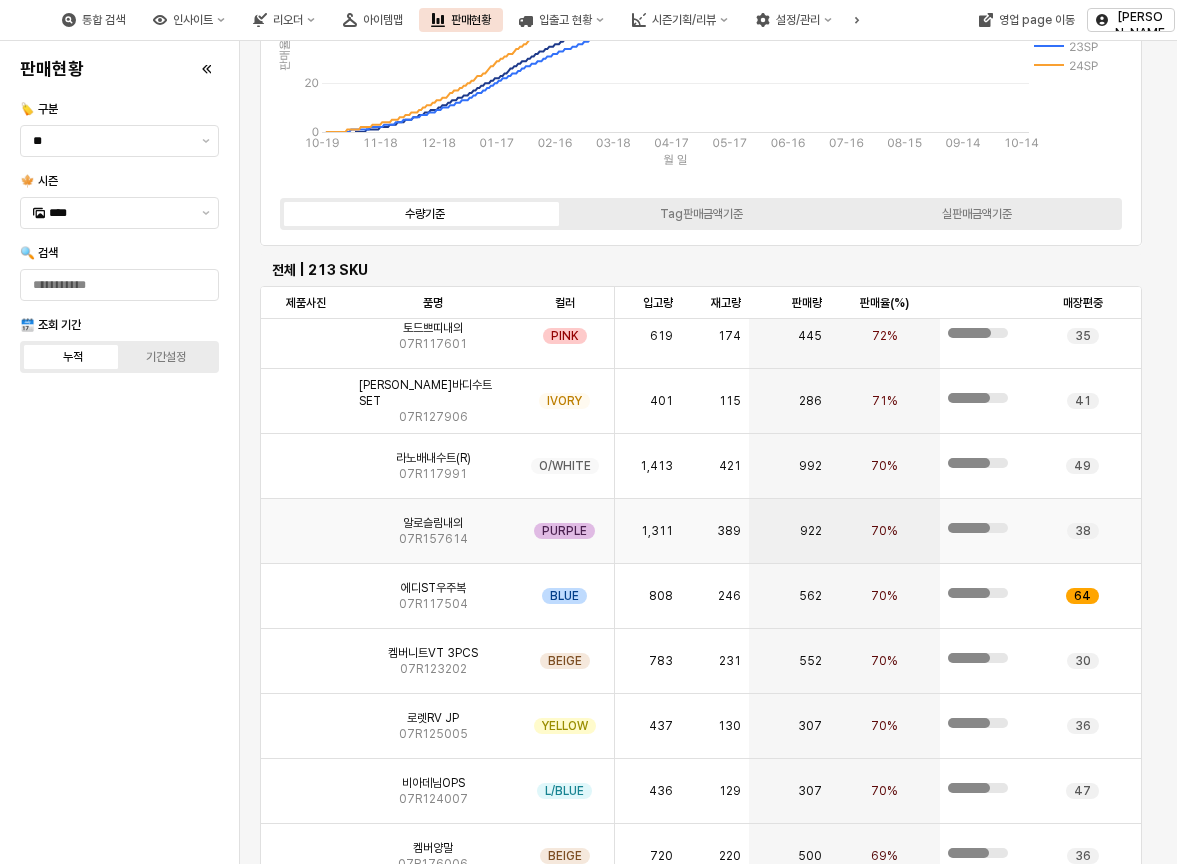 scroll, scrollTop: 7000, scrollLeft: 0, axis: vertical 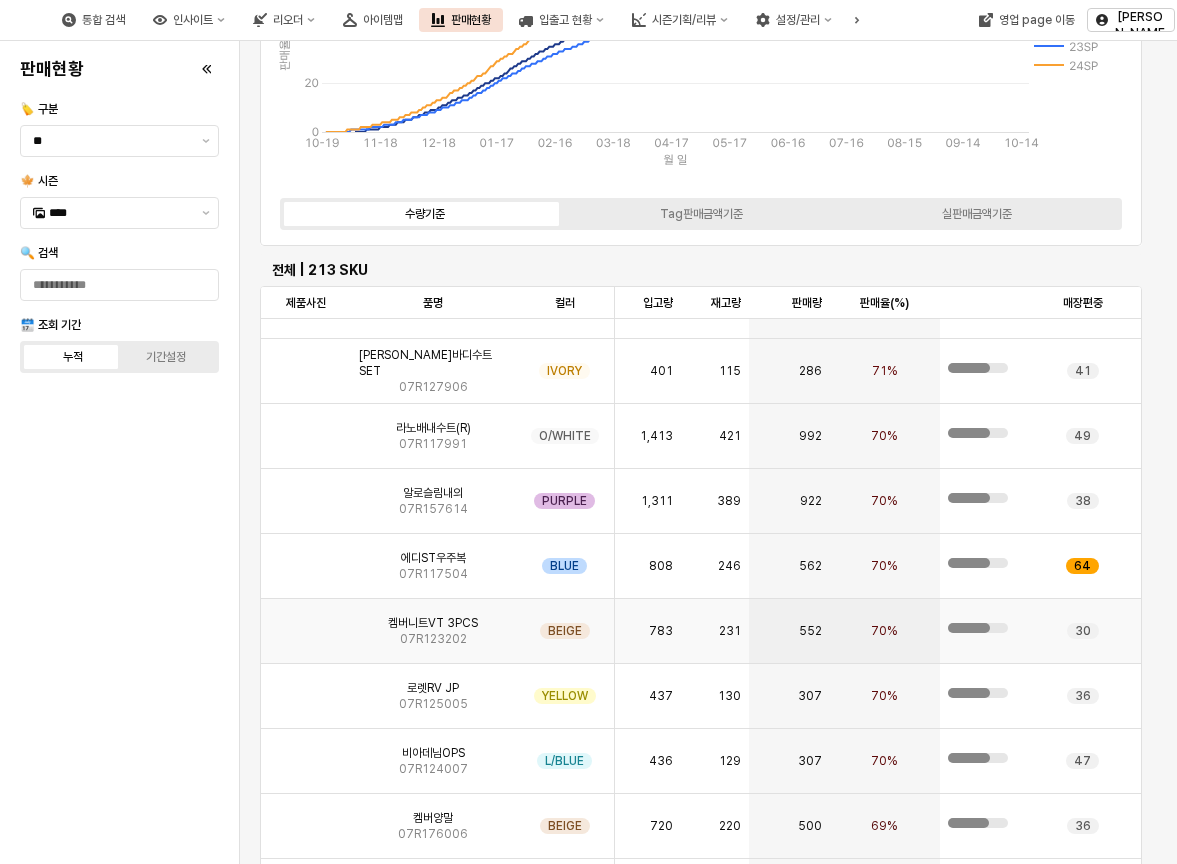 click on "07R123202" at bounding box center [433, 639] 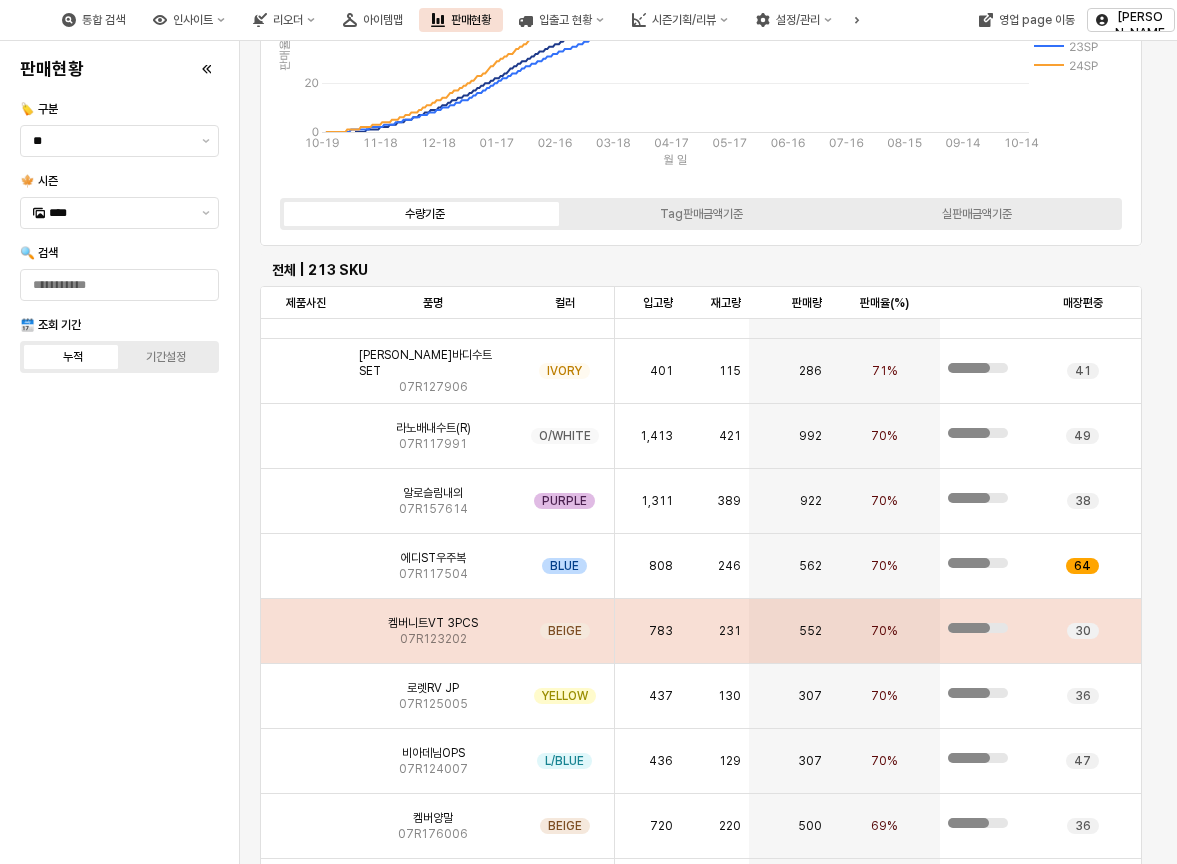 click on "07R123202" at bounding box center [433, 639] 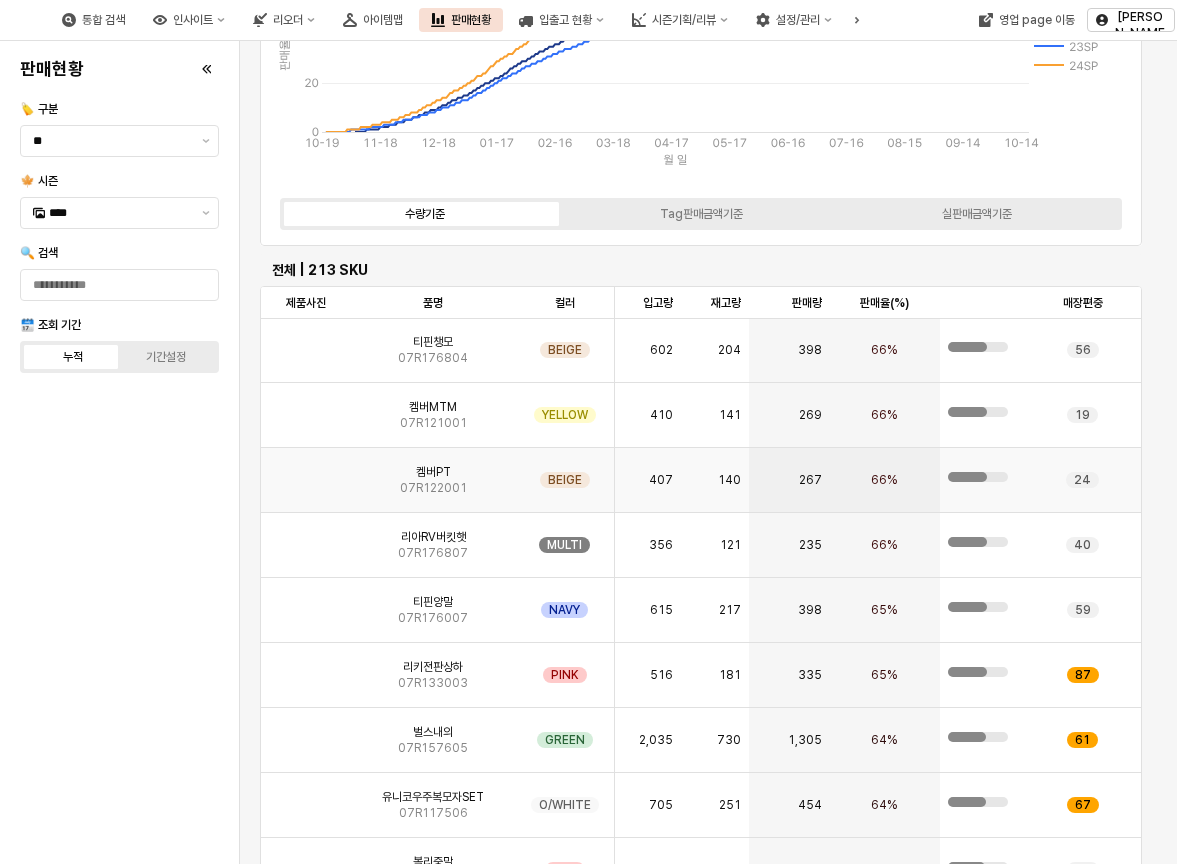 scroll, scrollTop: 8000, scrollLeft: 0, axis: vertical 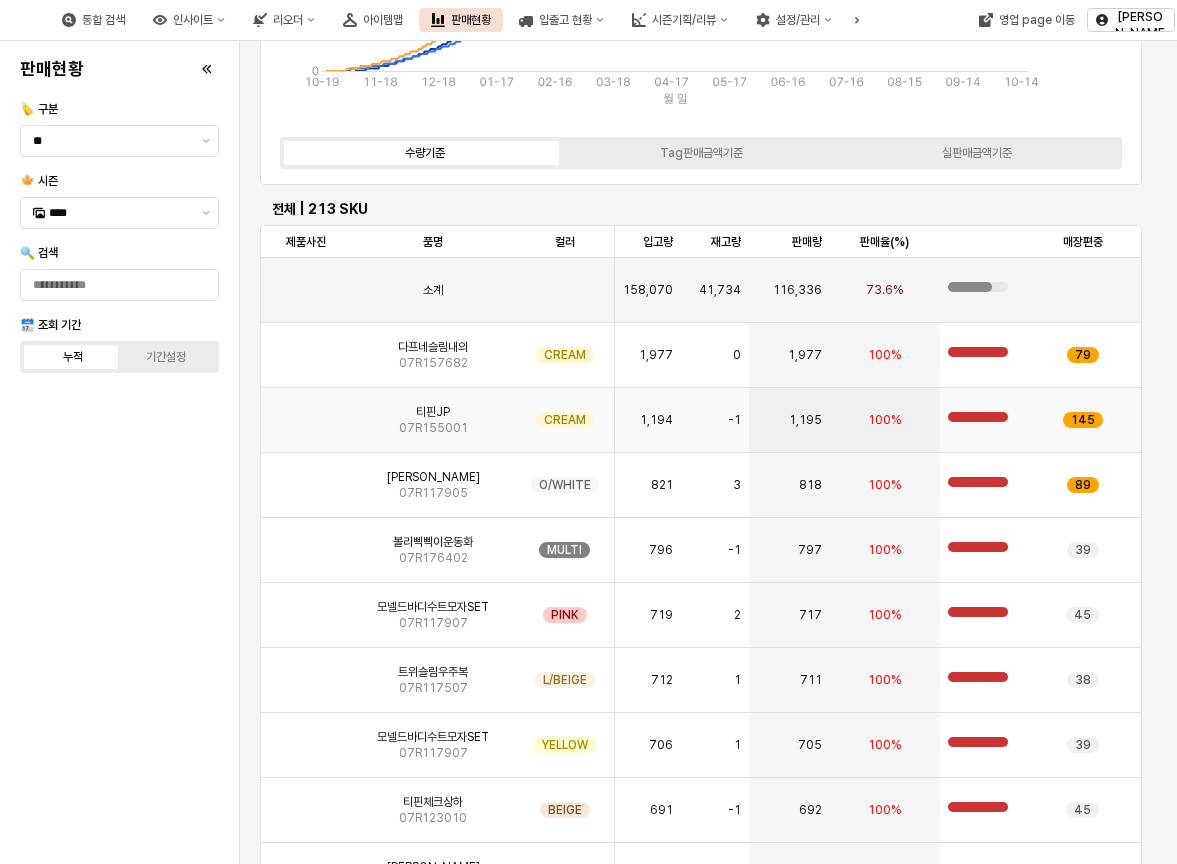 click at bounding box center (306, 412) 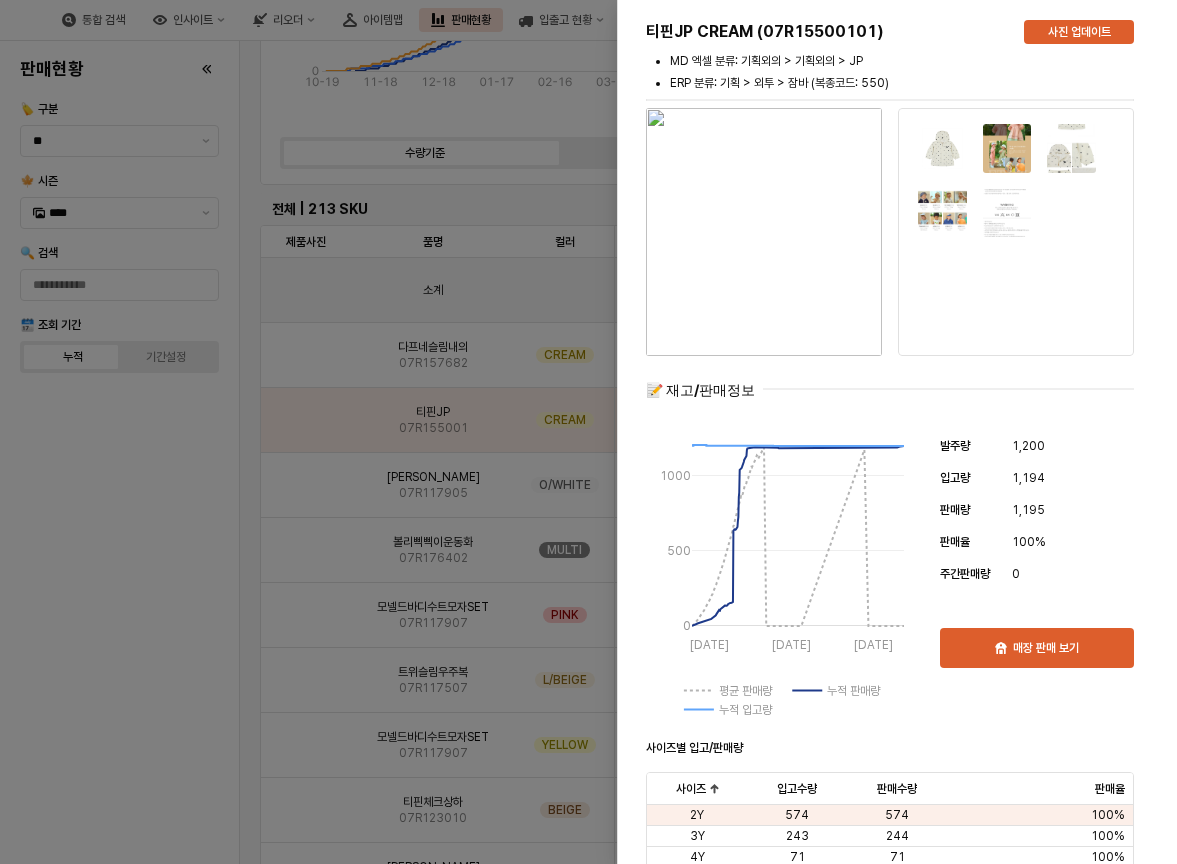 drag, startPoint x: 46, startPoint y: 556, endPoint x: 9, endPoint y: 514, distance: 55.97321 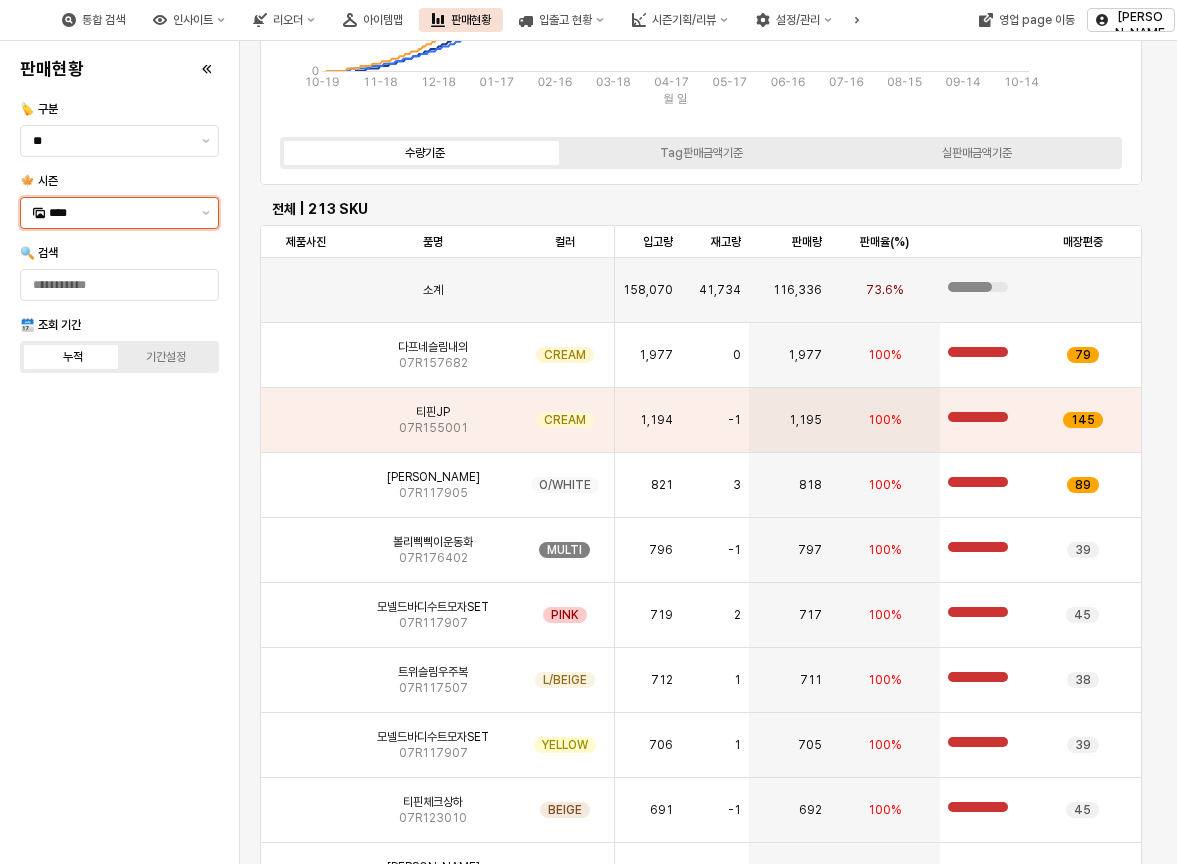 click on "****" at bounding box center (107, 213) 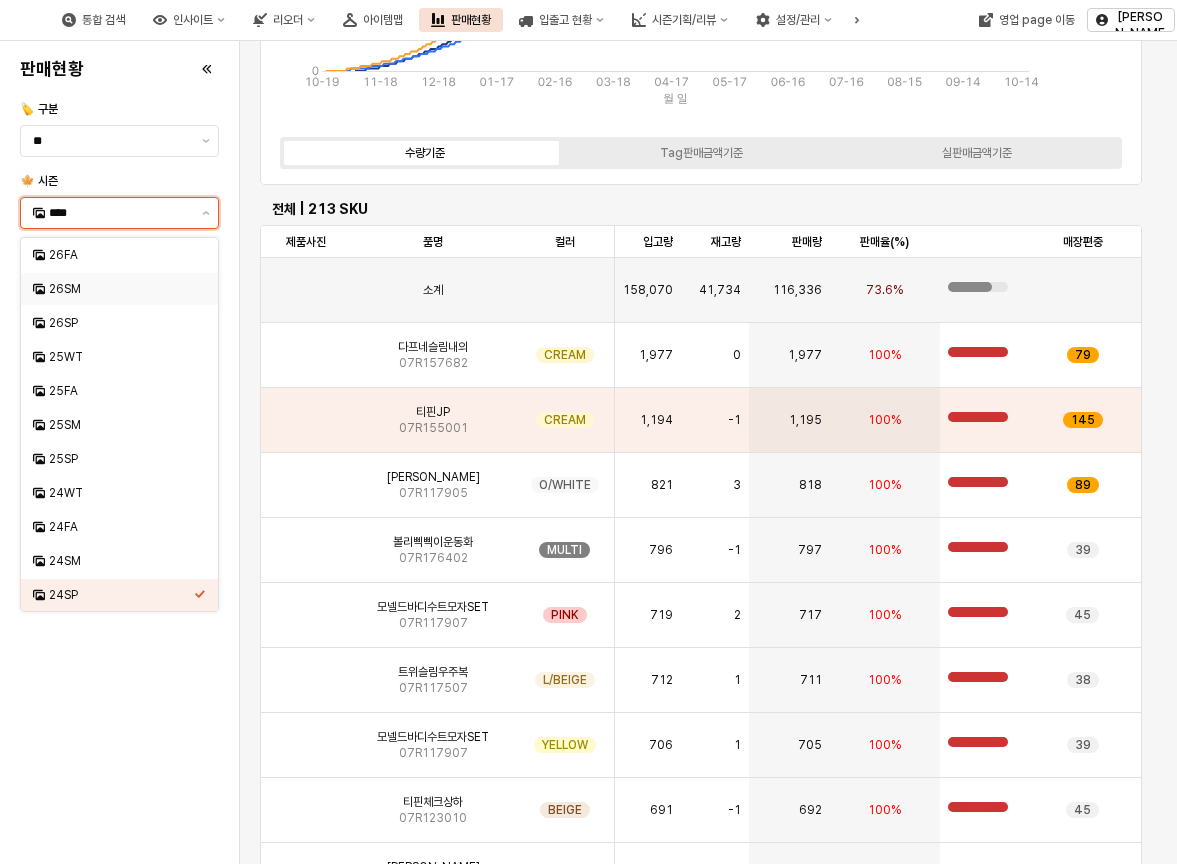 scroll, scrollTop: 0, scrollLeft: 0, axis: both 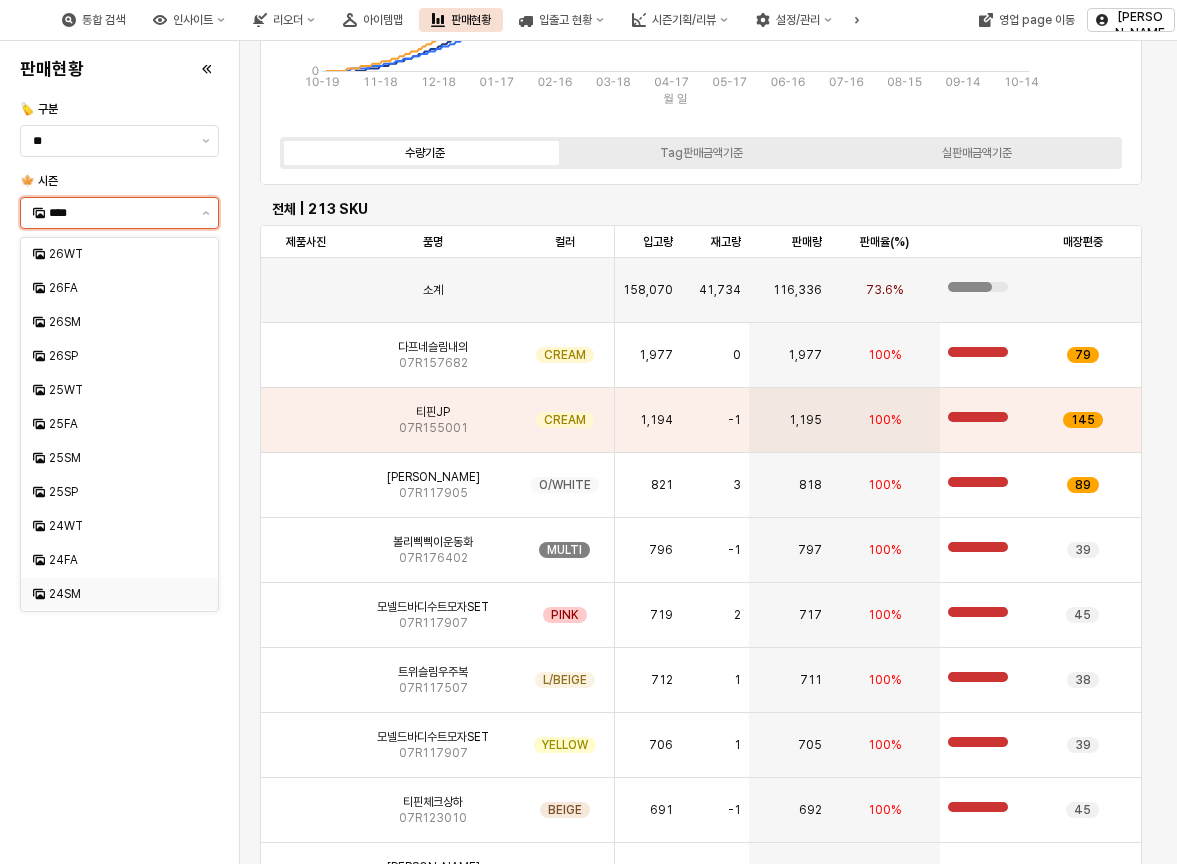 click on "24SM" at bounding box center [121, 594] 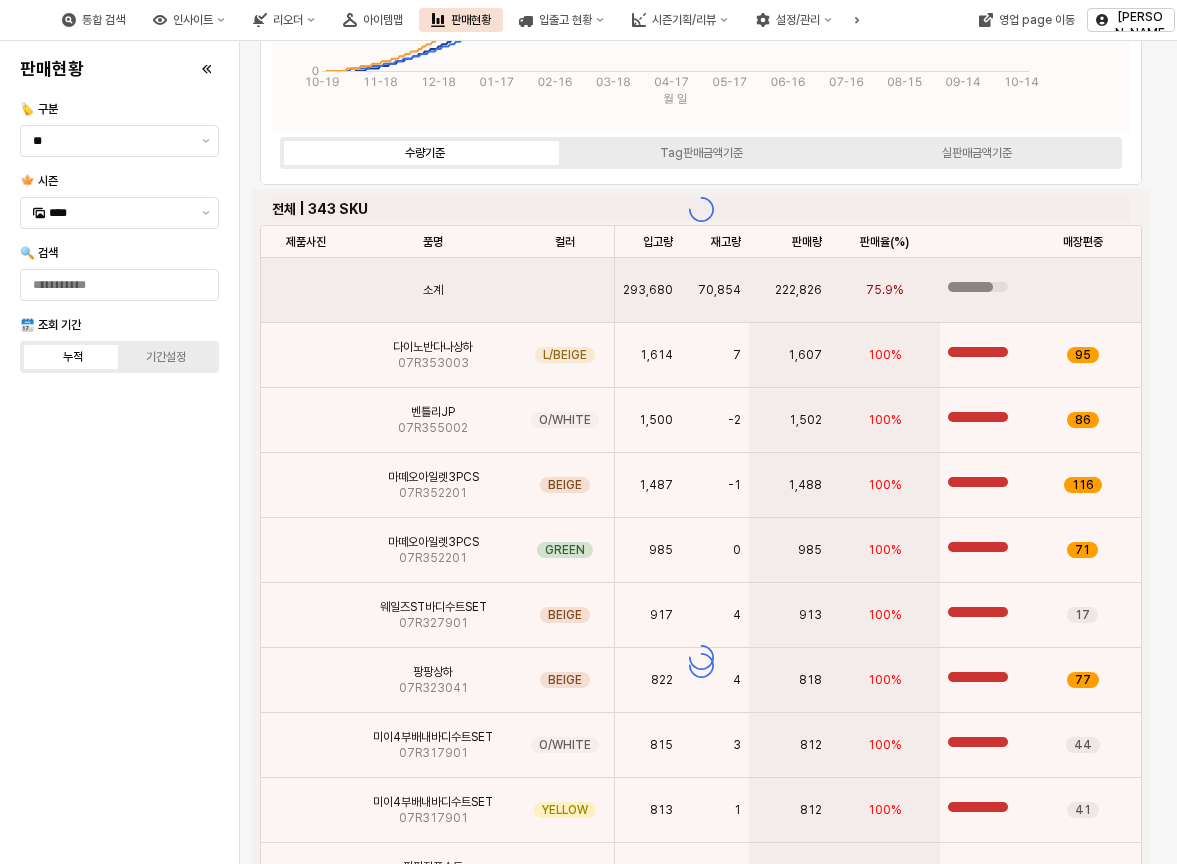 click on "판매현황 🏷️ 구분 ** 🍁 시즌 **** 🔍 검색 🗓️ 조회 기간 누적 기간설정" at bounding box center (119, 452) 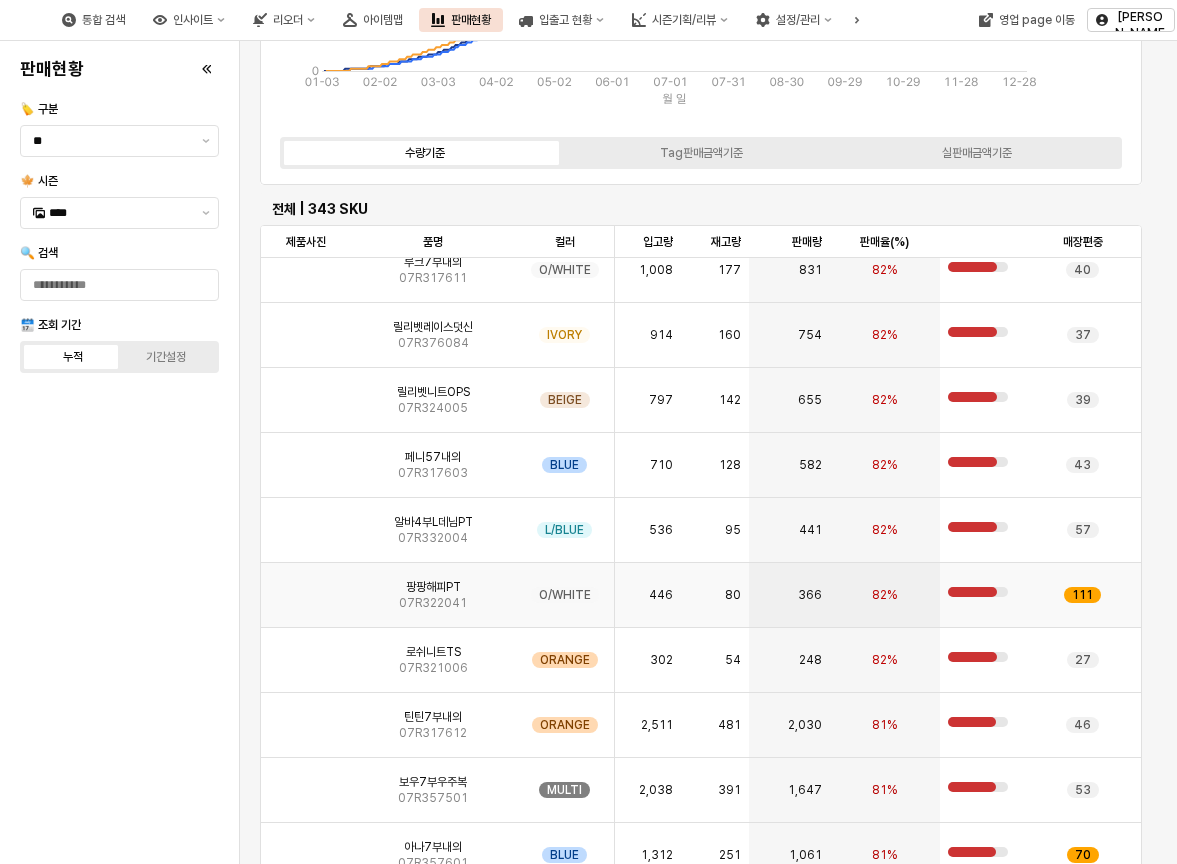 scroll, scrollTop: 8800, scrollLeft: 0, axis: vertical 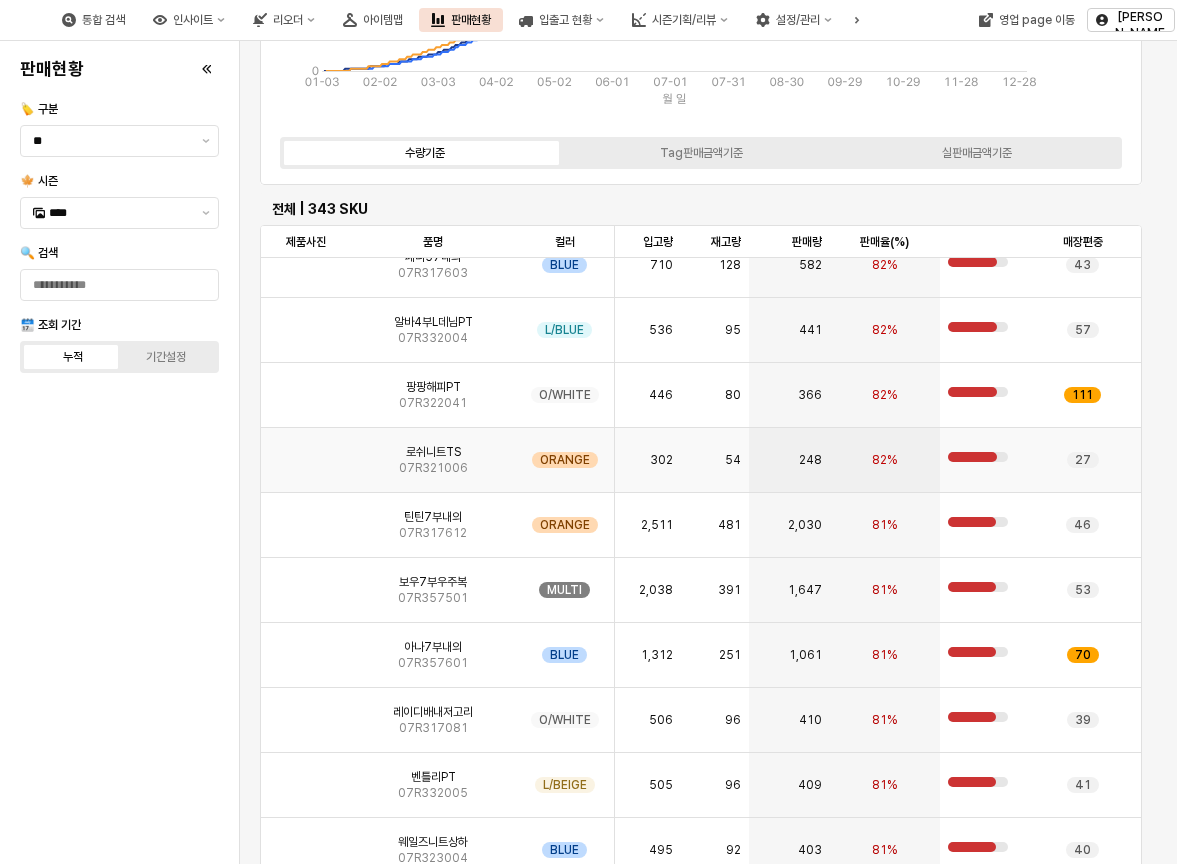 click on "로쉬니트TS" at bounding box center (433, 452) 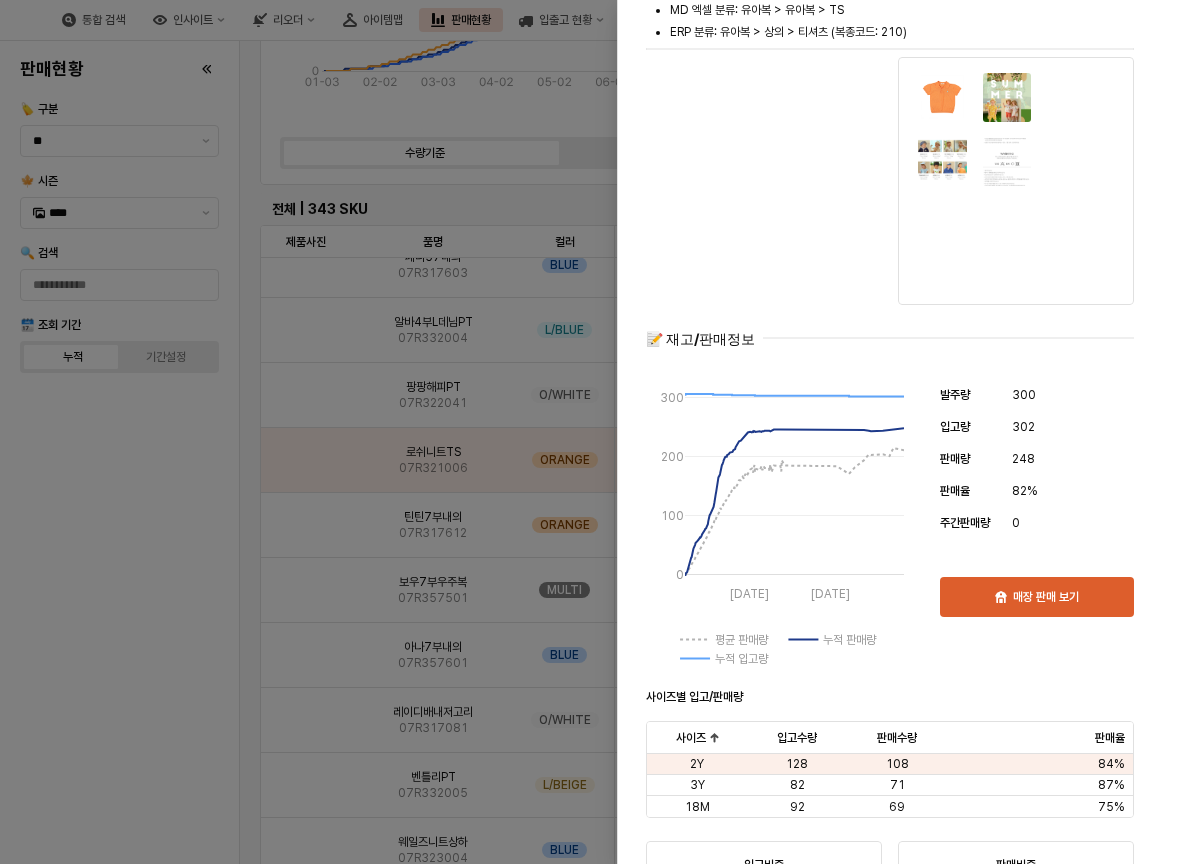 scroll, scrollTop: 32, scrollLeft: 0, axis: vertical 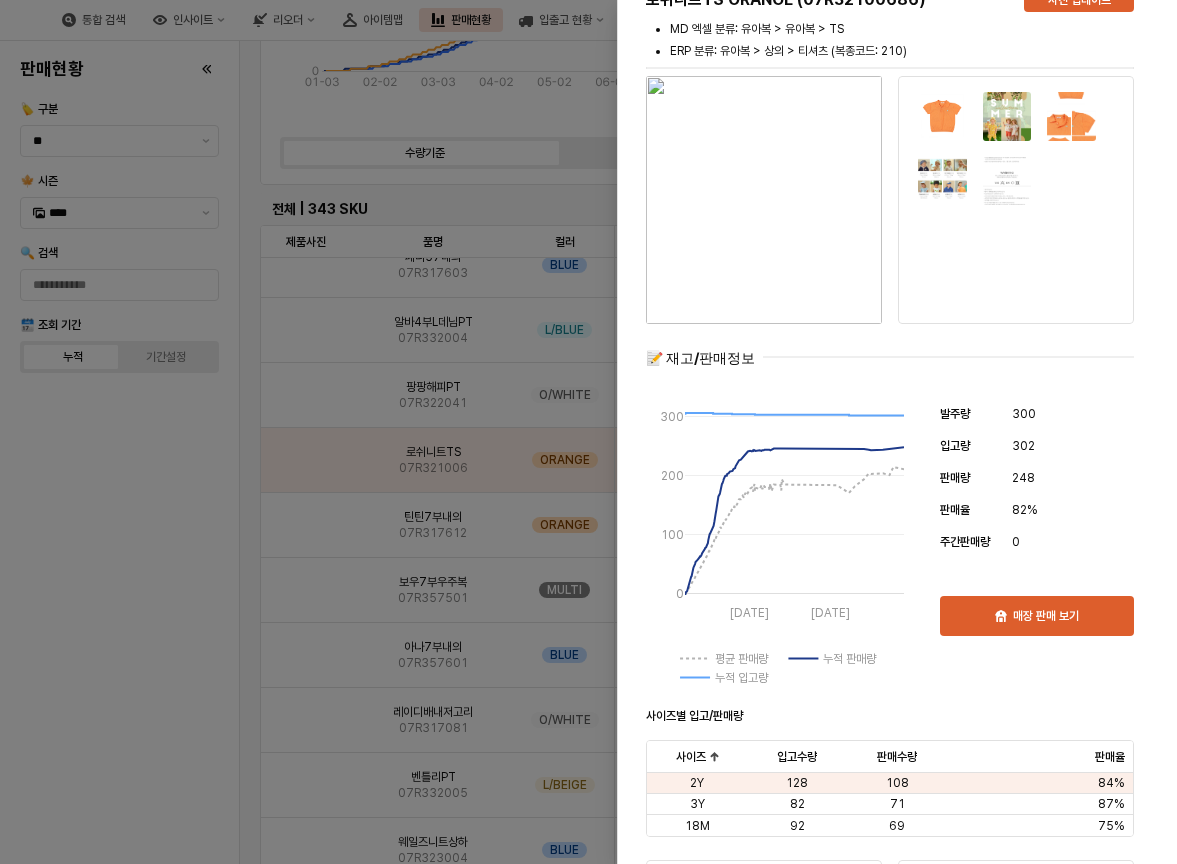 click at bounding box center (588, 432) 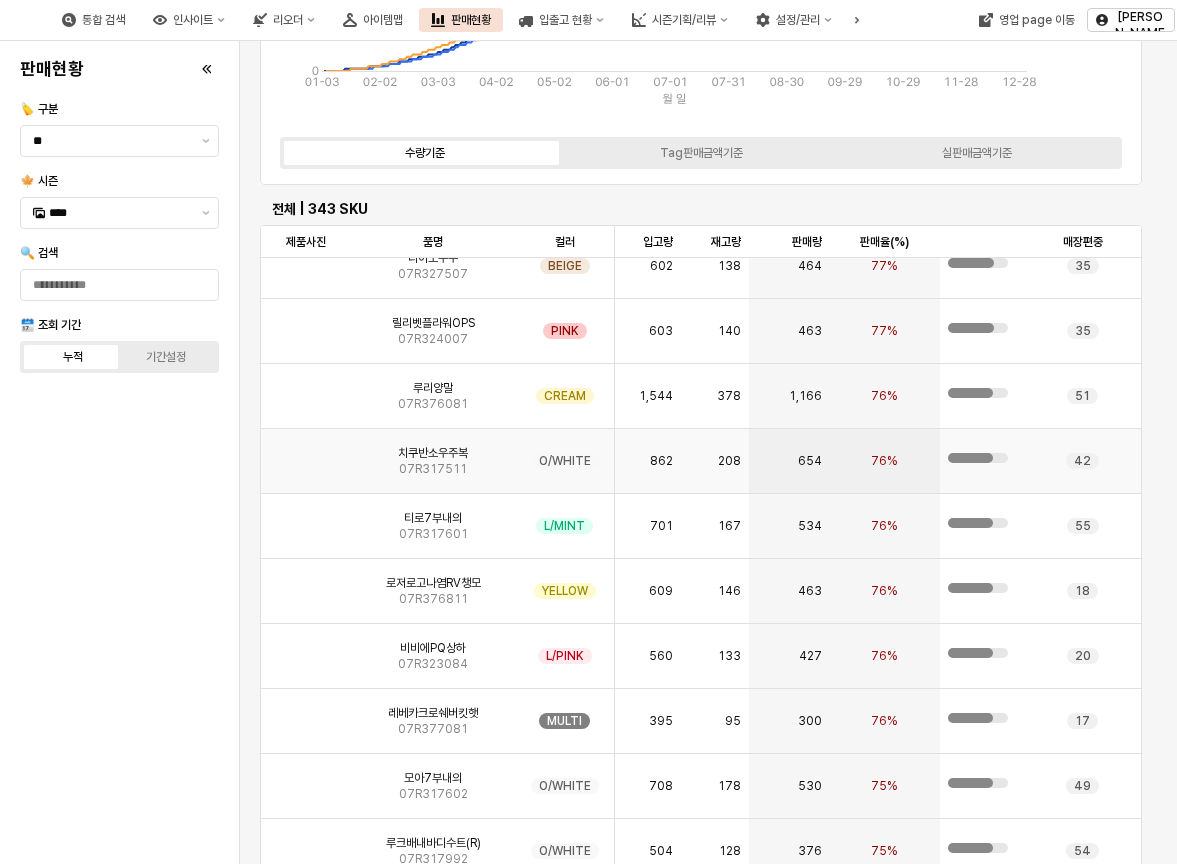 scroll, scrollTop: 10700, scrollLeft: 0, axis: vertical 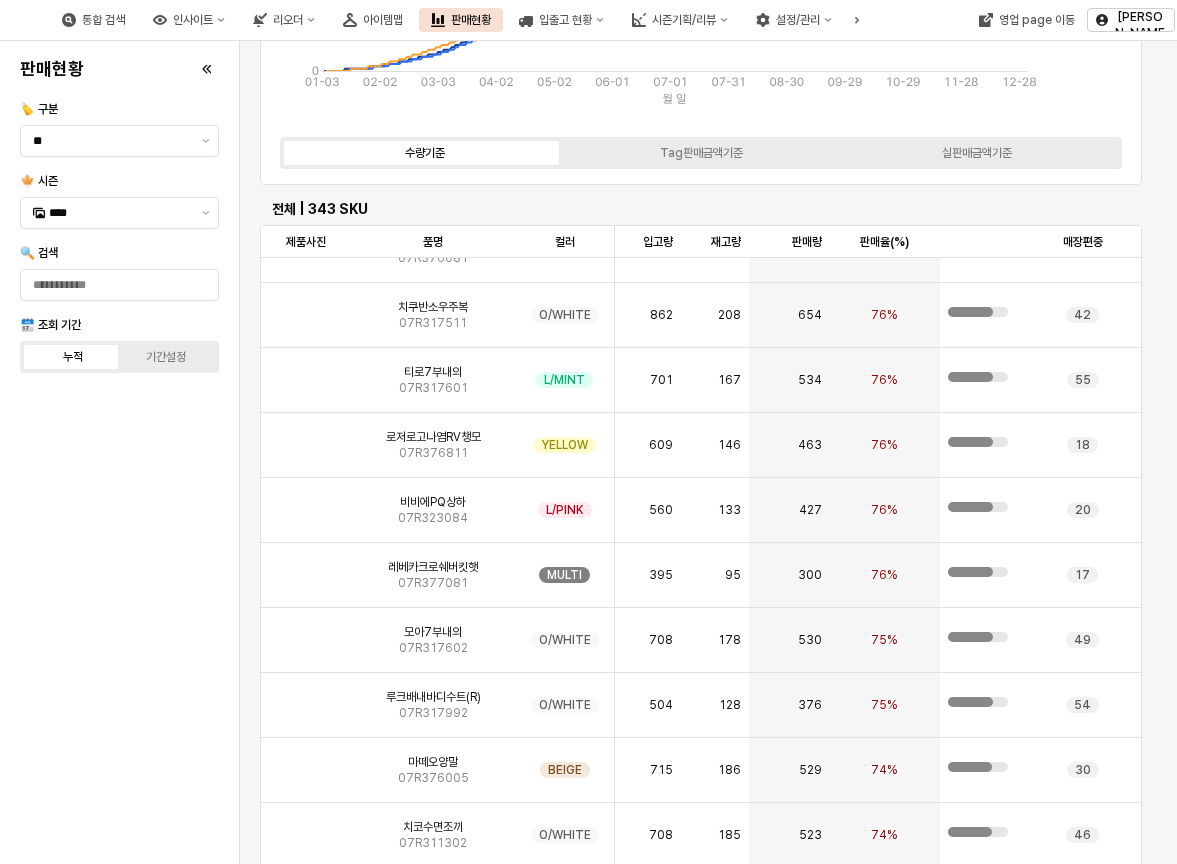 click on "판매현황 🏷️ 구분 ** 🍁 시즌 **** 🔍 검색 🗓️ 조회 기간 누적 기간설정" at bounding box center (119, 452) 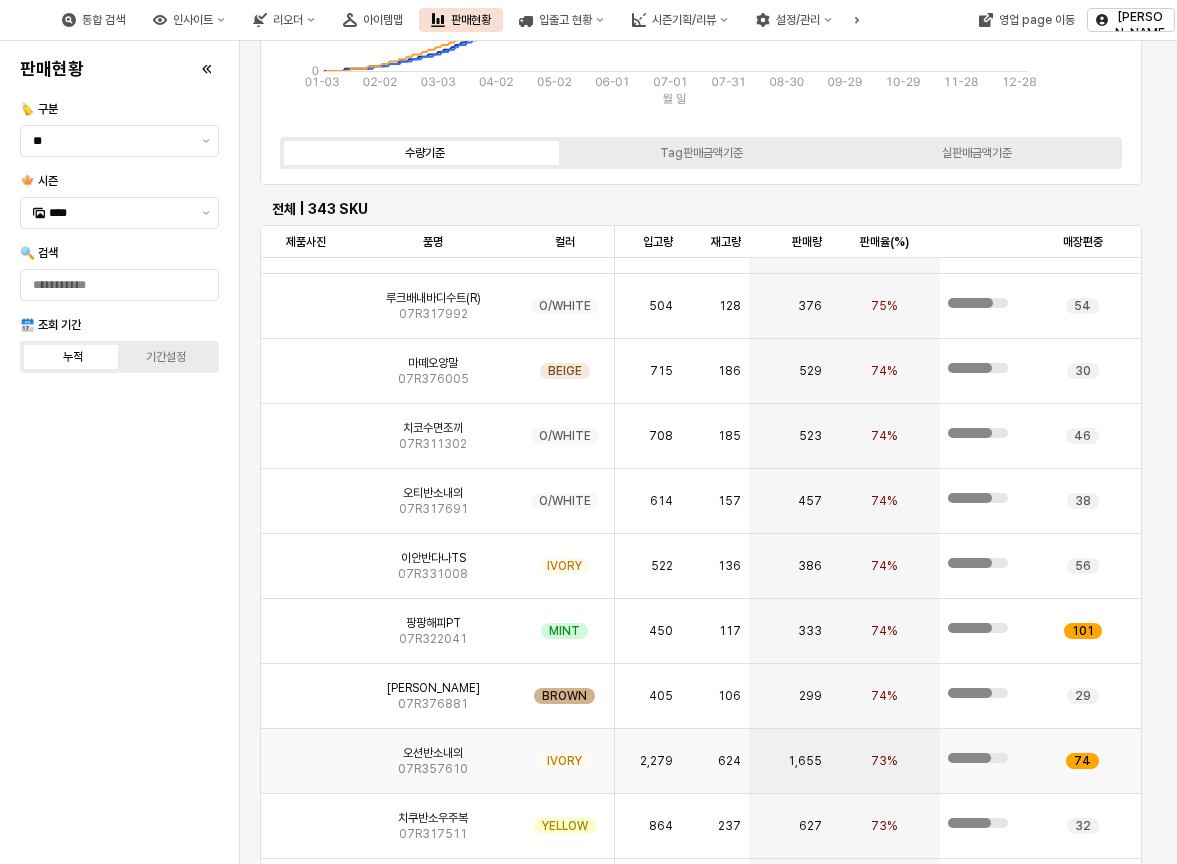 scroll, scrollTop: 11100, scrollLeft: 0, axis: vertical 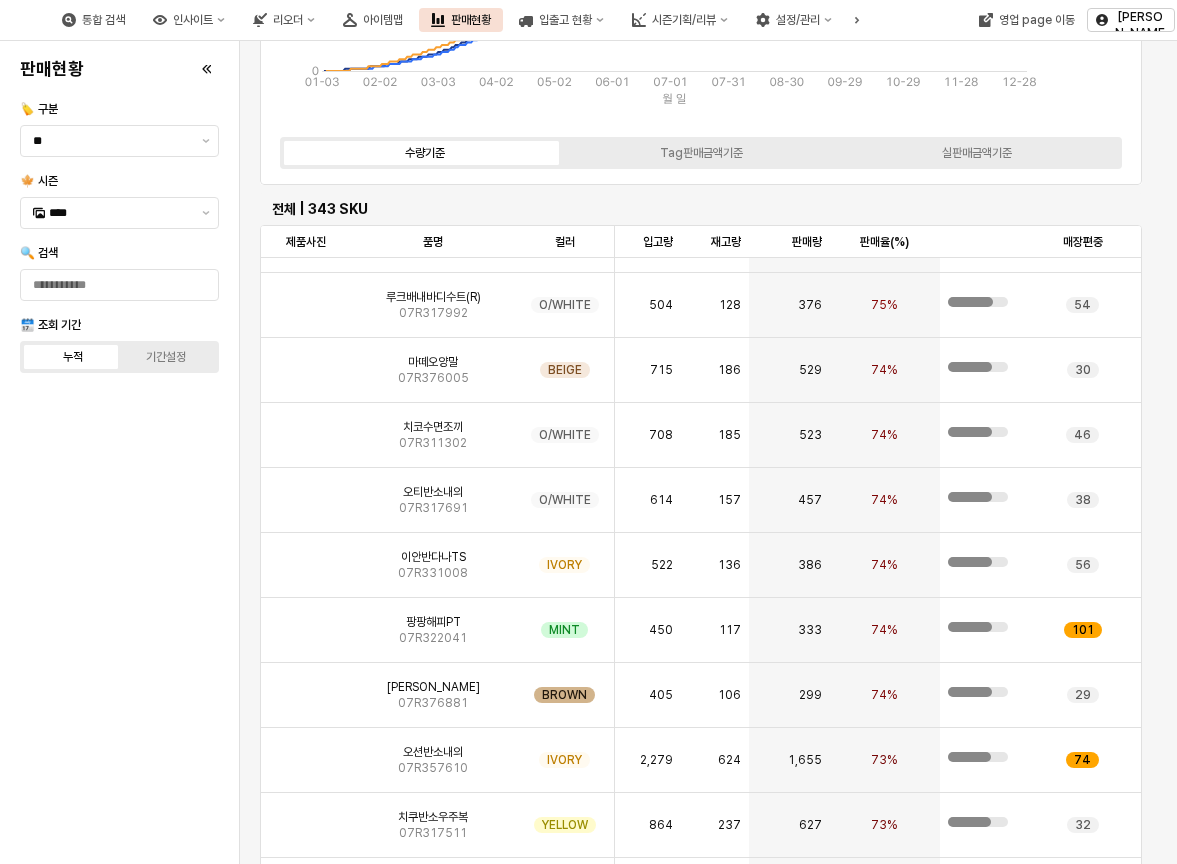 click on "판매현황 🏷️ 구분 ** 🍁 시즌 **** 🔍 검색 🗓️ 조회 기간 누적 기간설정" at bounding box center (119, 452) 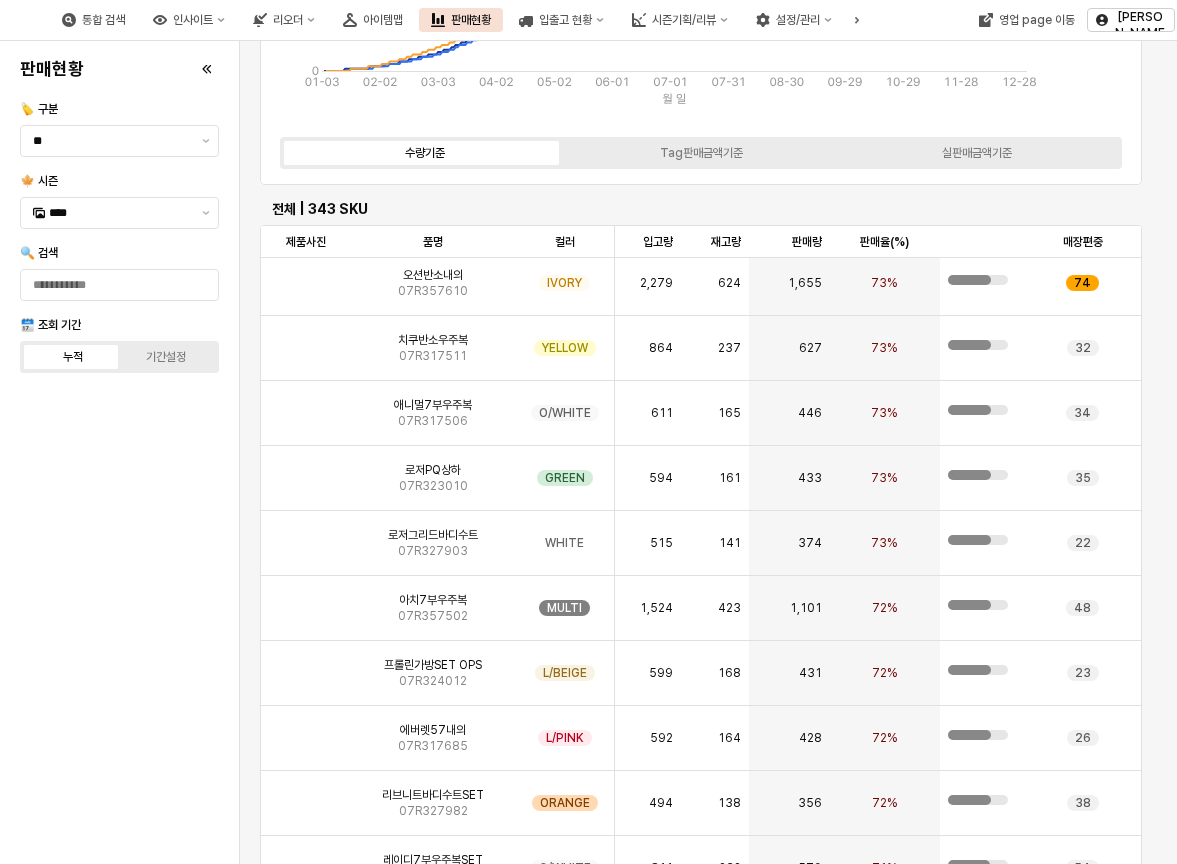 scroll, scrollTop: 11900, scrollLeft: 0, axis: vertical 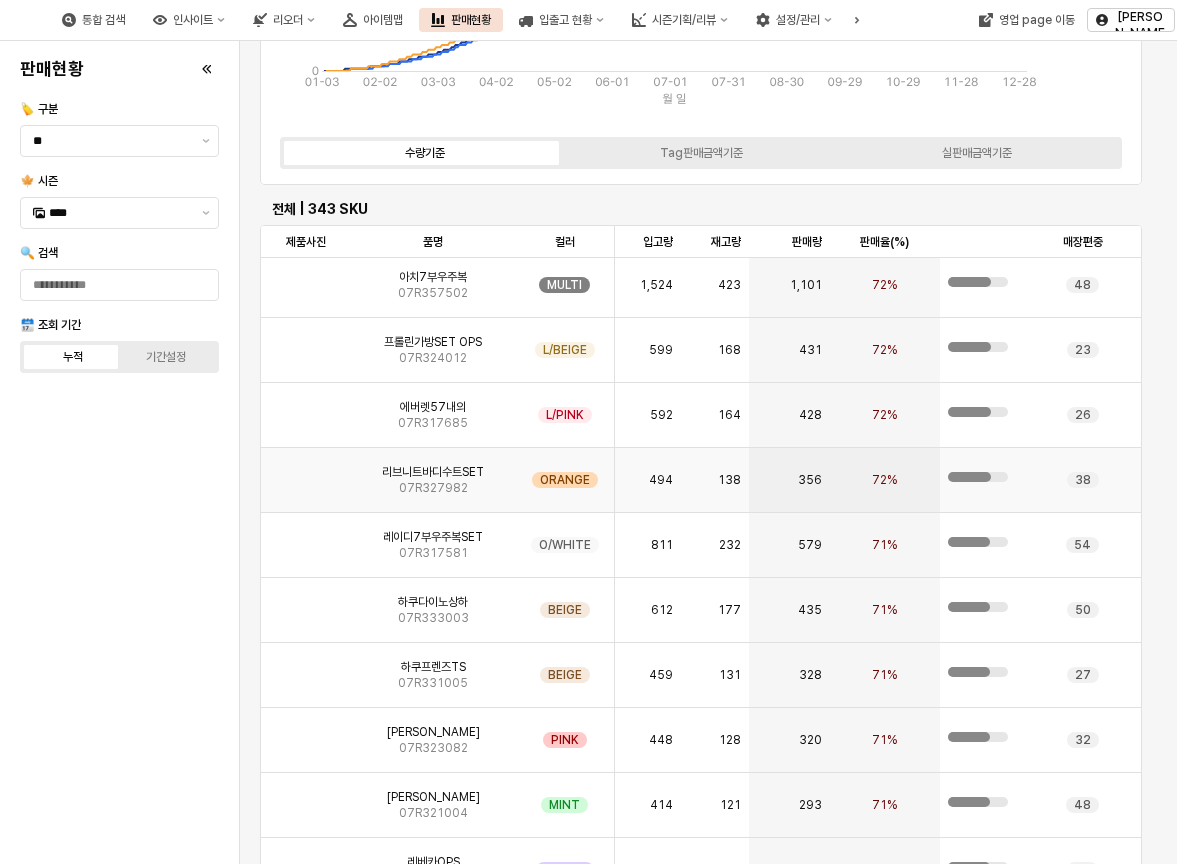 click on "07R327982" at bounding box center [433, 488] 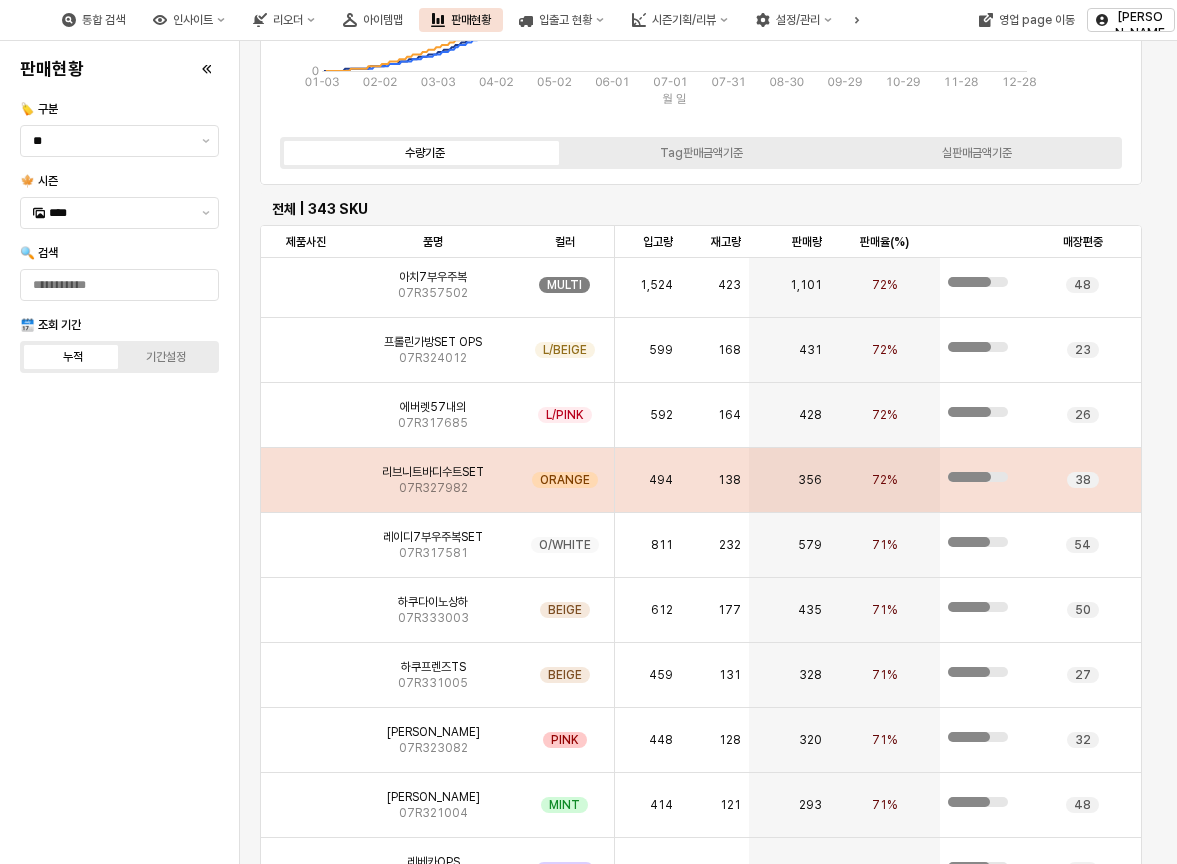 click on "리브니트바디수트SET 07R327982" at bounding box center (433, 480) 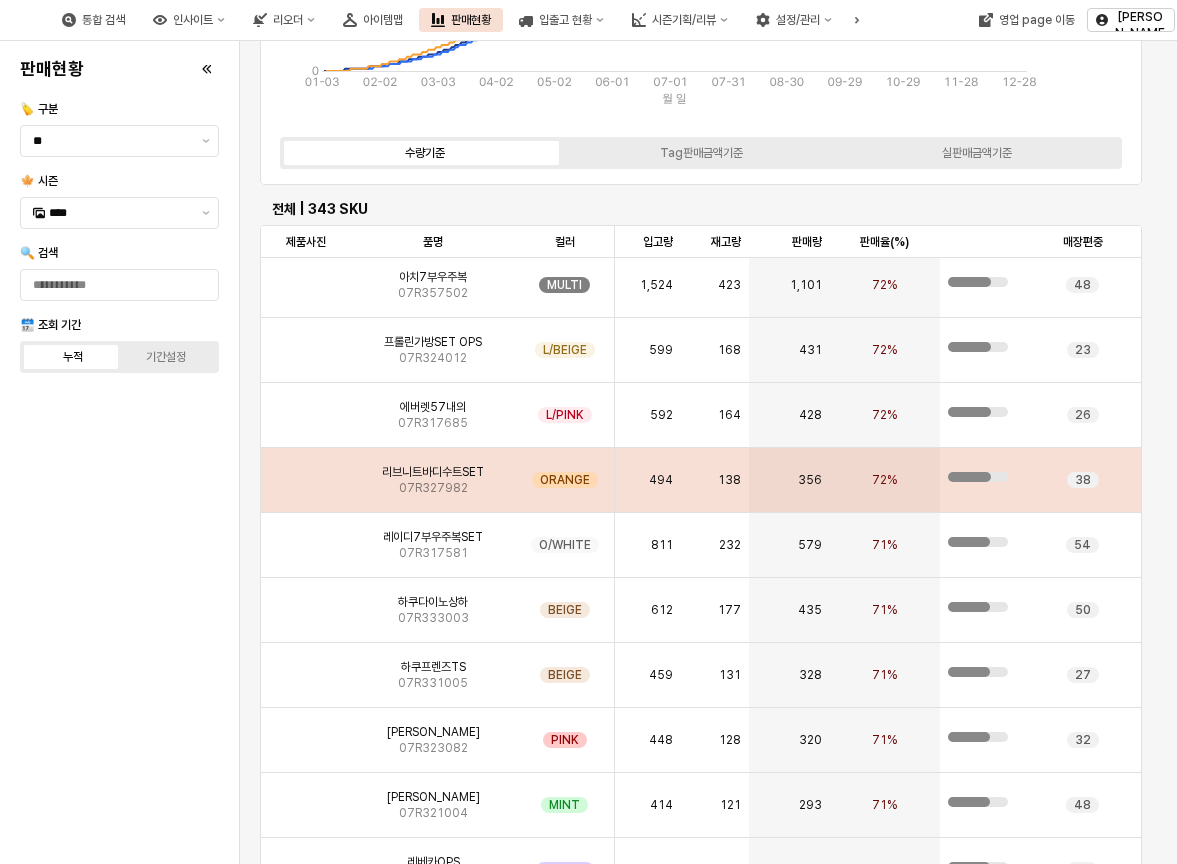 click on "리브니트바디수트SET 07R327982" at bounding box center (433, 480) 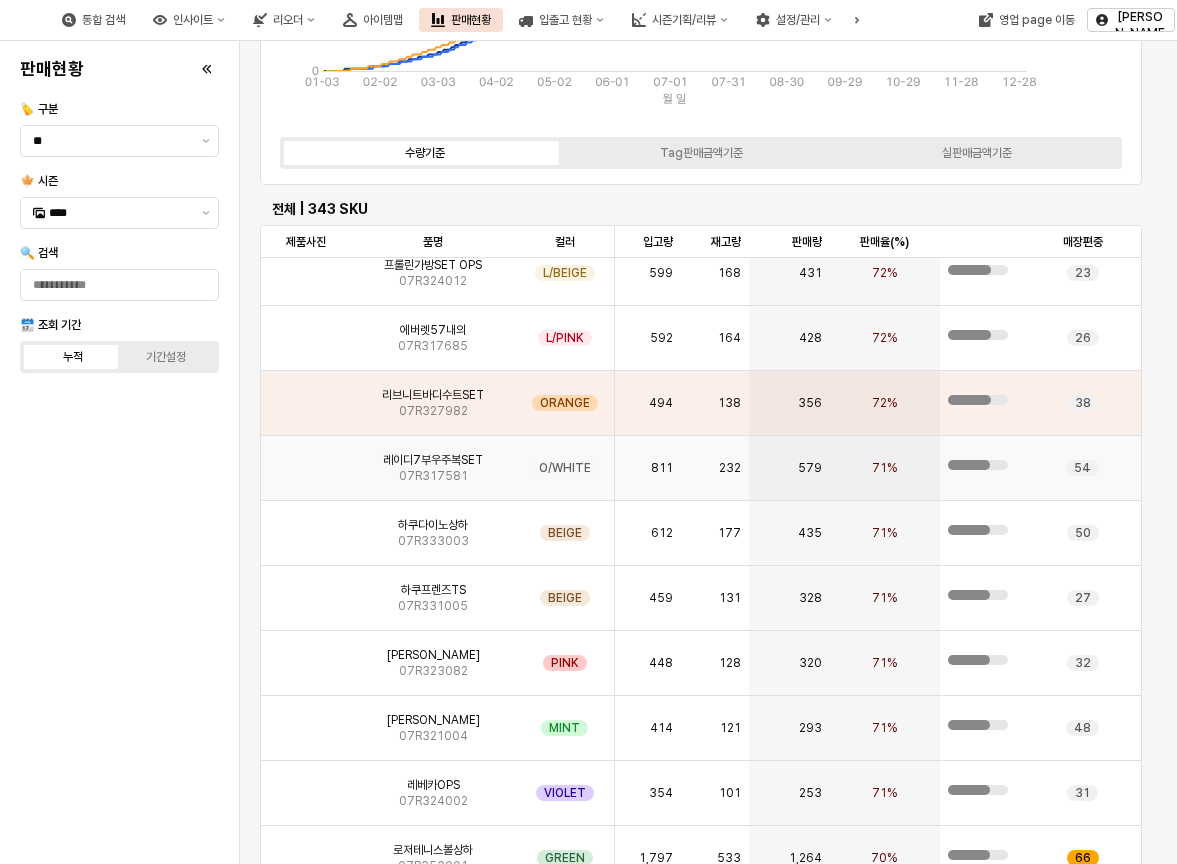 scroll, scrollTop: 11900, scrollLeft: 0, axis: vertical 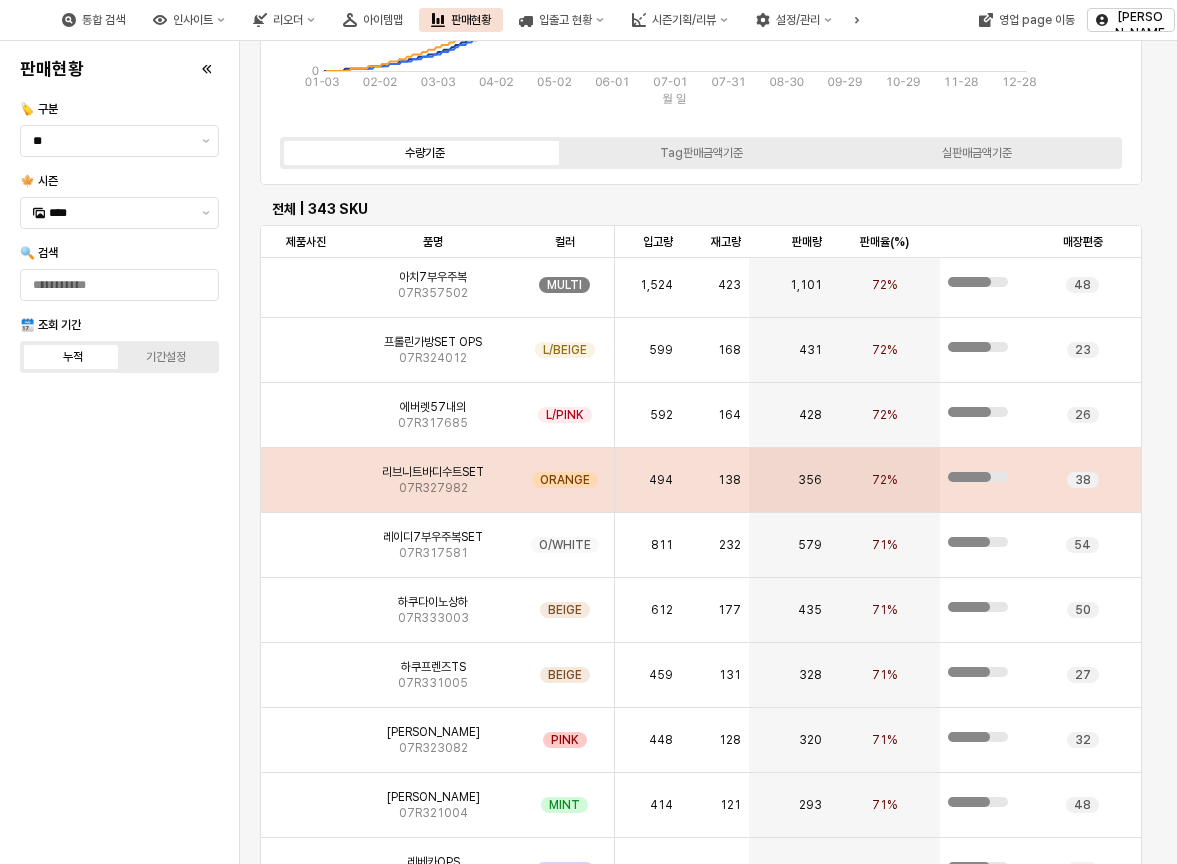 click on "리브니트바디수트SET" at bounding box center [433, 472] 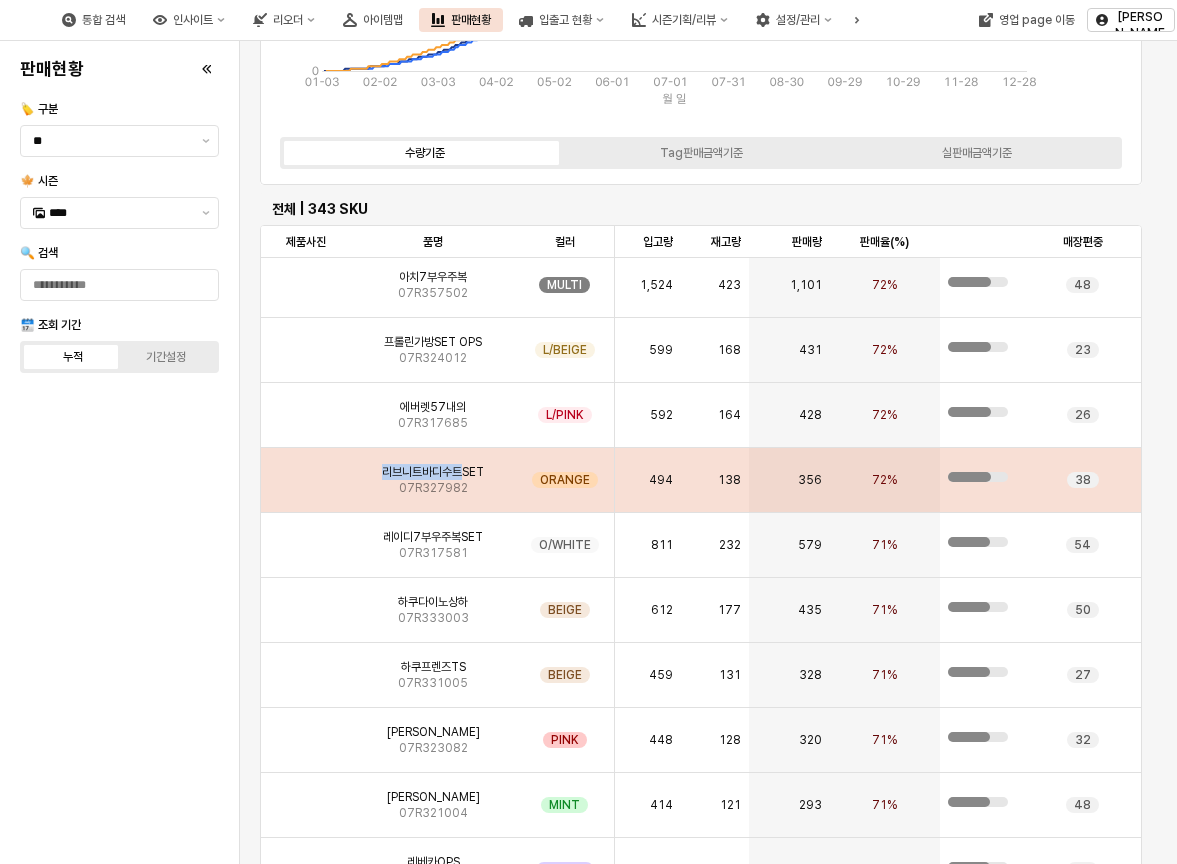 click on "리브니트바디수트SET" at bounding box center (433, 472) 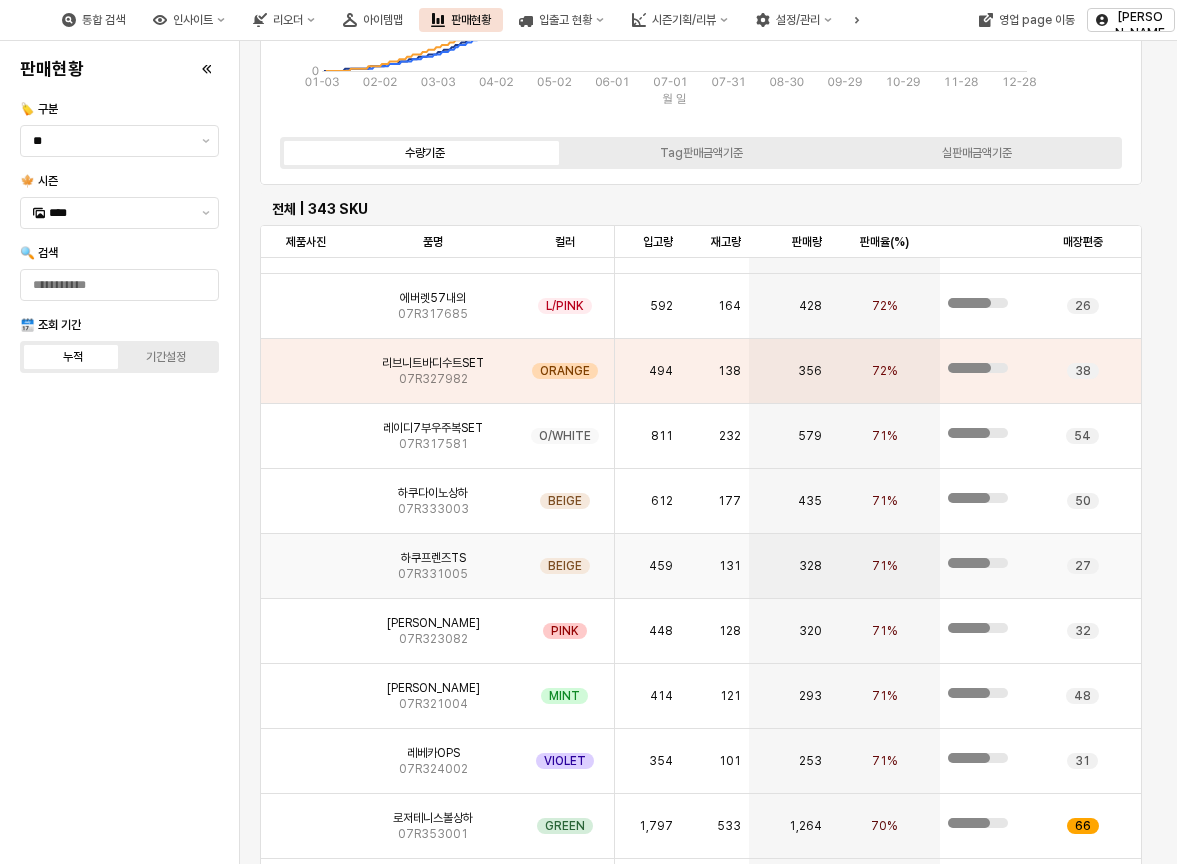 scroll, scrollTop: 11900, scrollLeft: 0, axis: vertical 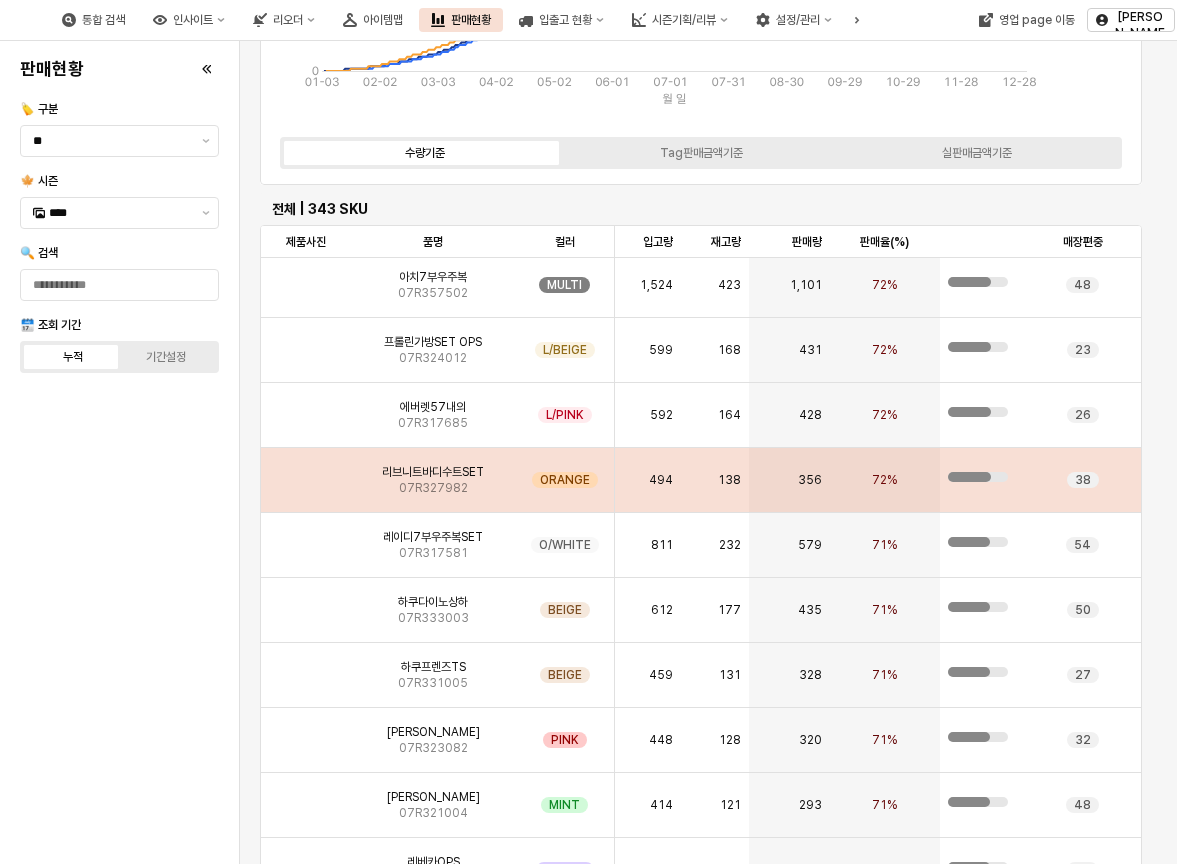 click on "리브니트바디수트SET 07R327982" at bounding box center (433, 480) 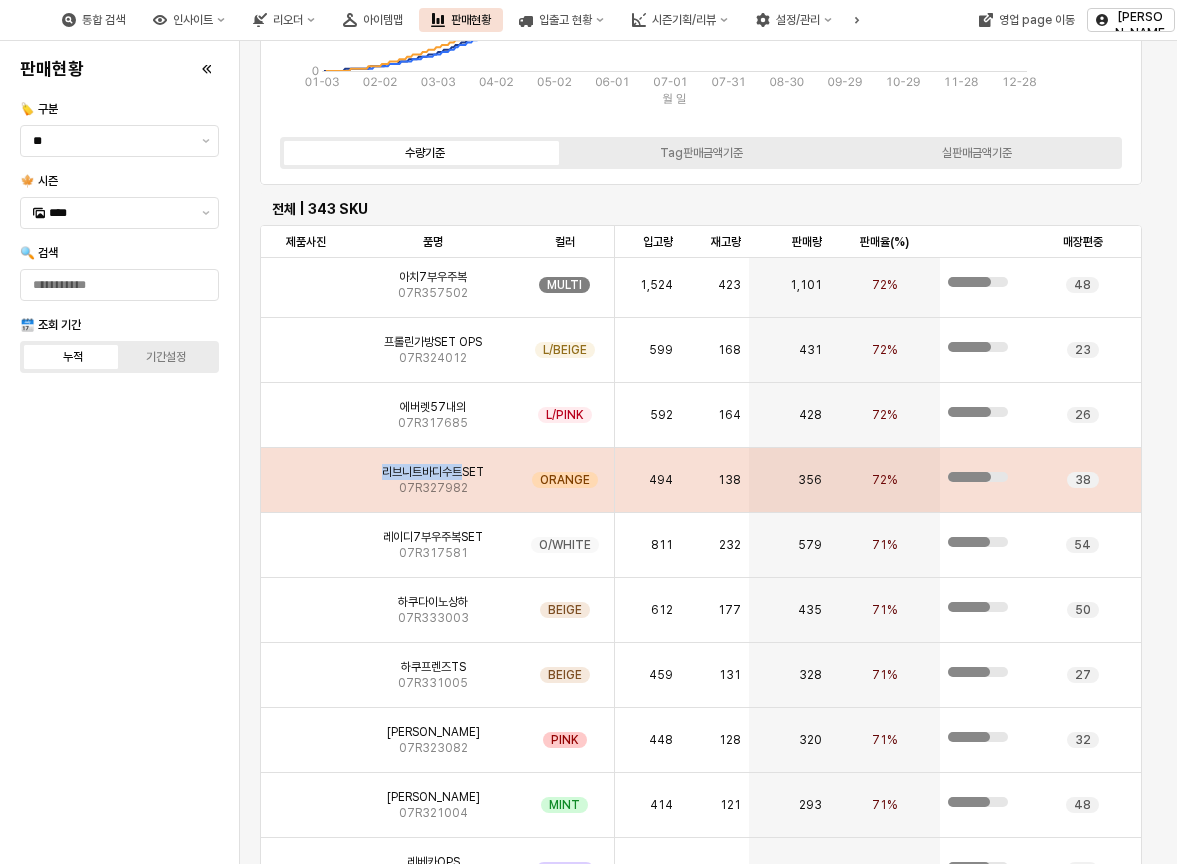 click on "리브니트바디수트SET 07R327982" at bounding box center [433, 480] 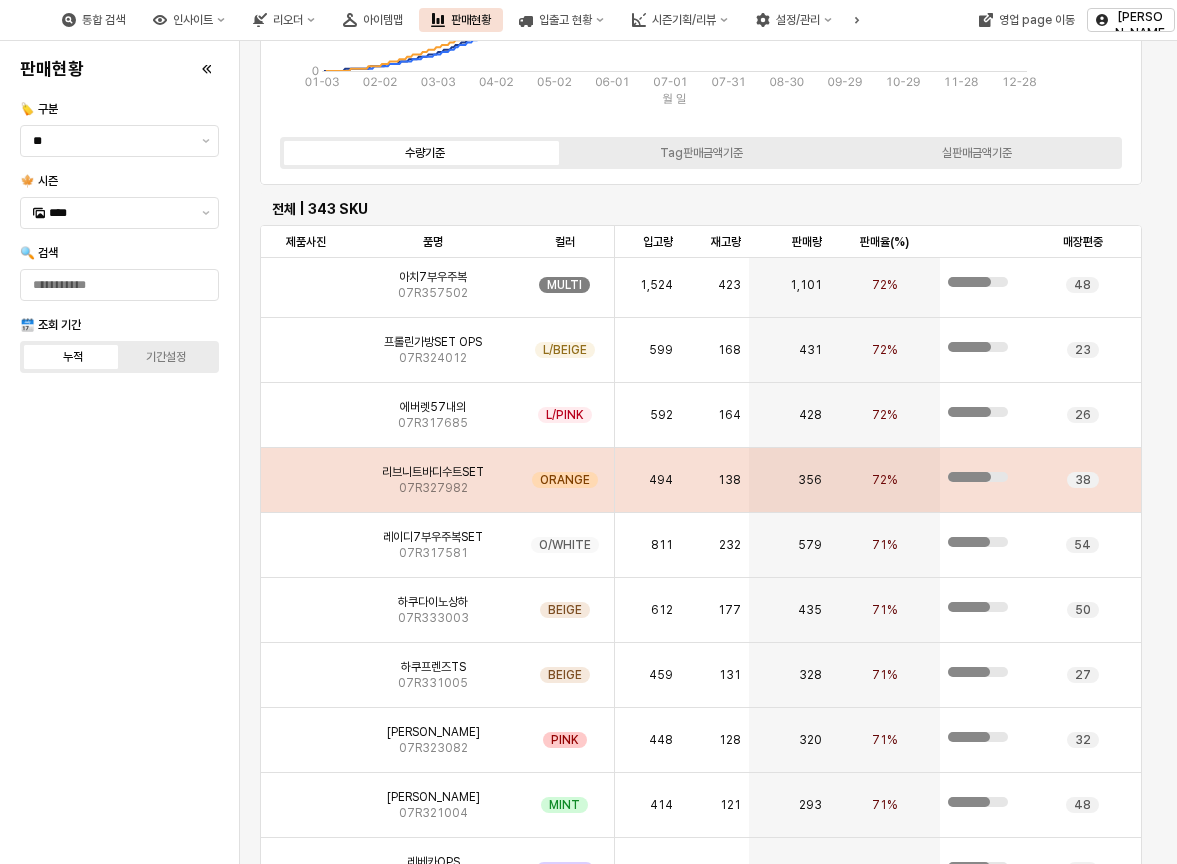 click on "ORANGE" at bounding box center [565, 480] 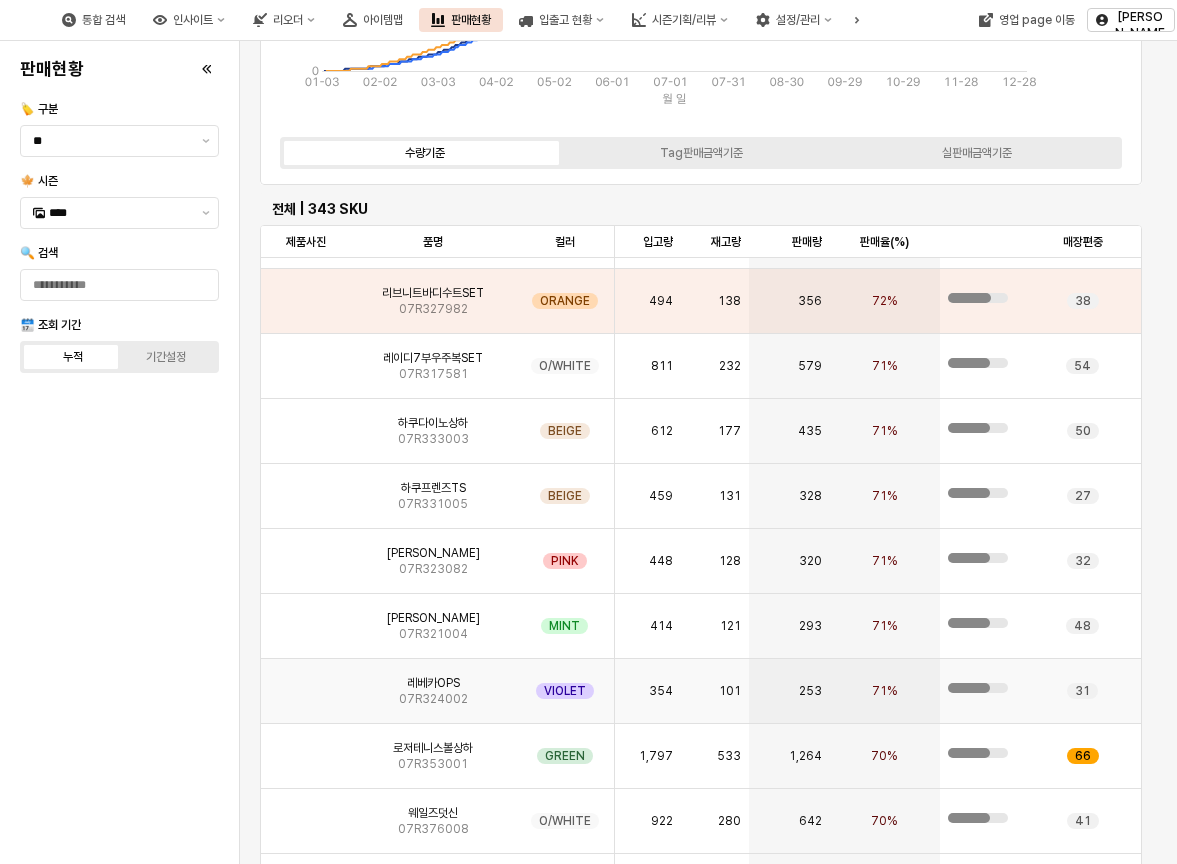 scroll, scrollTop: 12300, scrollLeft: 0, axis: vertical 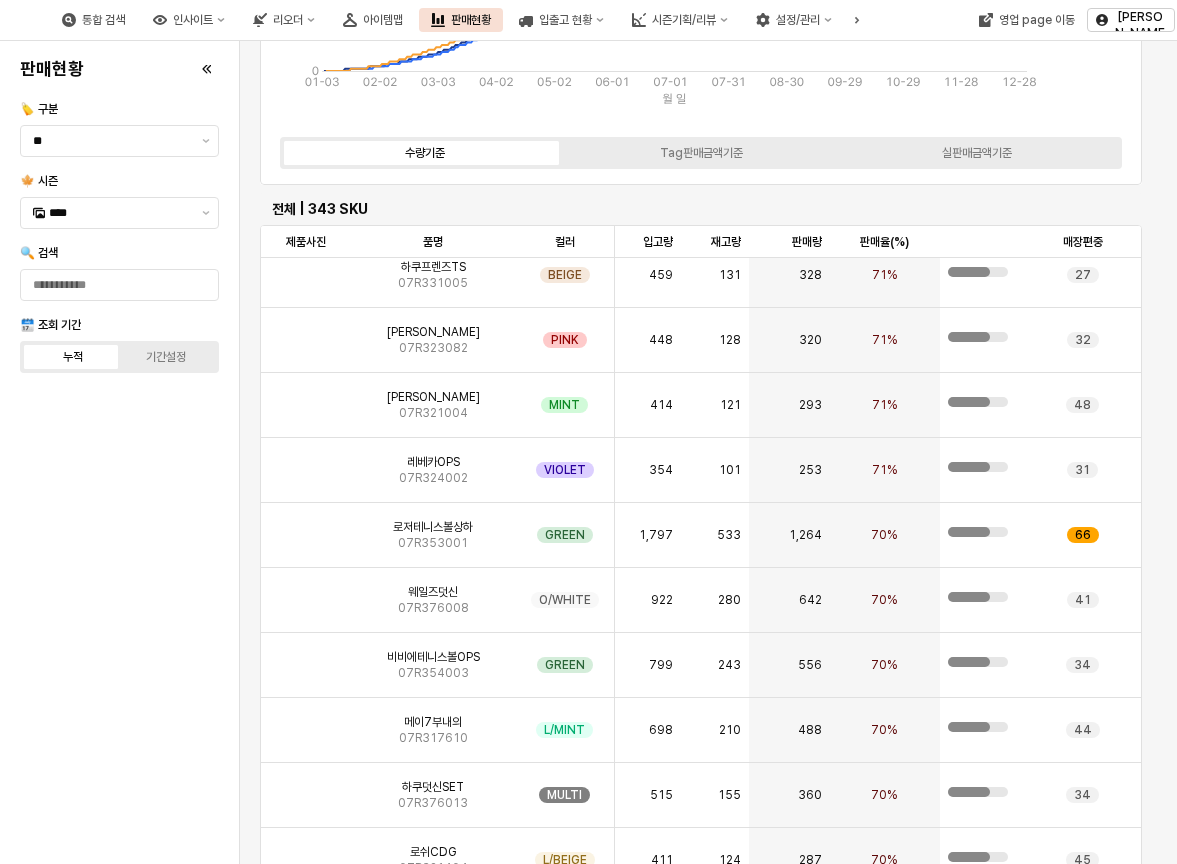 click at bounding box center [119, 237] 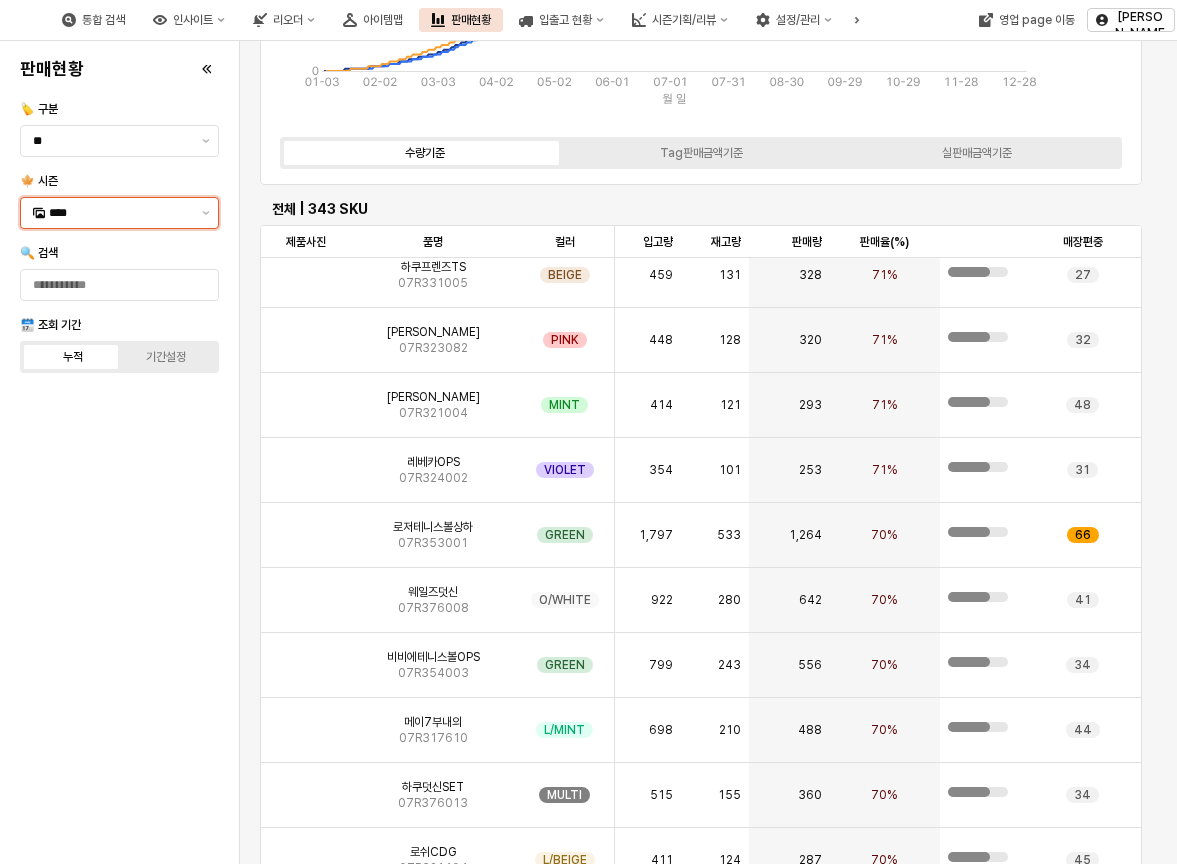 click on "****" at bounding box center [107, 213] 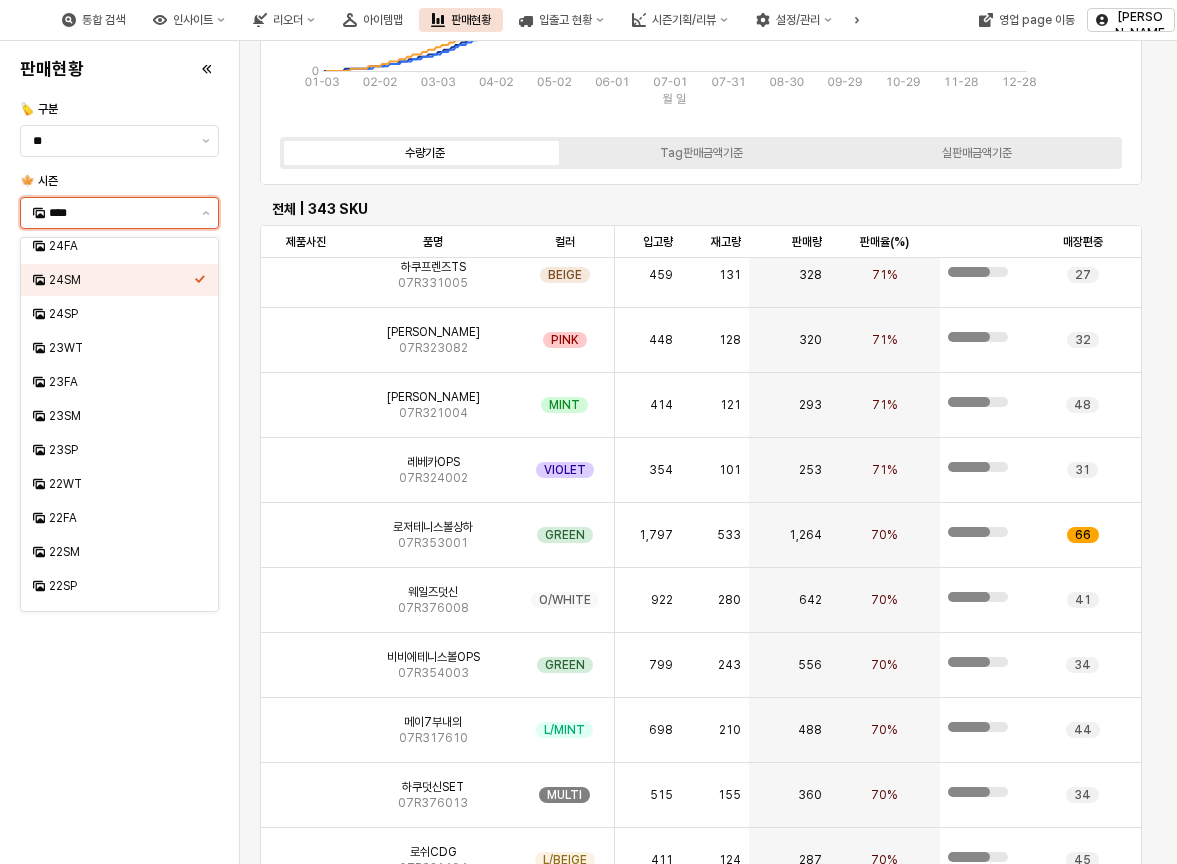 scroll, scrollTop: 300, scrollLeft: 0, axis: vertical 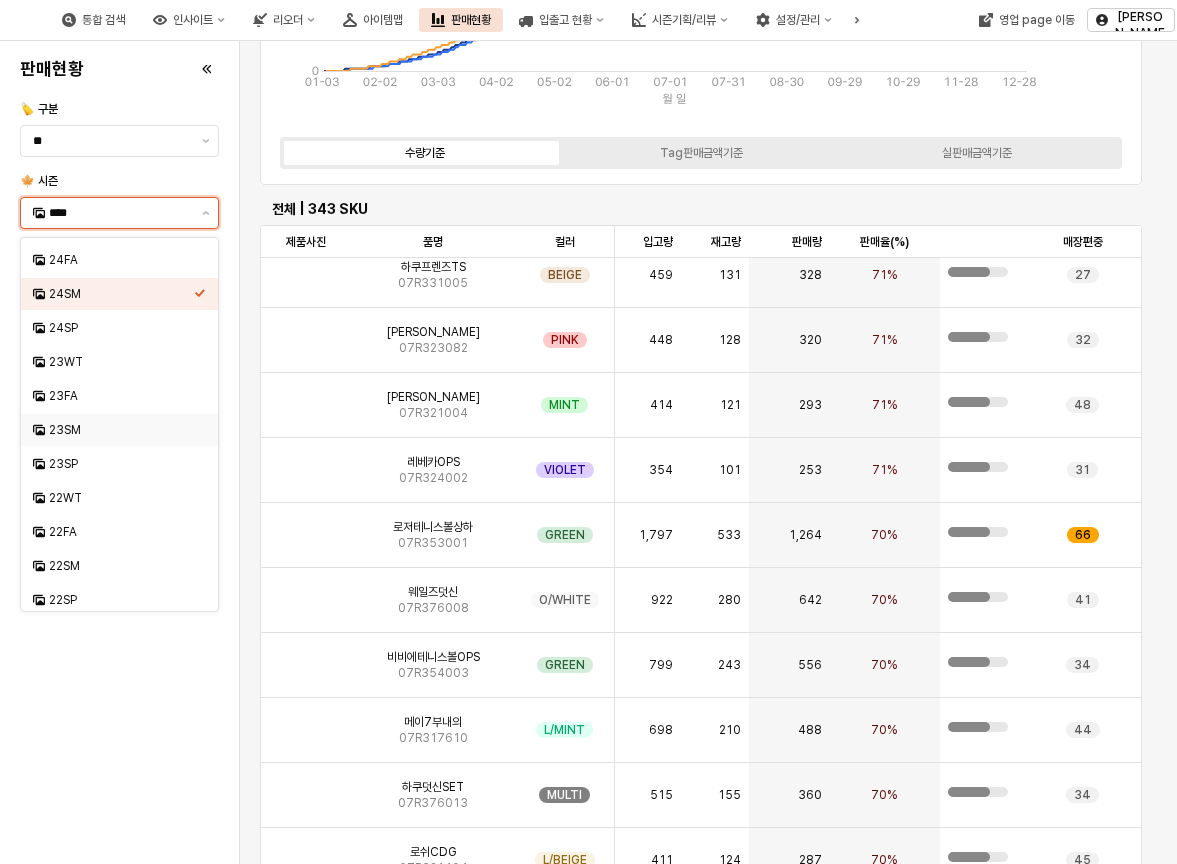 click on "23SM" at bounding box center (121, 430) 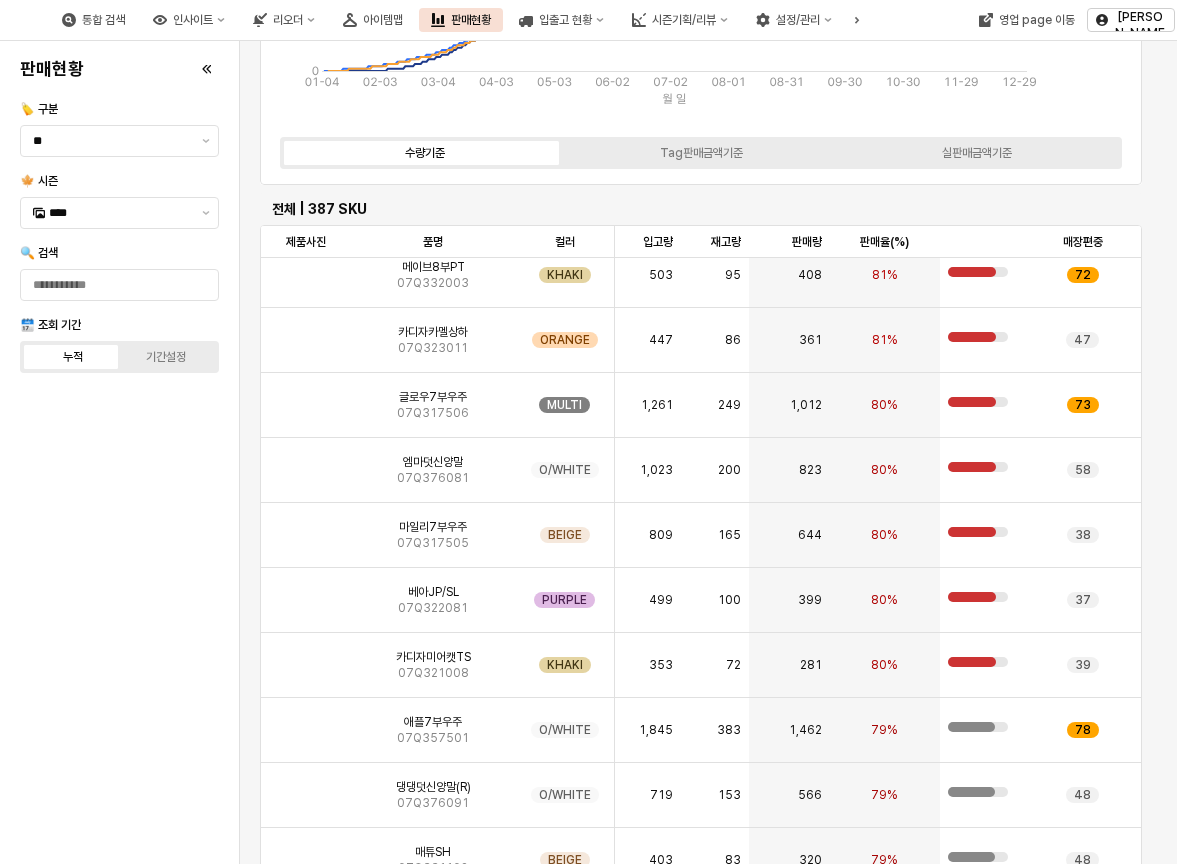 click on "판매현황 🏷️ 구분 ** 🍁 시즌 **** 🔍 검색 🗓️ 조회 기간 누적 기간설정" at bounding box center (119, 452) 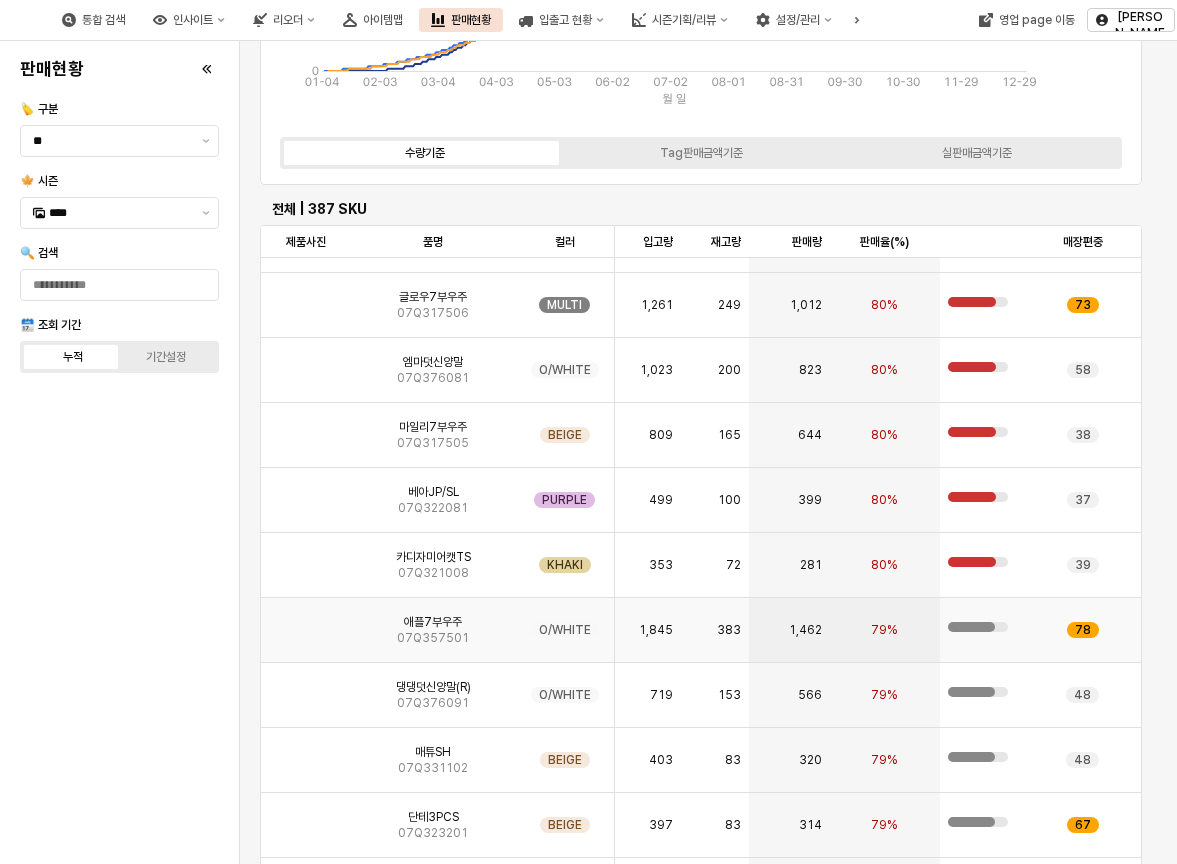 scroll, scrollTop: 12300, scrollLeft: 0, axis: vertical 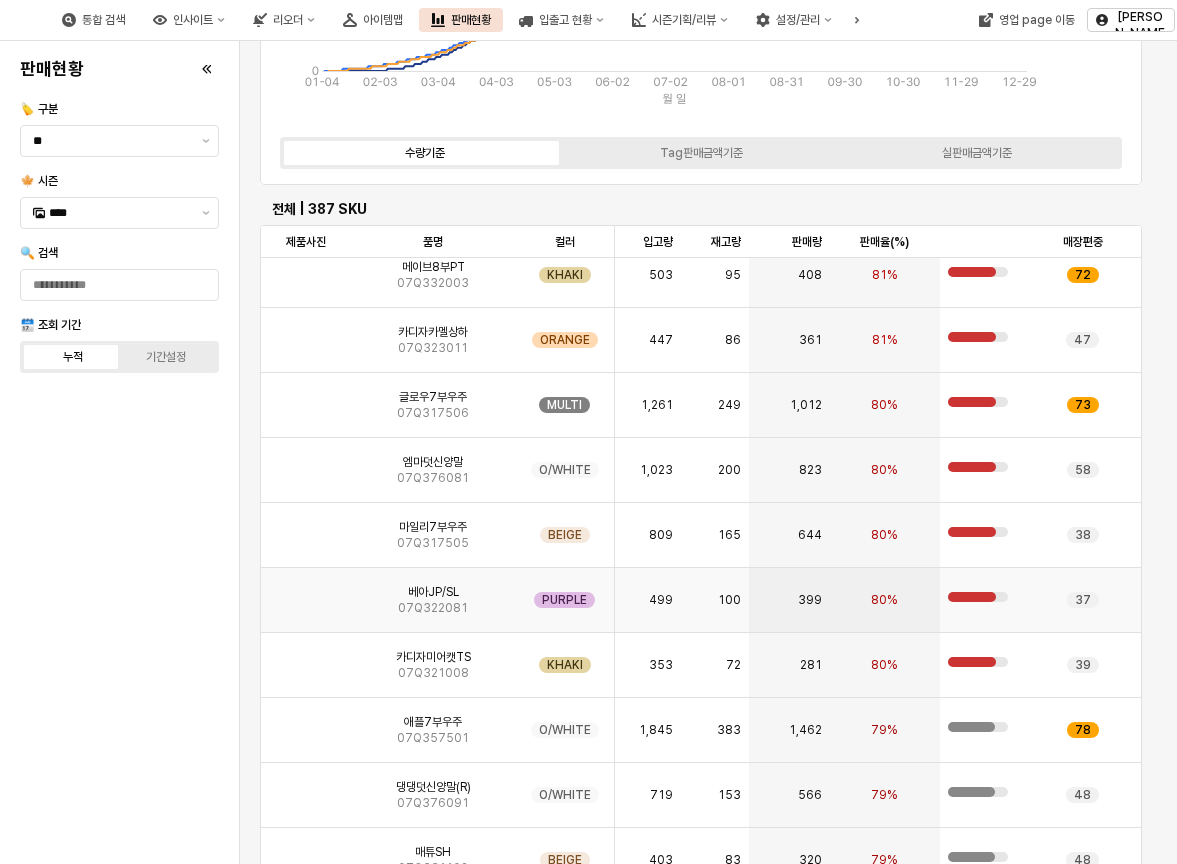 click on "07Q322081" at bounding box center [433, 608] 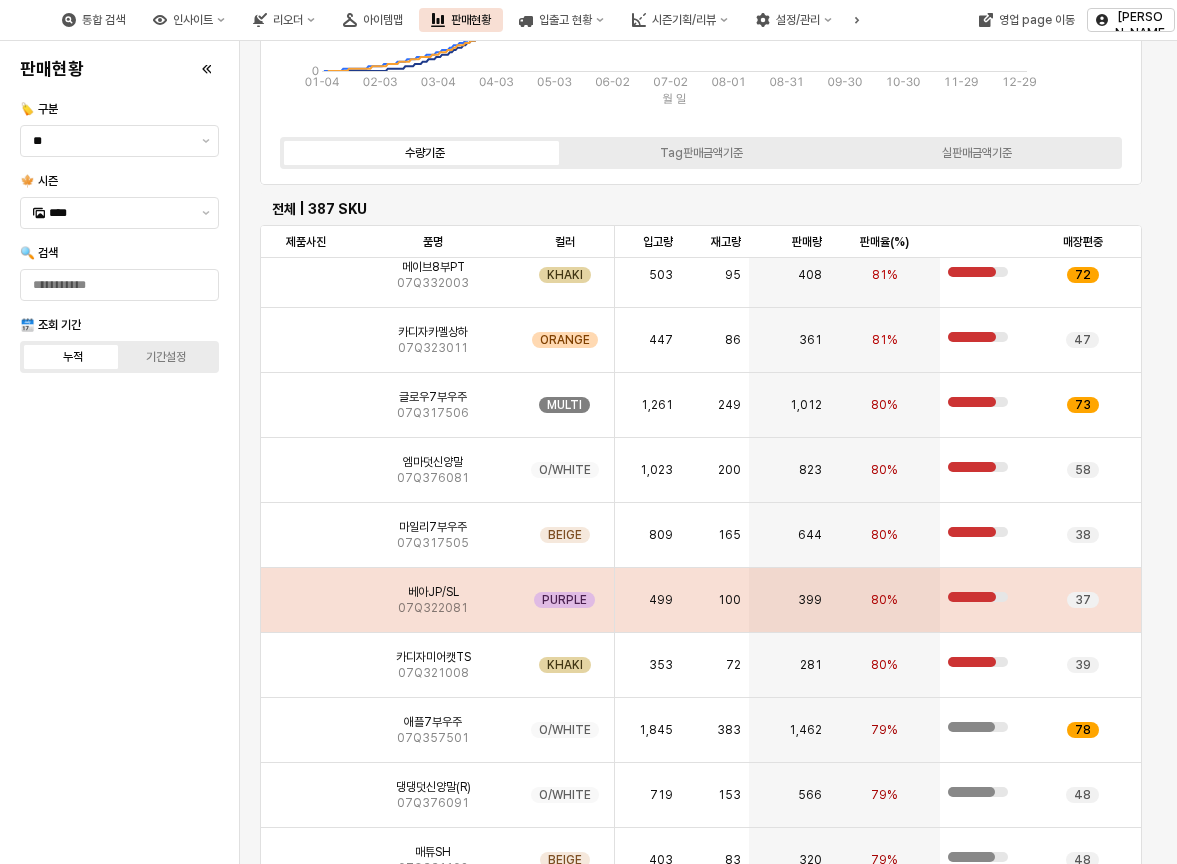 click on "07Q322081" at bounding box center (433, 608) 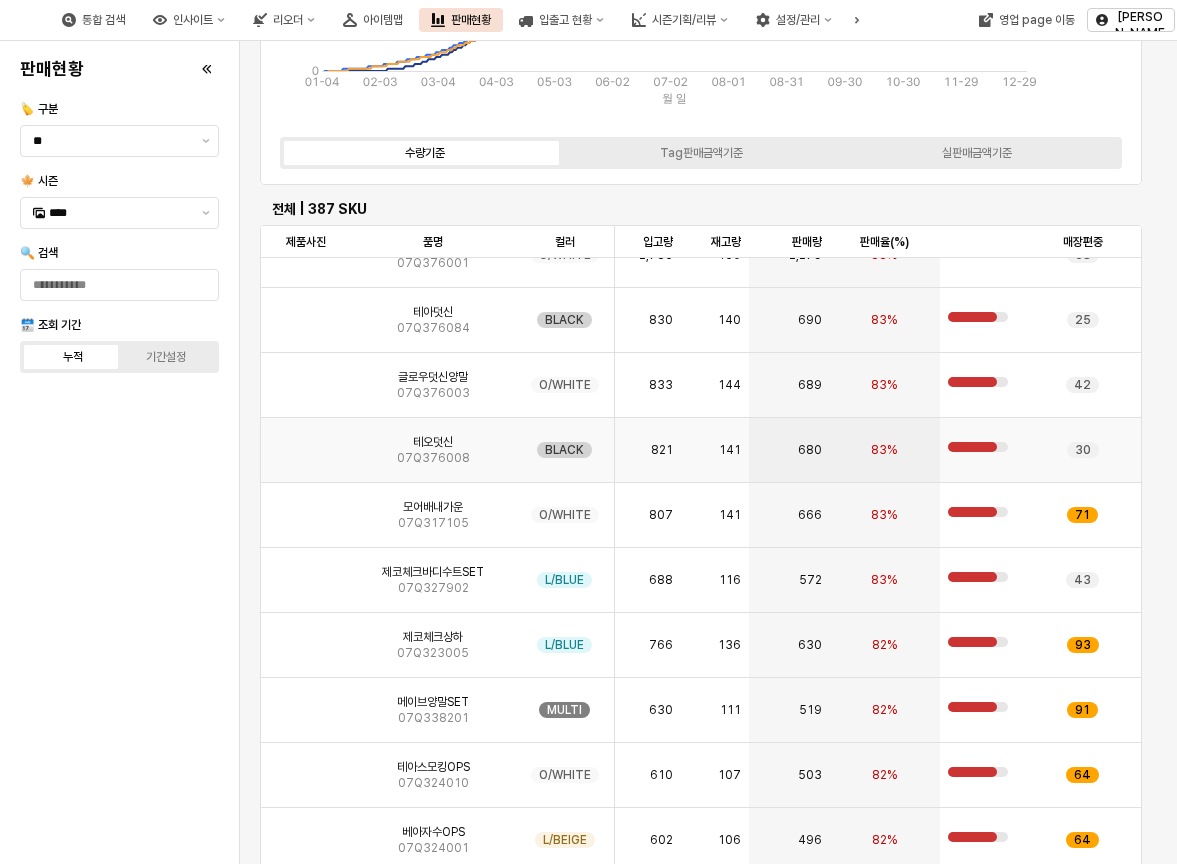 scroll, scrollTop: 10800, scrollLeft: 0, axis: vertical 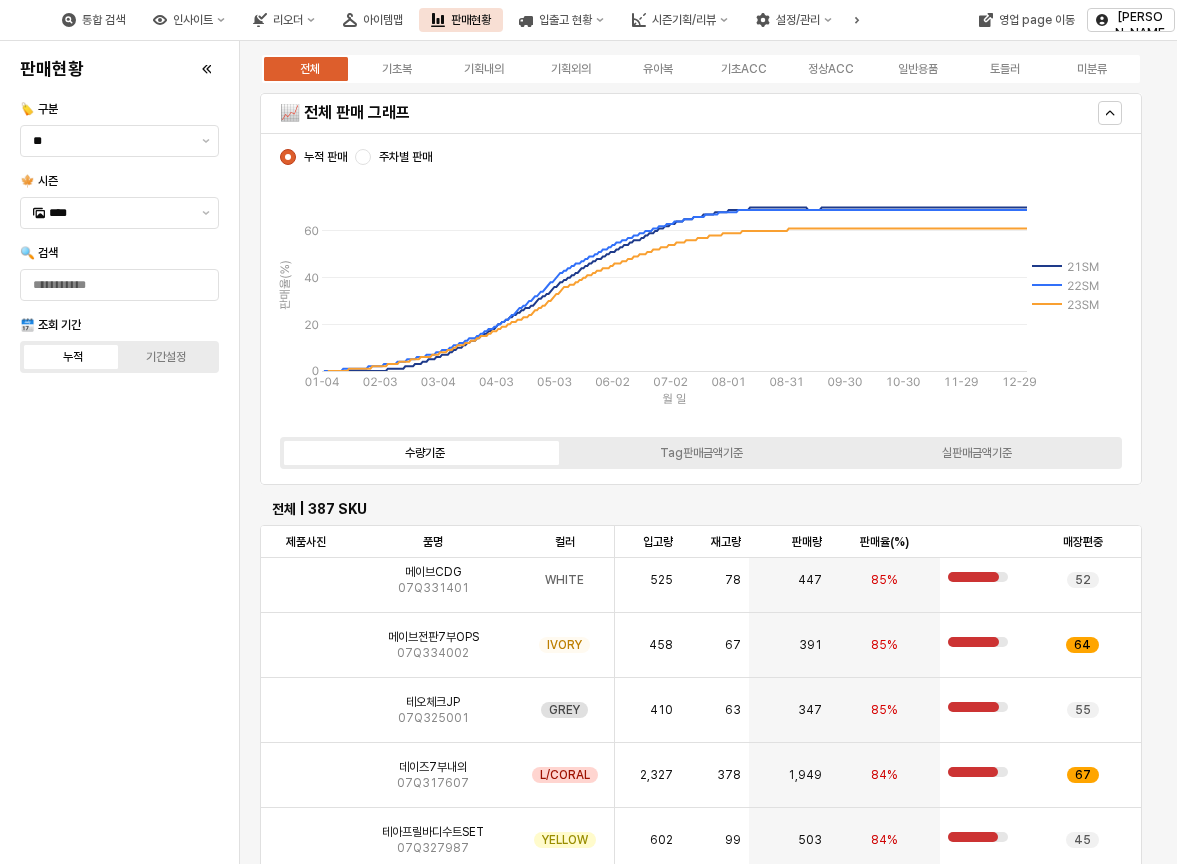 click on "판매현황 🏷️ 구분 ** 🍁 시즌 **** 🔍 검색 🗓️ 조회 기간 누적 기간설정" at bounding box center [119, 452] 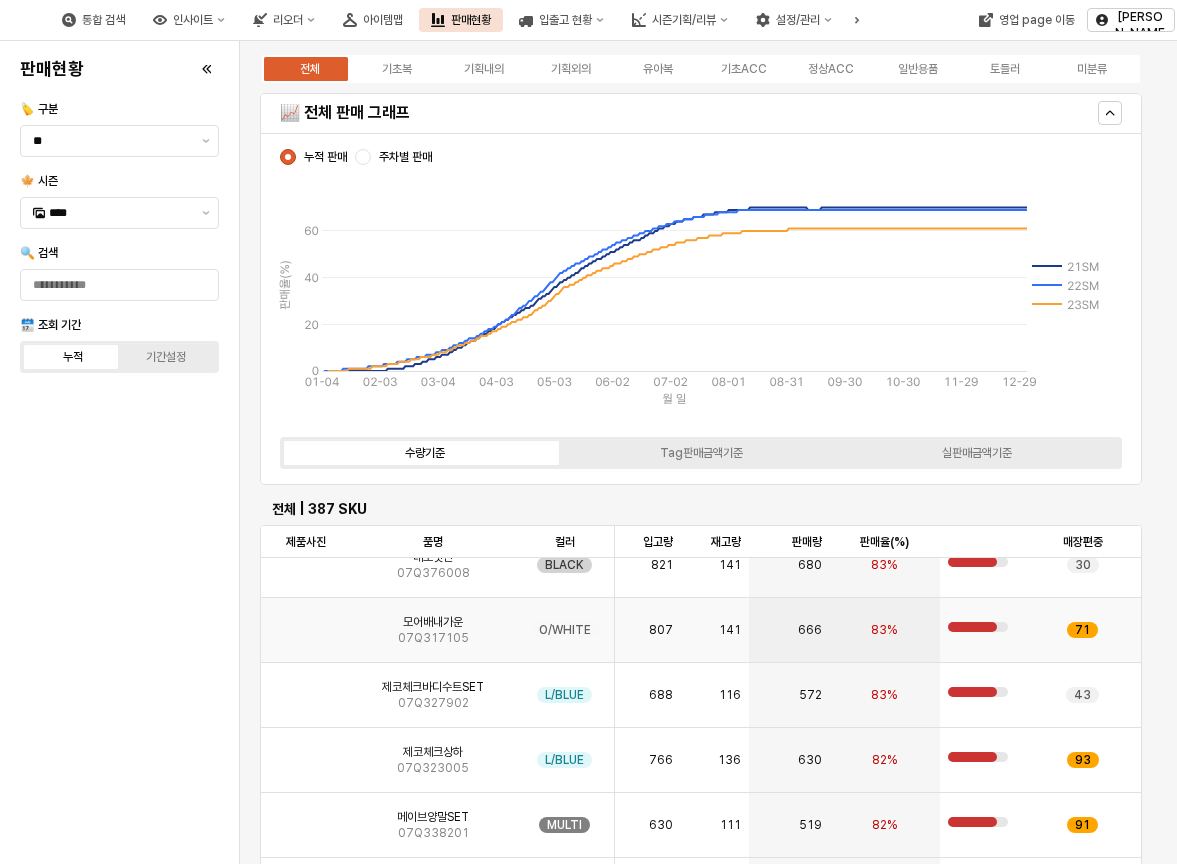 scroll, scrollTop: 11300, scrollLeft: 0, axis: vertical 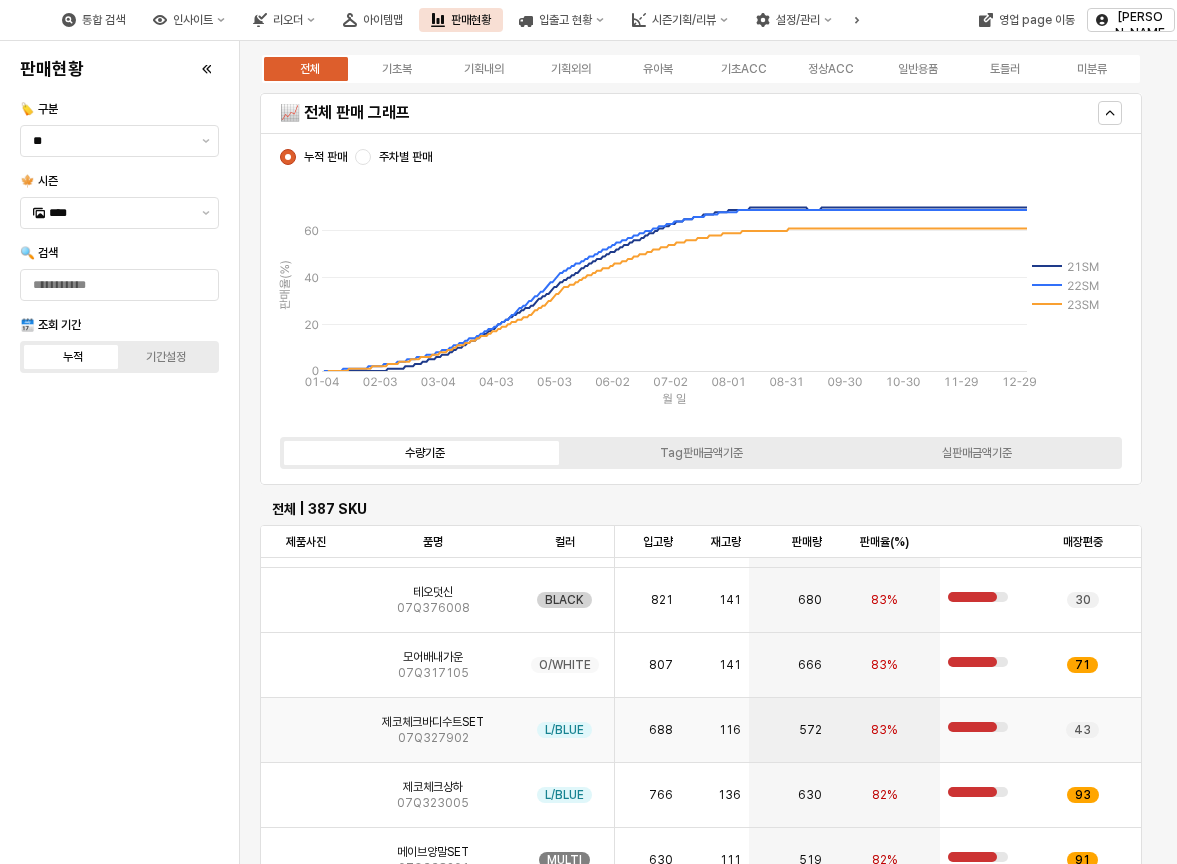 click on "제코체크바디수트SET 07Q327902" at bounding box center [433, 730] 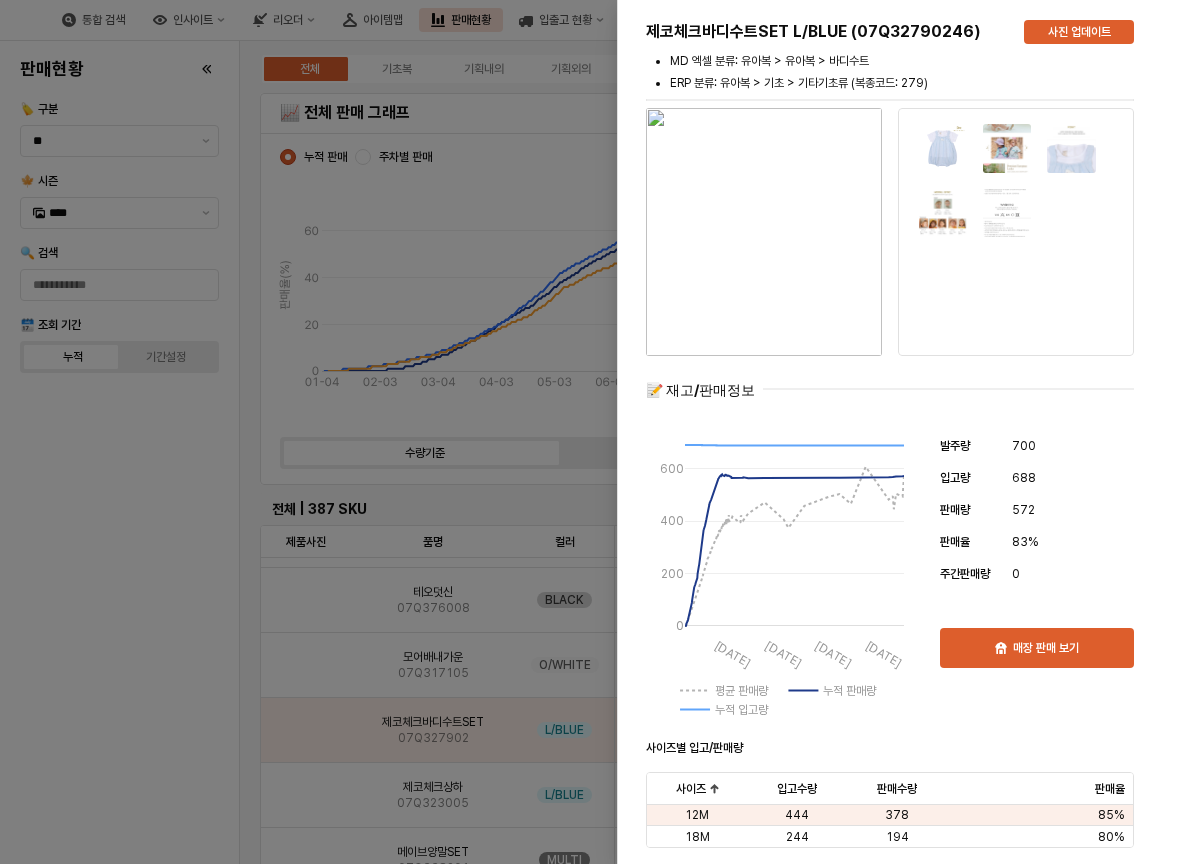 click at bounding box center [588, 432] 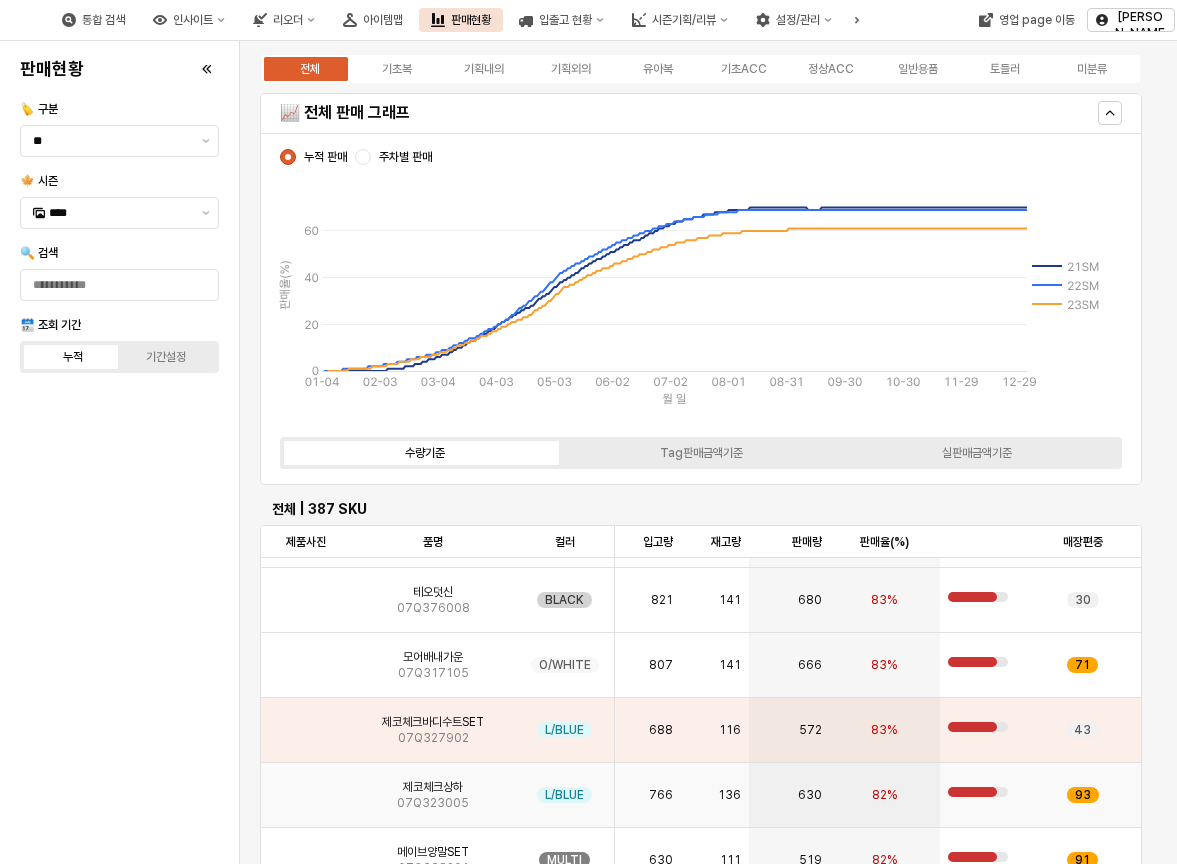 click on "제코체크상하 07Q323005" at bounding box center (433, 795) 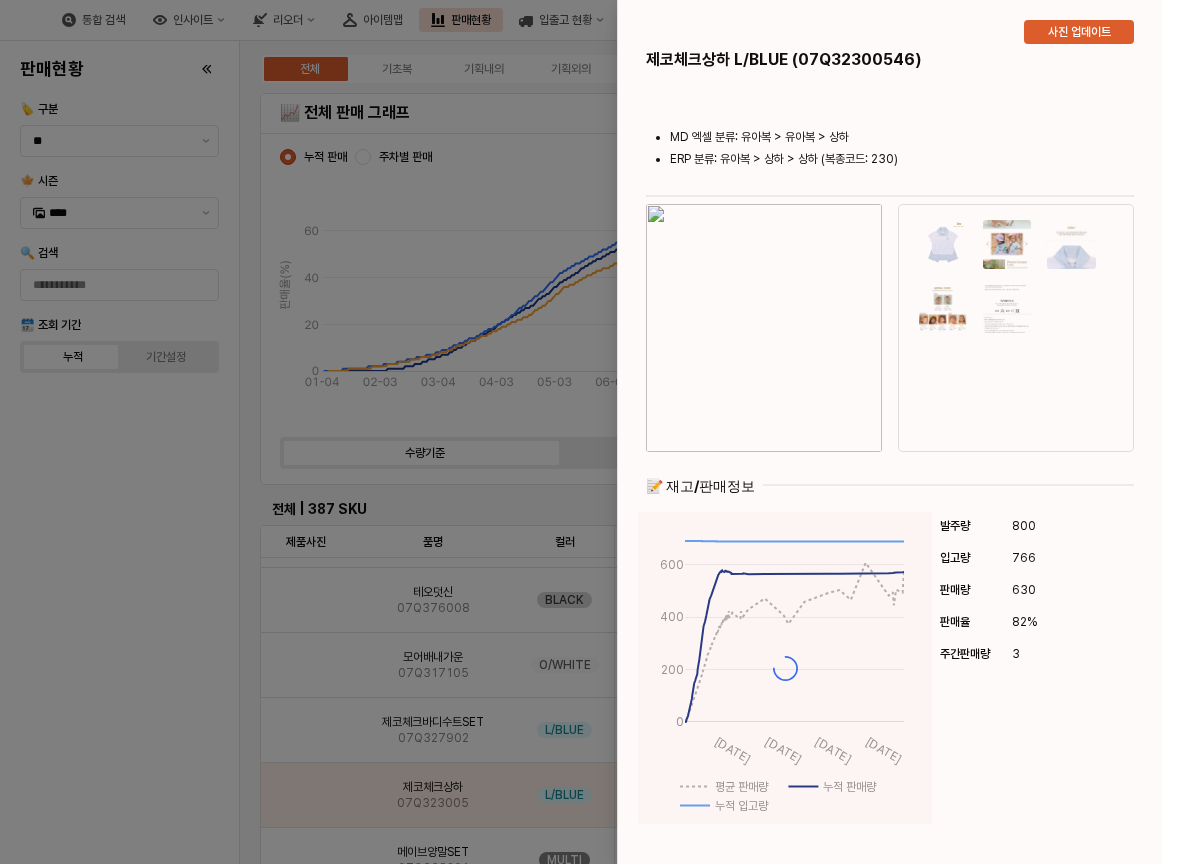 click at bounding box center [588, 432] 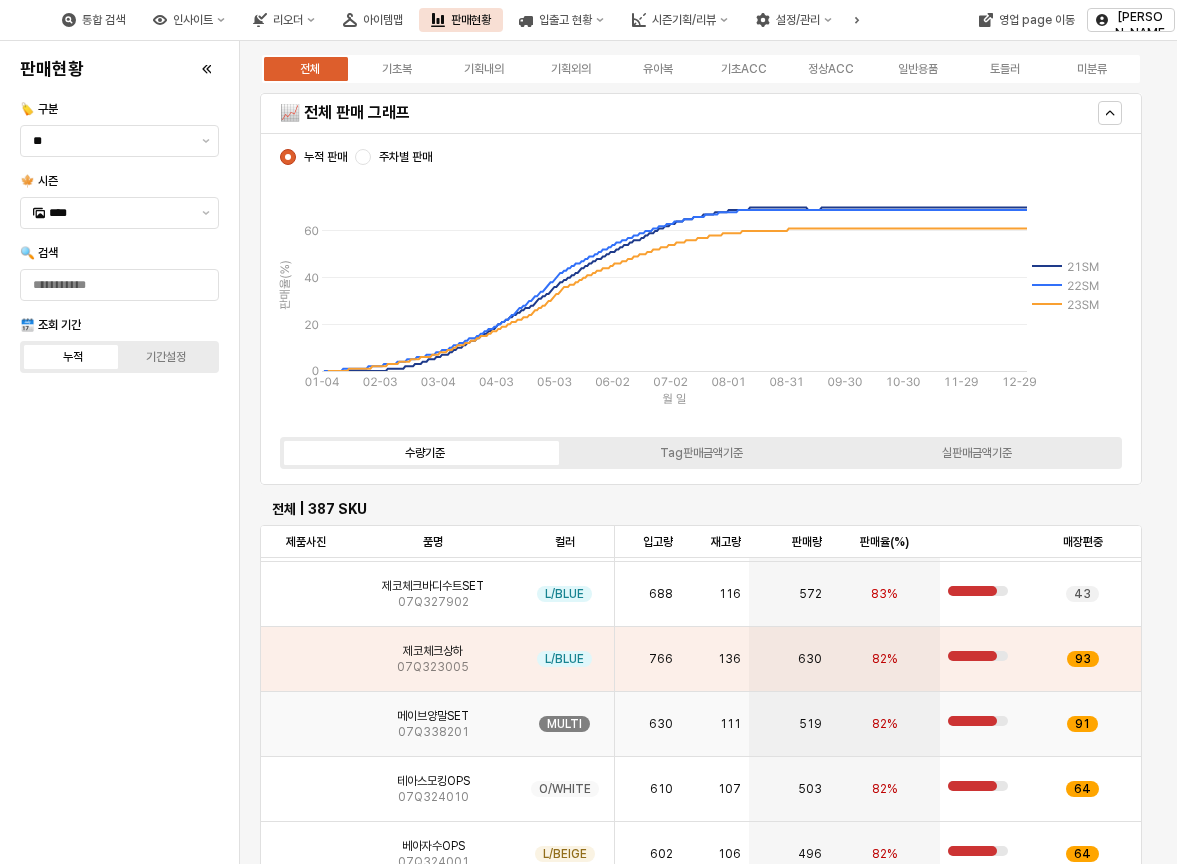 scroll, scrollTop: 11400, scrollLeft: 0, axis: vertical 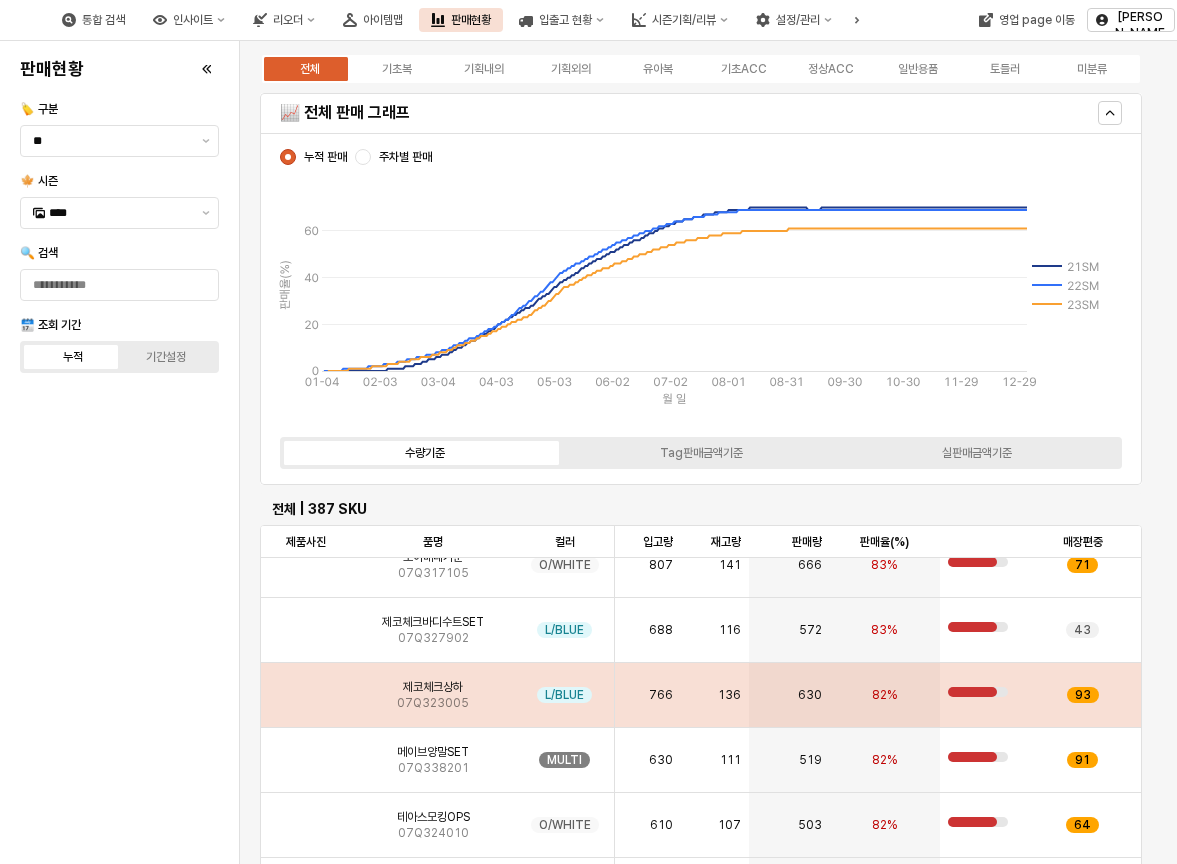 click on "07Q323005" at bounding box center [433, 703] 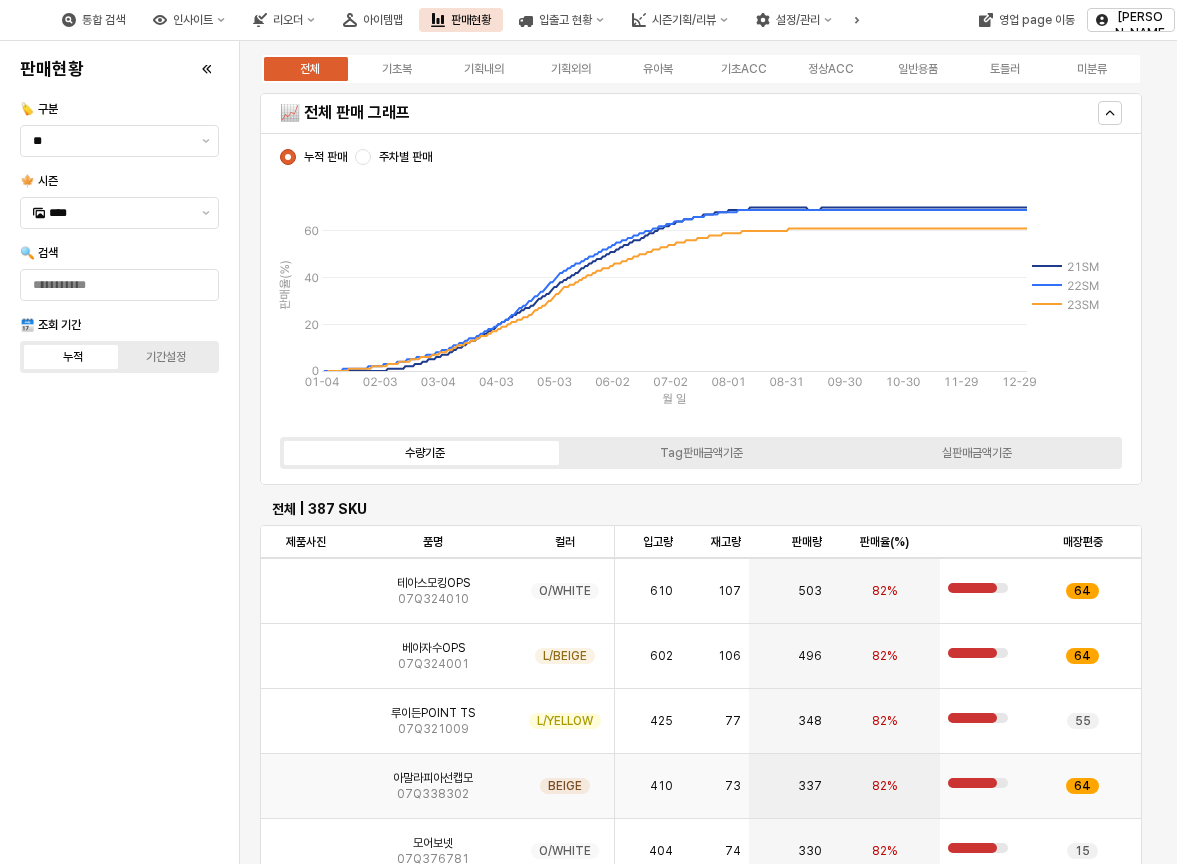 scroll, scrollTop: 11600, scrollLeft: 0, axis: vertical 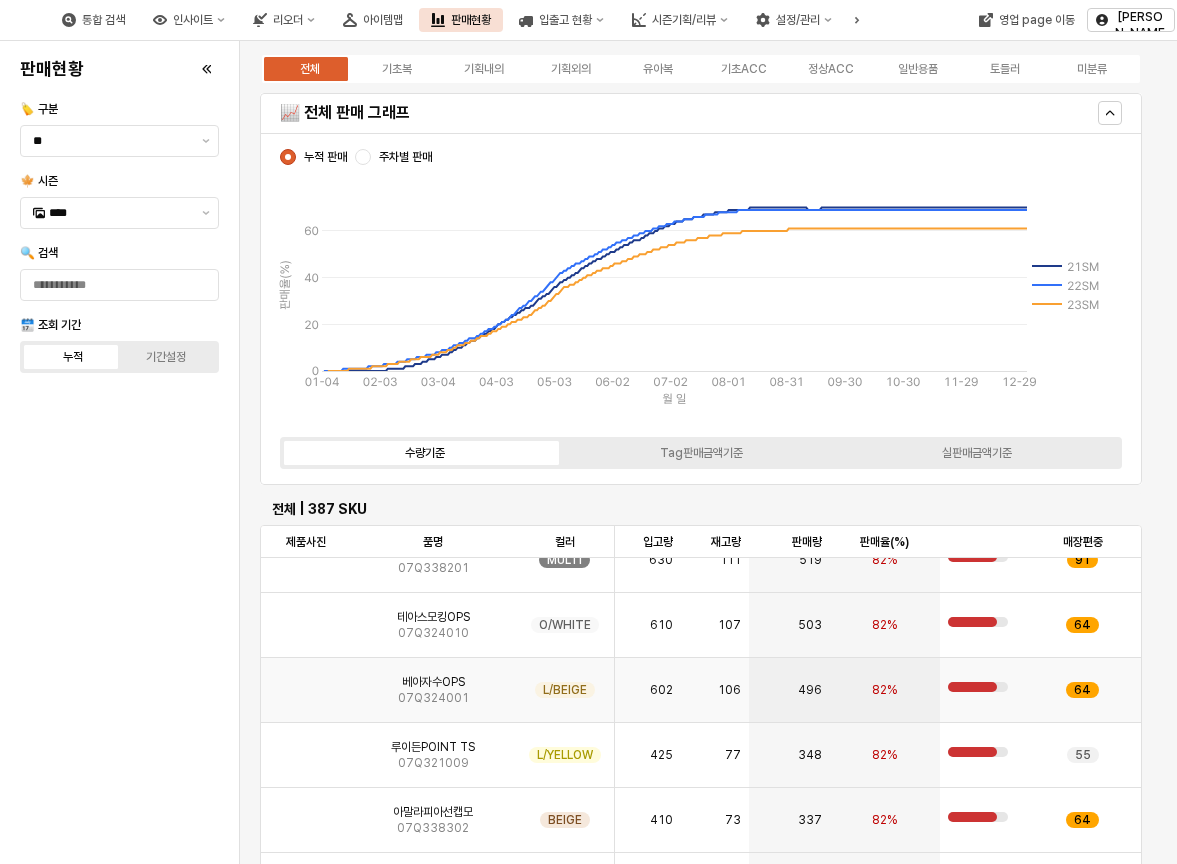 click at bounding box center [306, 682] 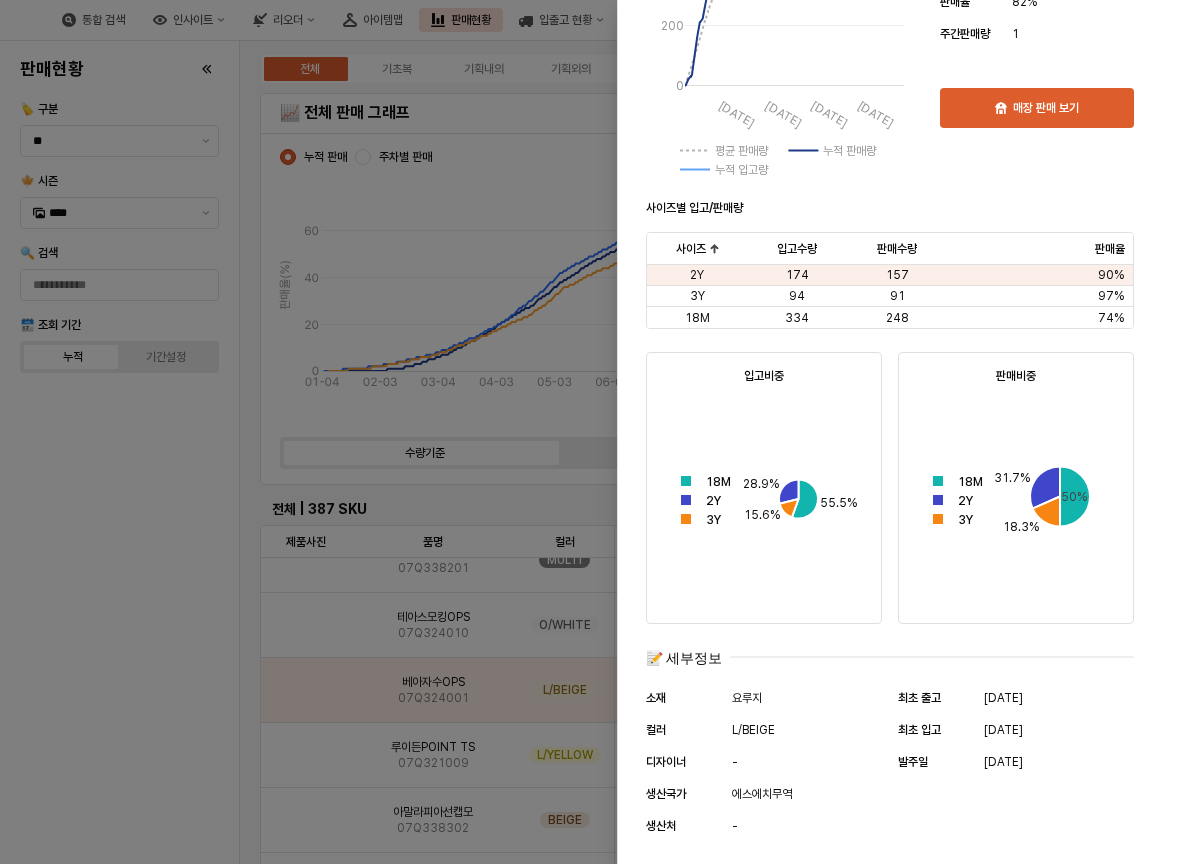 scroll, scrollTop: 432, scrollLeft: 0, axis: vertical 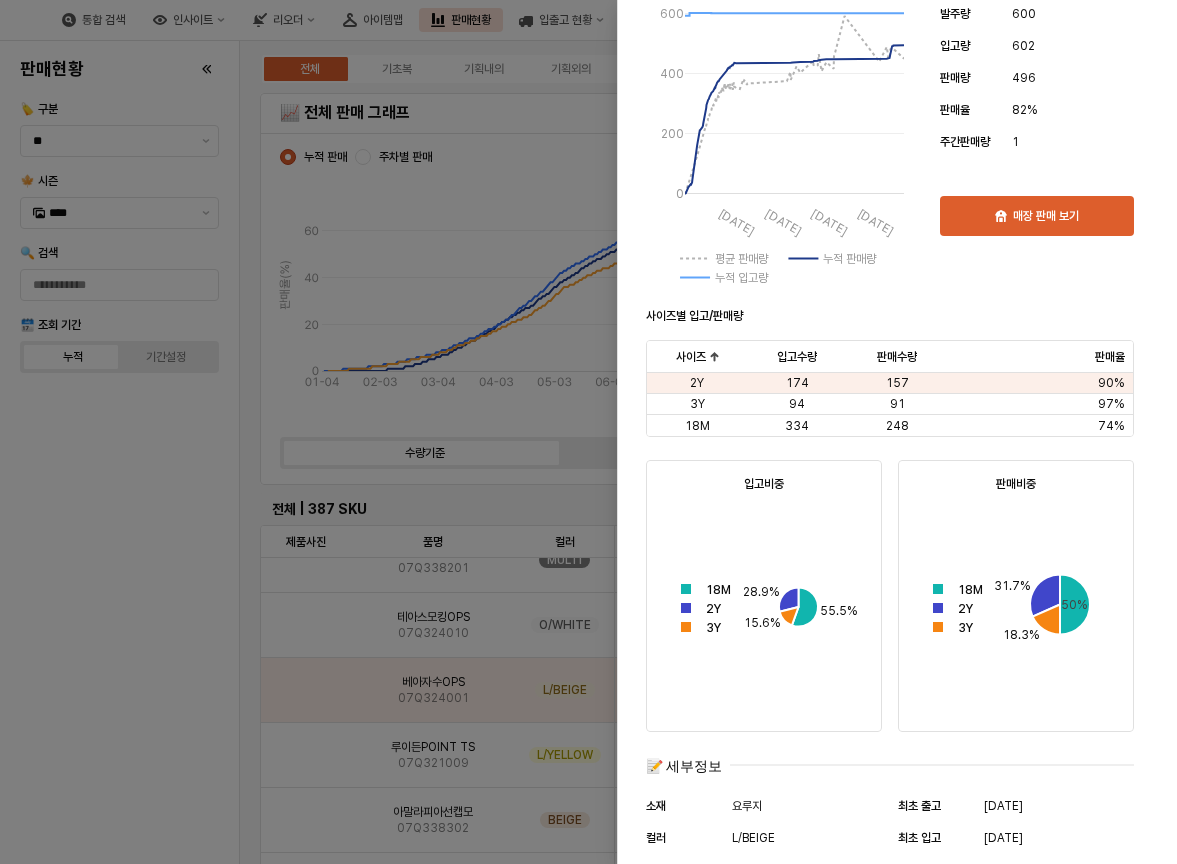 click at bounding box center (588, 432) 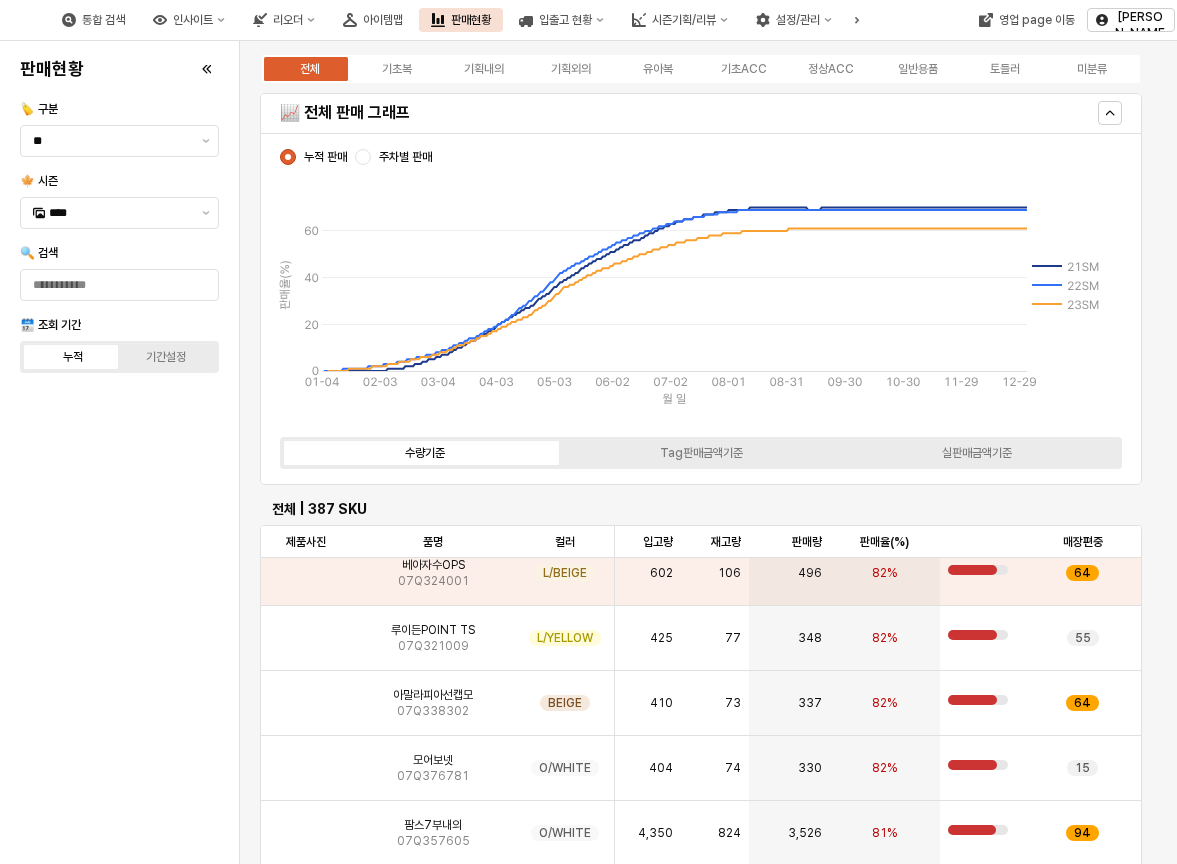 scroll, scrollTop: 11500, scrollLeft: 0, axis: vertical 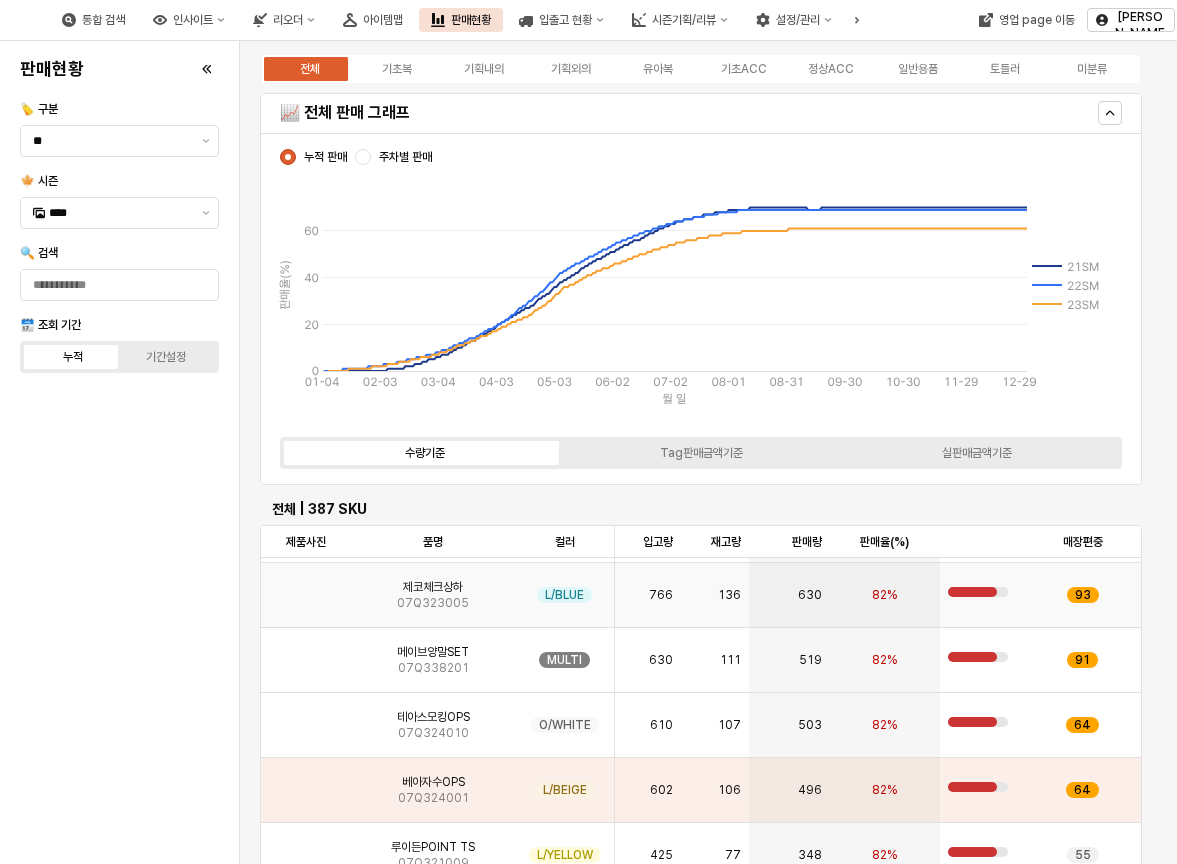 click on "제코체크상하 07Q323005" at bounding box center (433, 595) 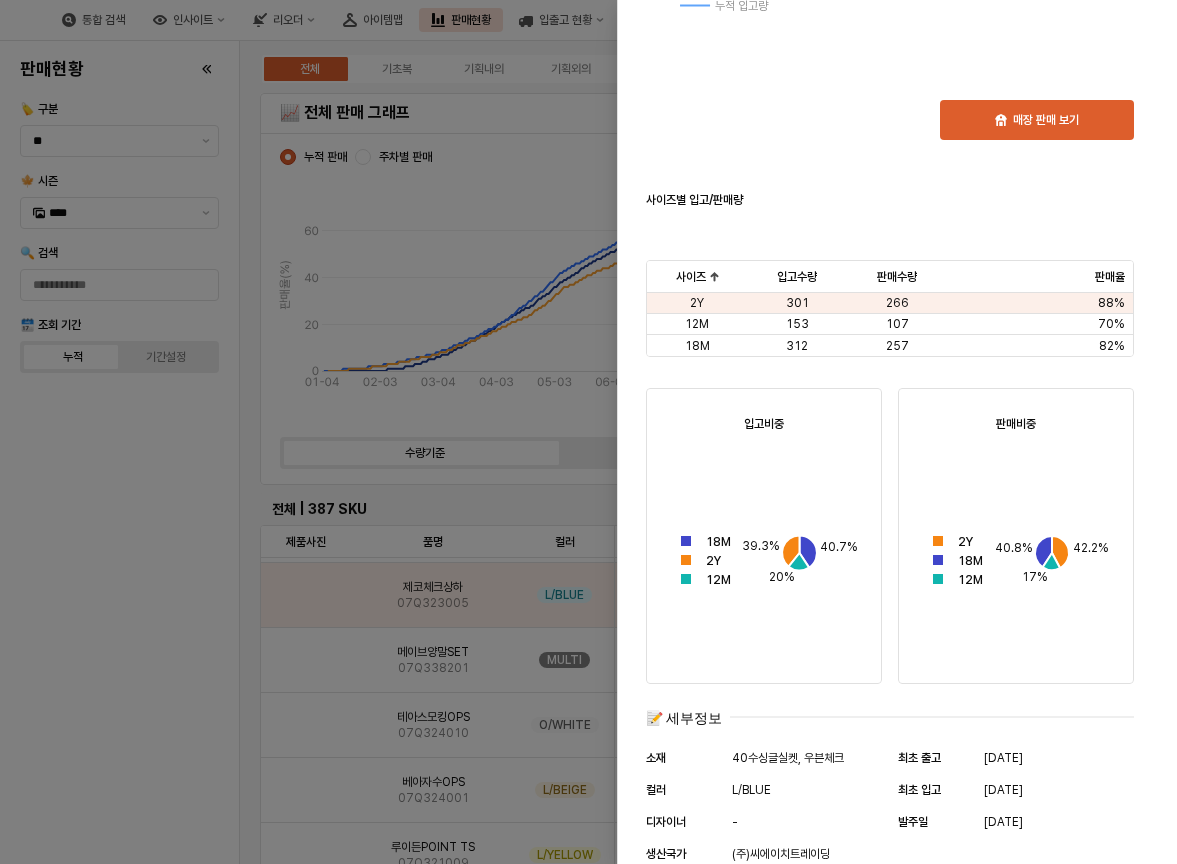 scroll, scrollTop: 732, scrollLeft: 0, axis: vertical 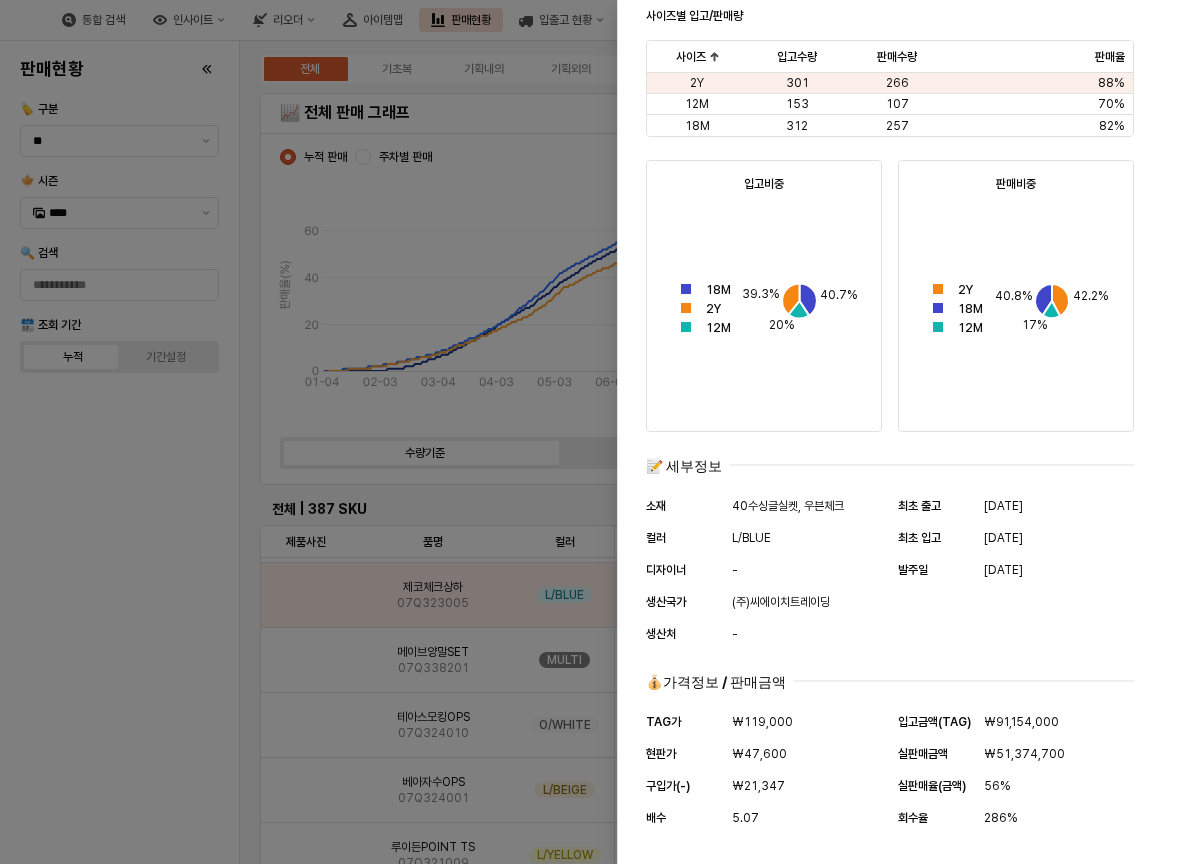 click at bounding box center [588, 432] 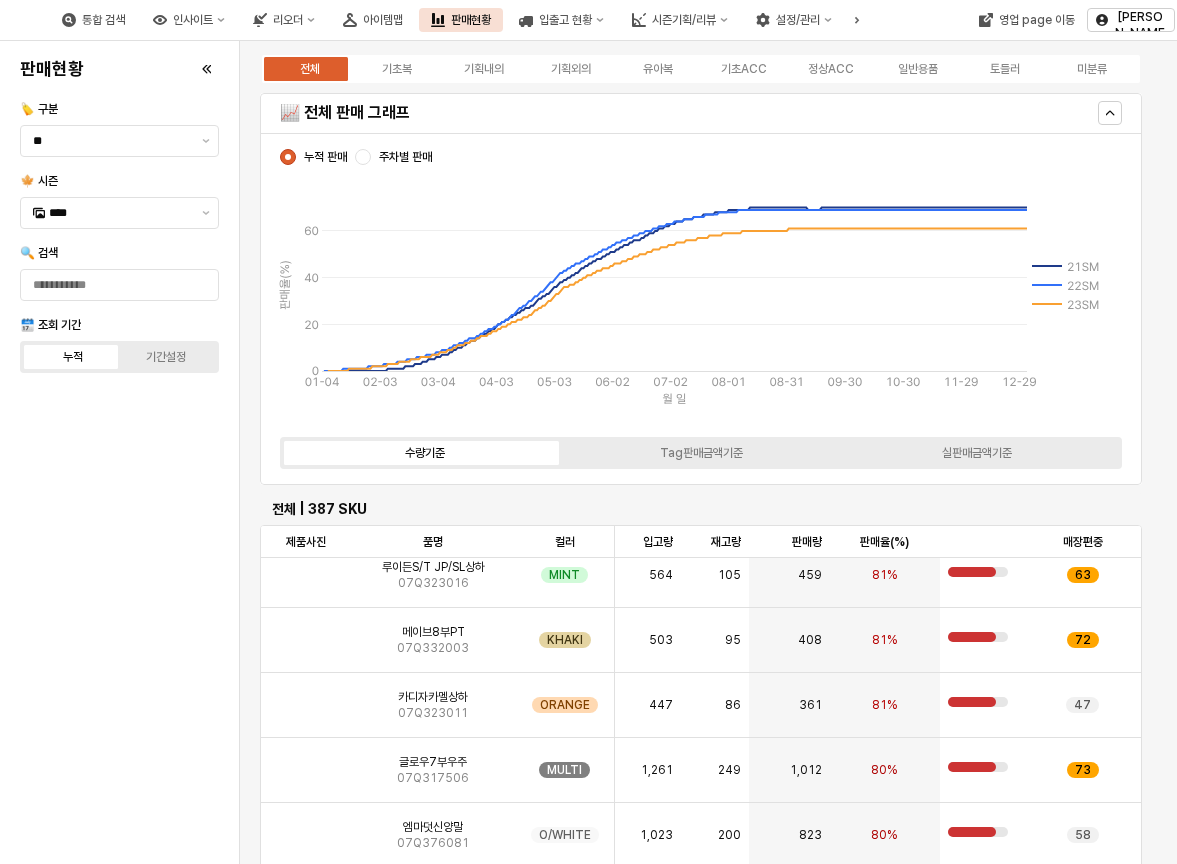 scroll, scrollTop: 12300, scrollLeft: 0, axis: vertical 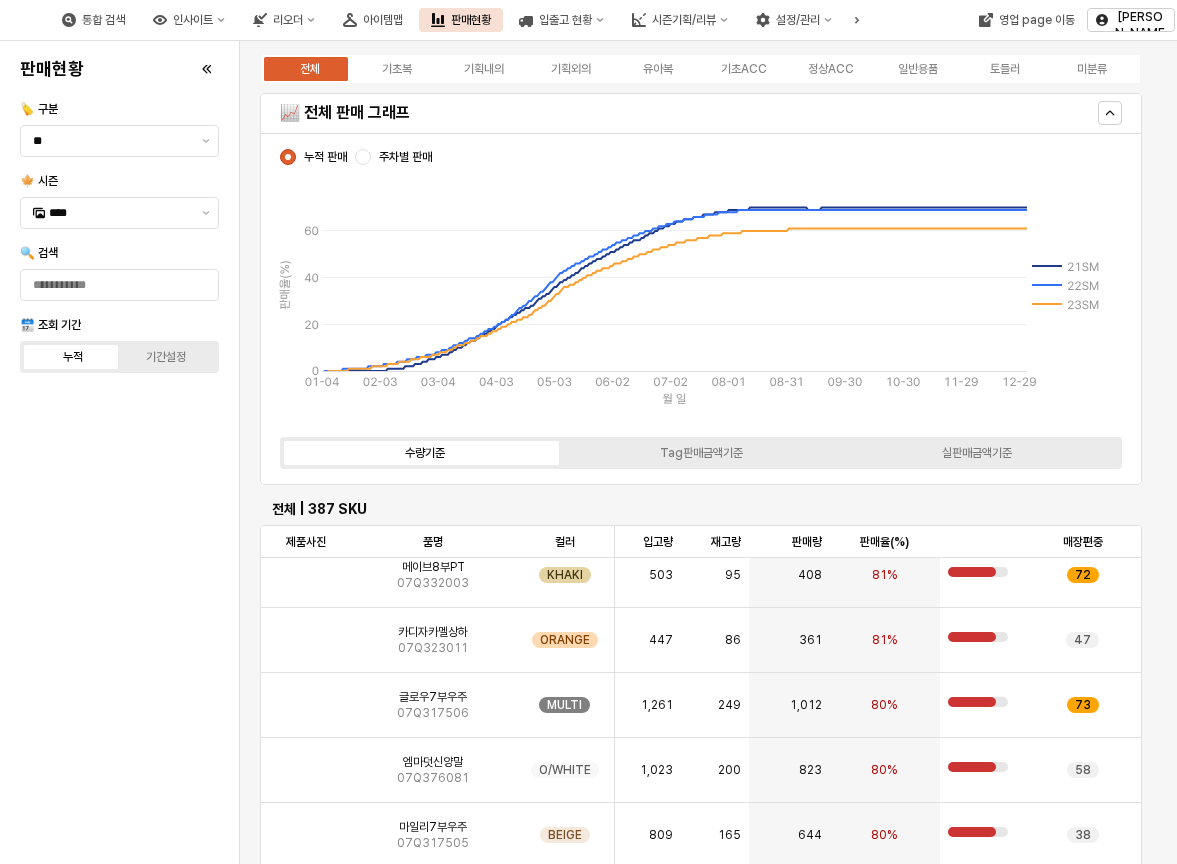 click on "판매현황 🏷️ 구분 ** 🍁 시즌 **** 🔍 검색 🗓️ 조회 기간 누적 기간설정" at bounding box center [119, 452] 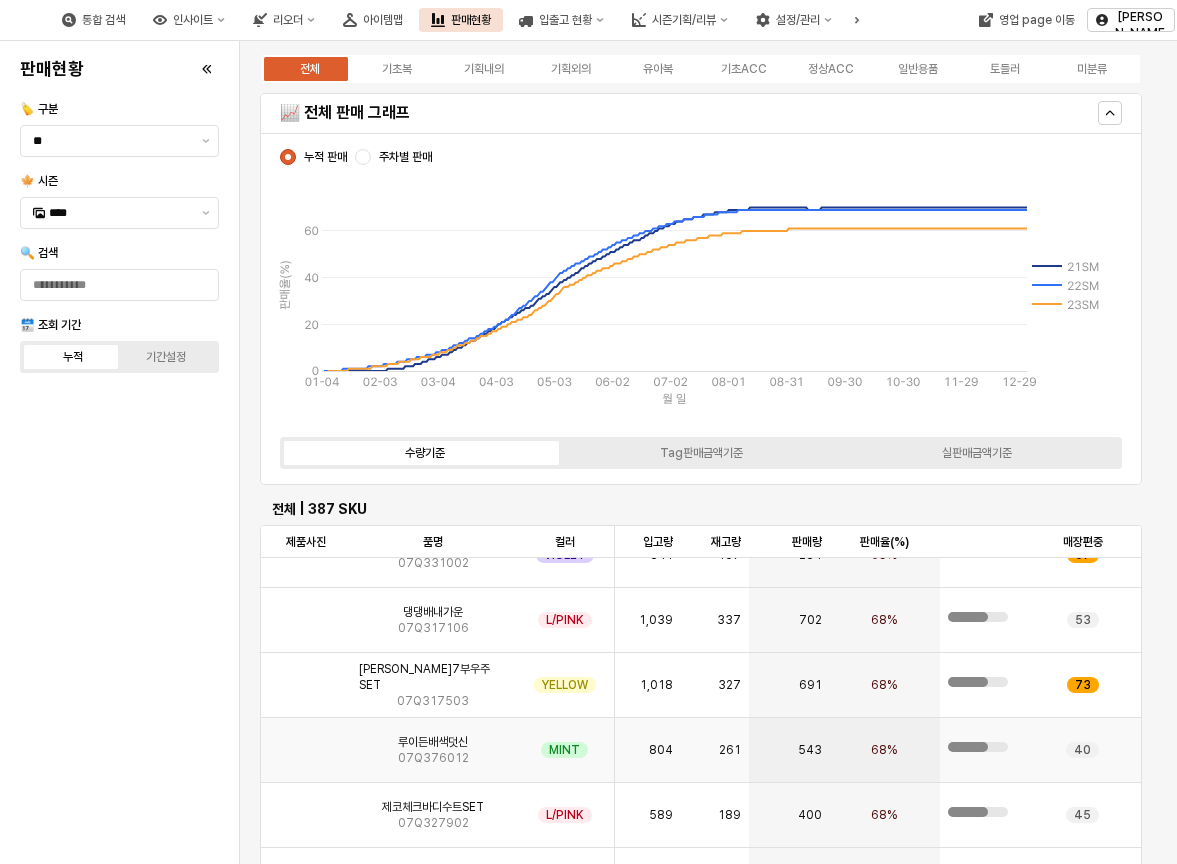 scroll, scrollTop: 17200, scrollLeft: 0, axis: vertical 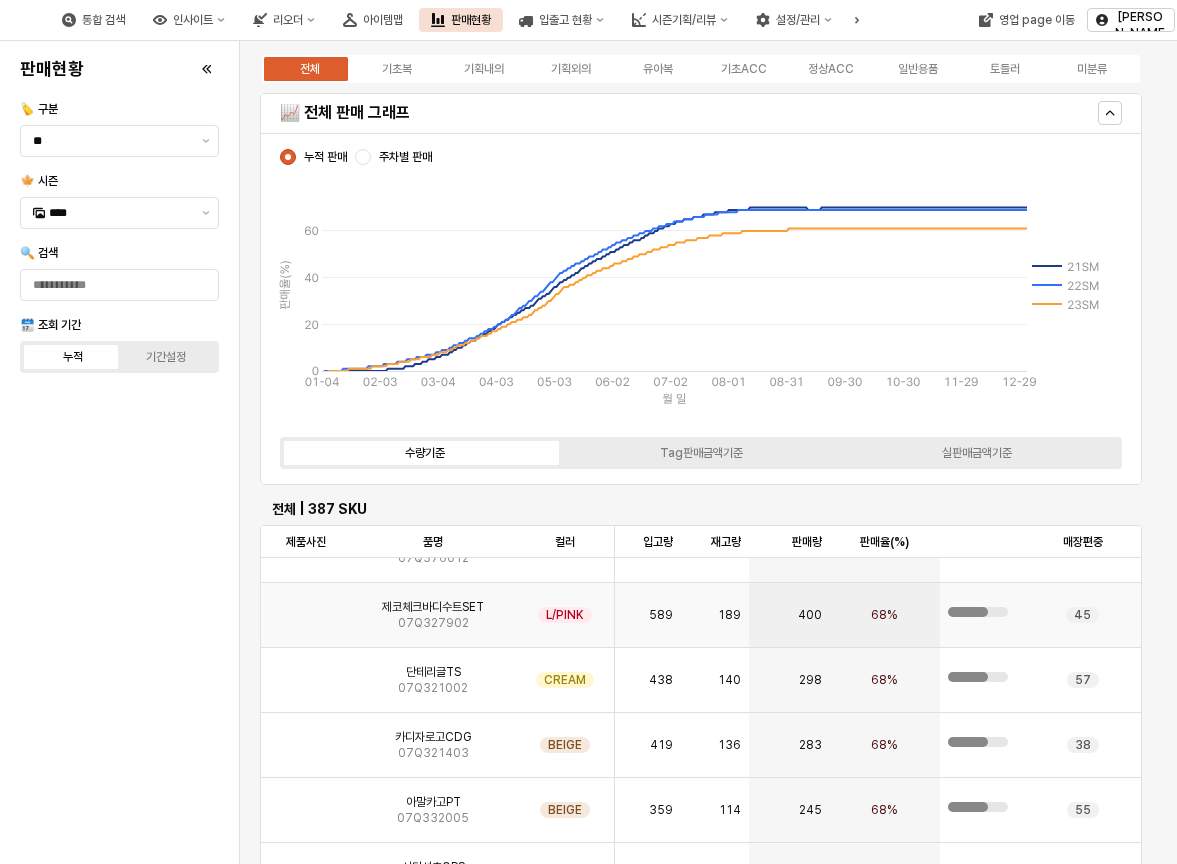 click at bounding box center [306, 607] 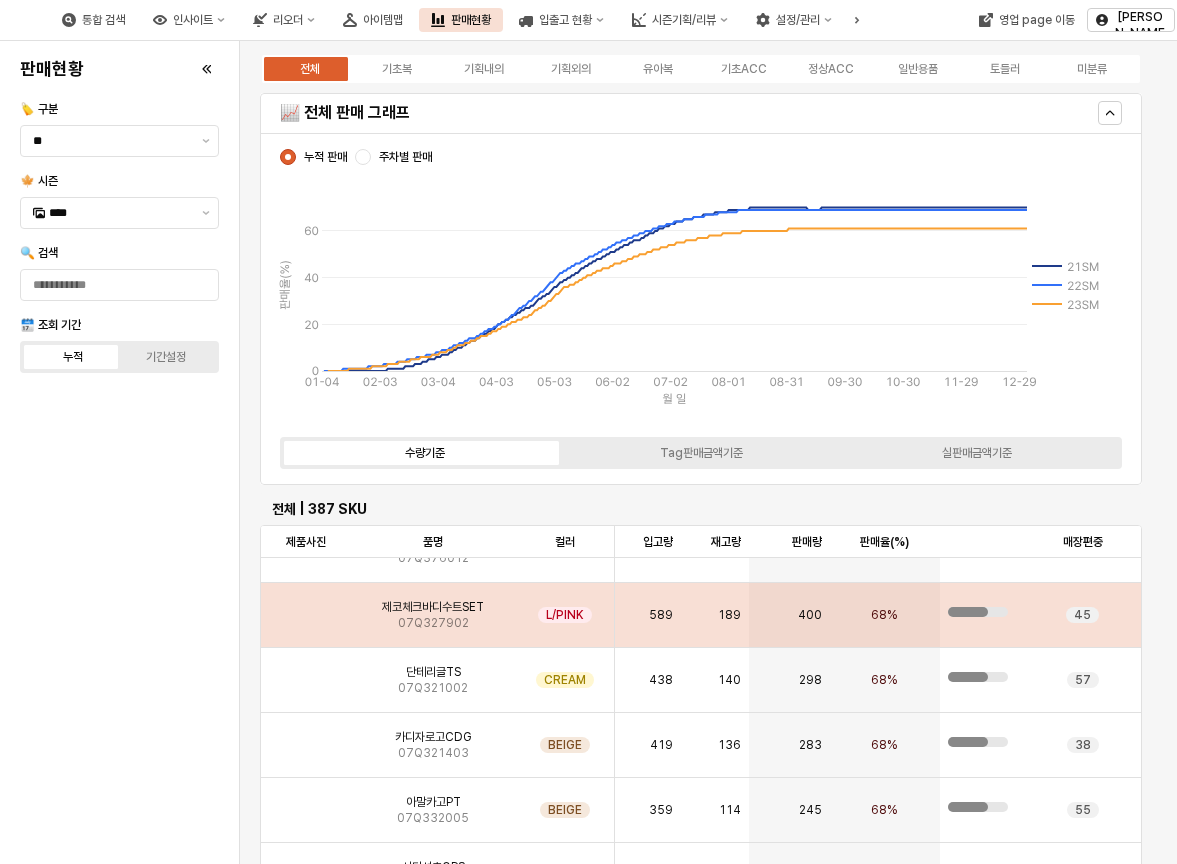click at bounding box center [306, 615] 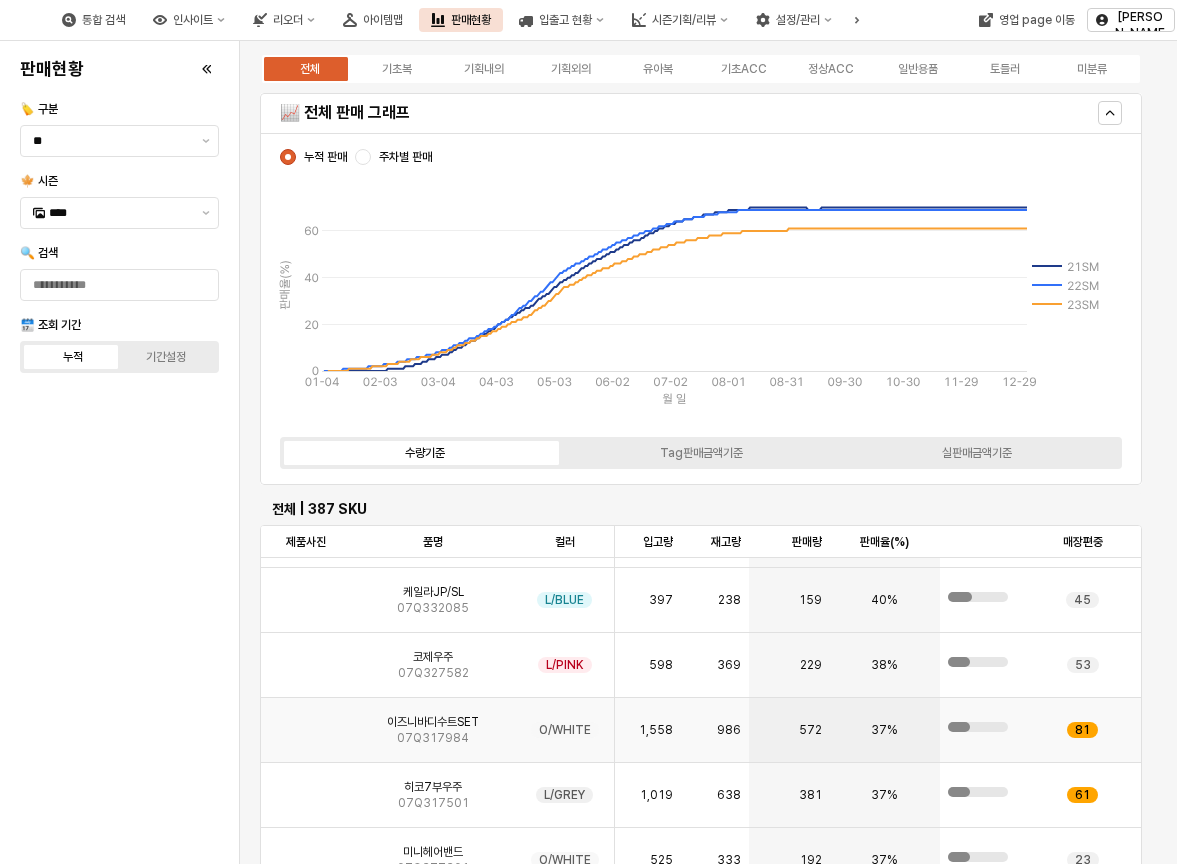scroll, scrollTop: 22890, scrollLeft: 0, axis: vertical 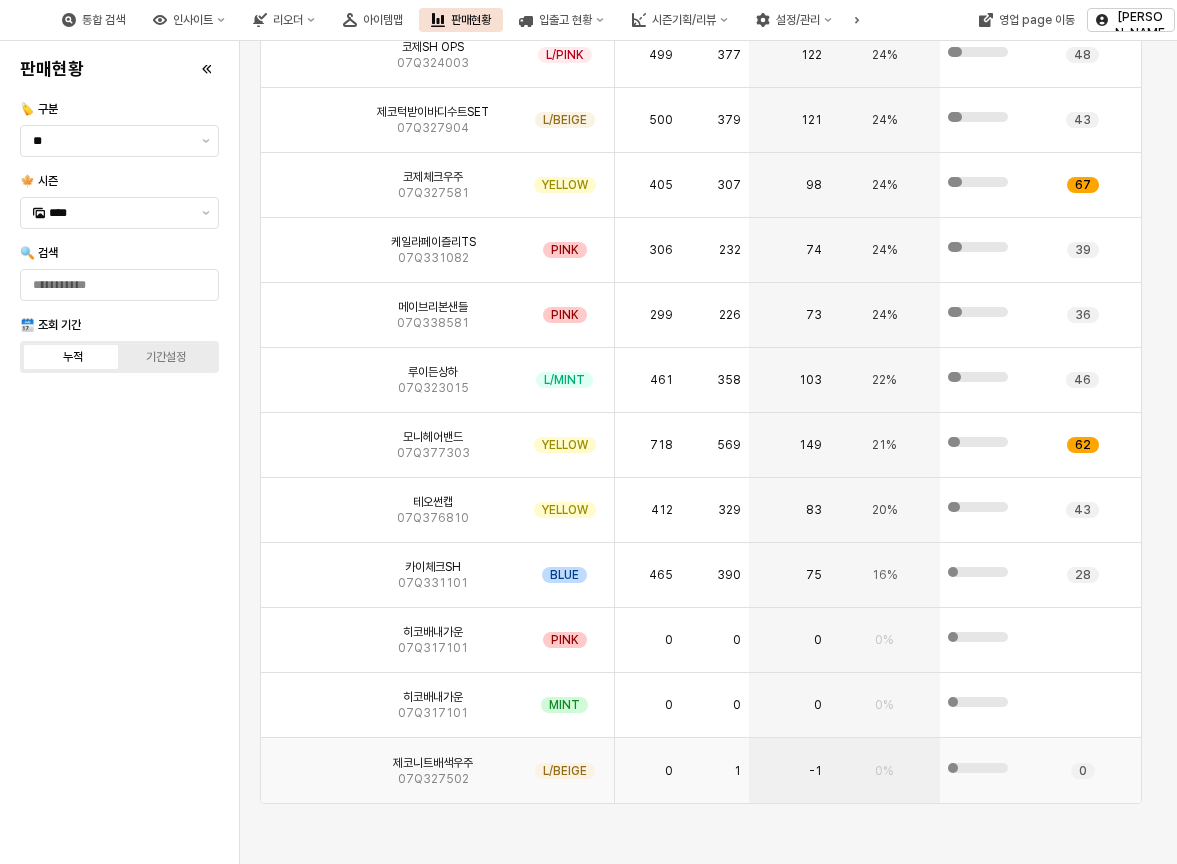 click on "제코니트배색우주" at bounding box center (433, 763) 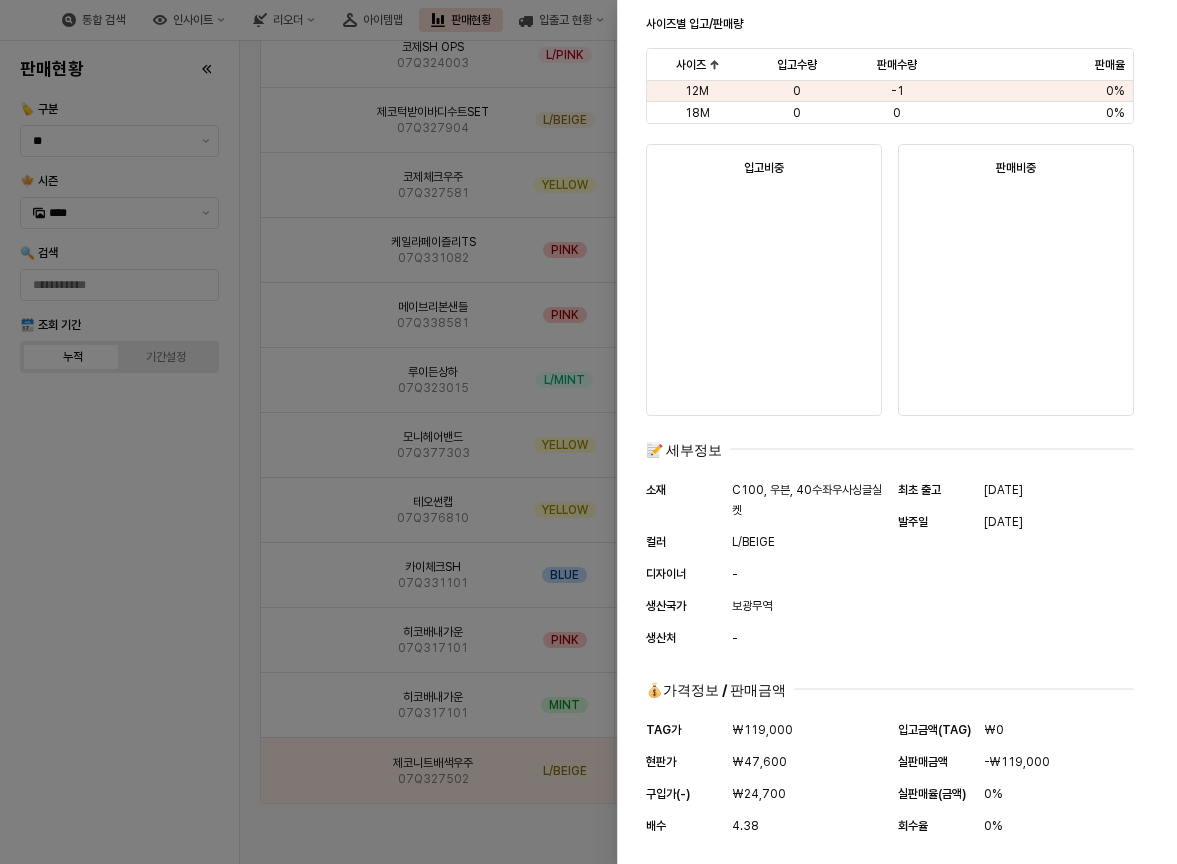 scroll, scrollTop: 732, scrollLeft: 0, axis: vertical 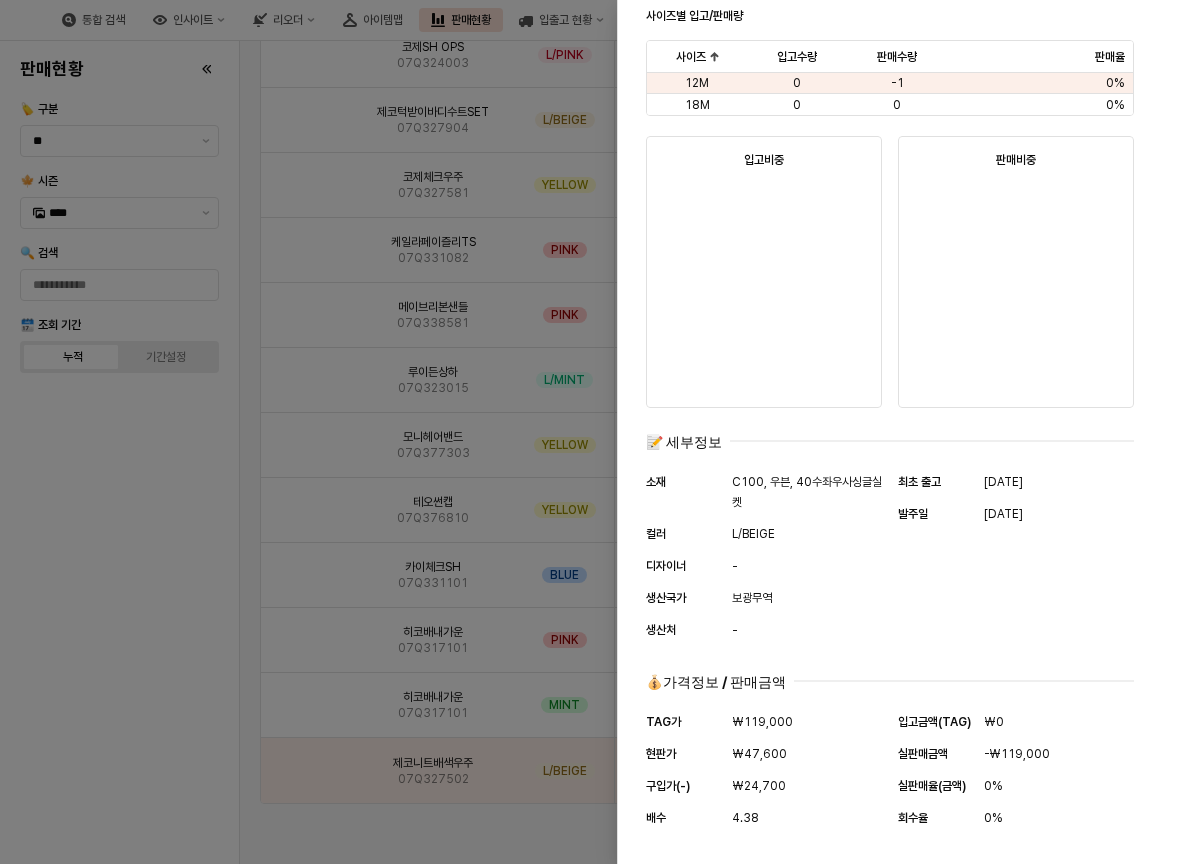 click at bounding box center (588, 432) 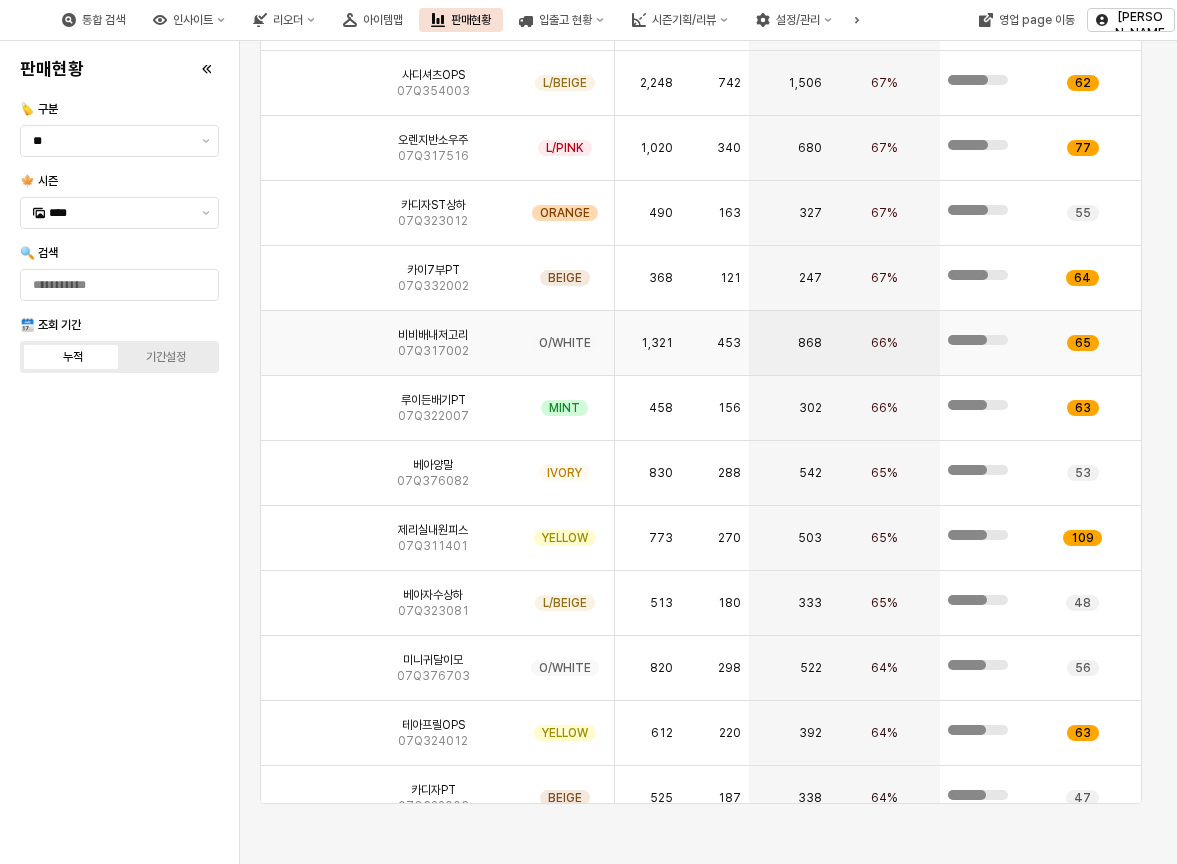 scroll, scrollTop: 17205, scrollLeft: 0, axis: vertical 